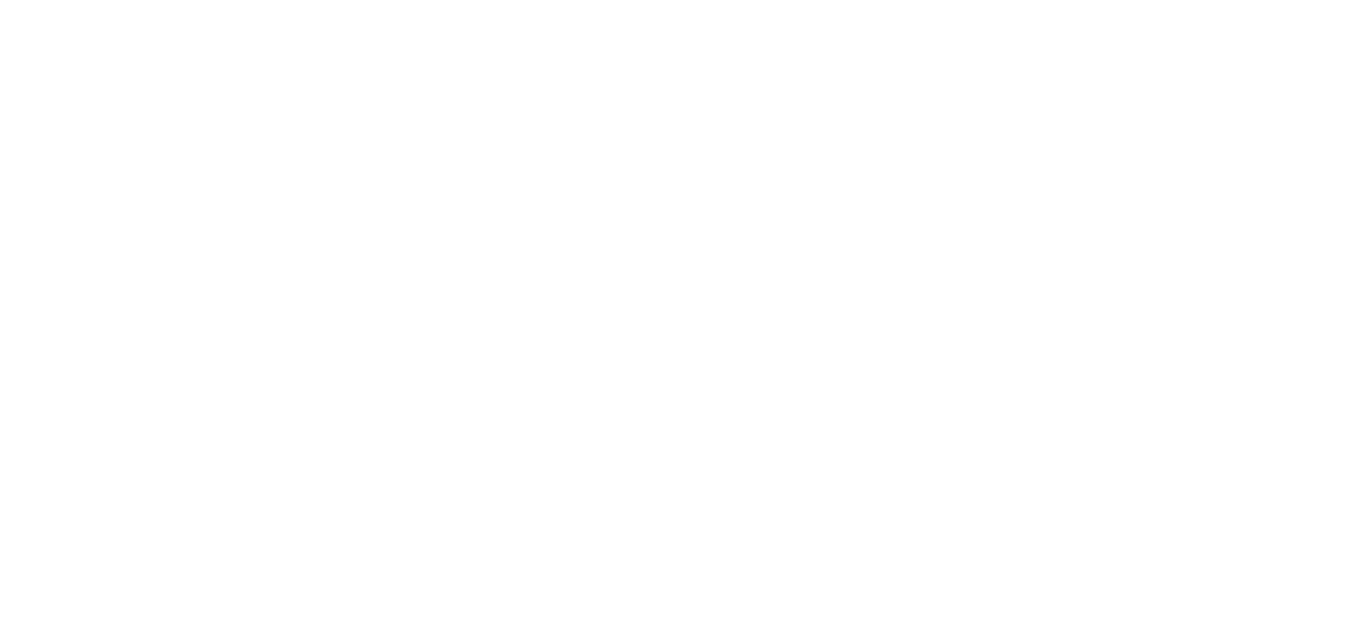 scroll, scrollTop: 0, scrollLeft: 0, axis: both 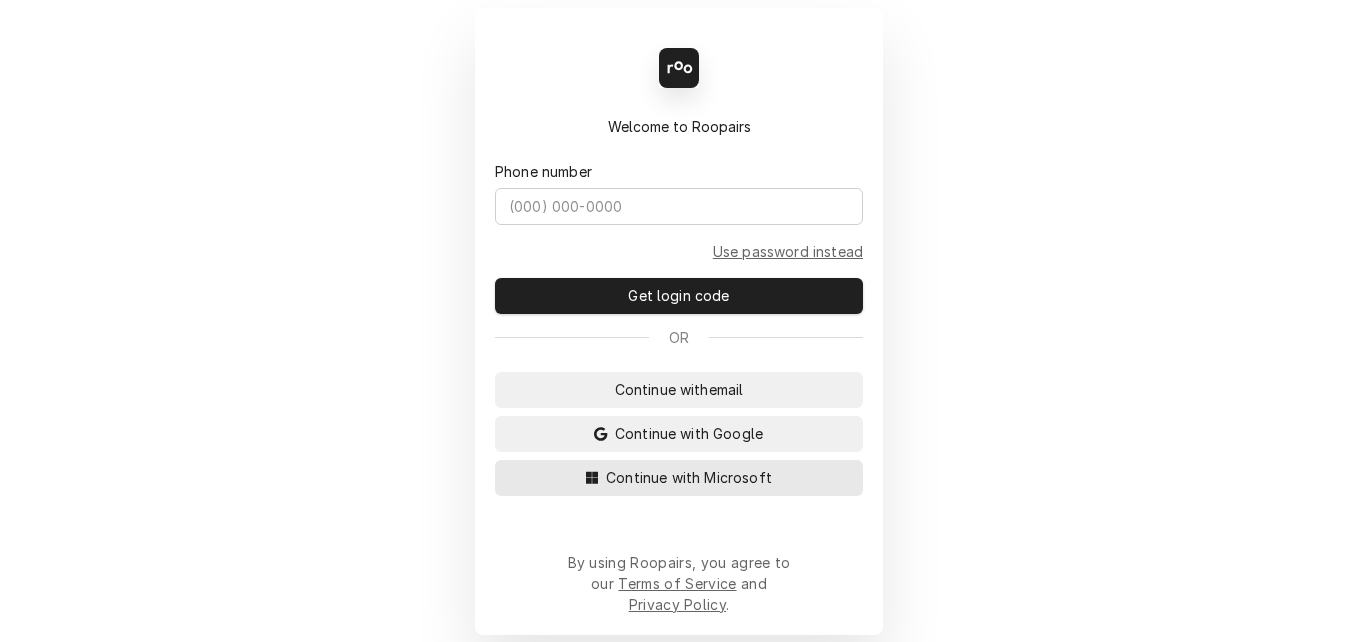 click on "Continue with Microsoft" at bounding box center [679, 478] 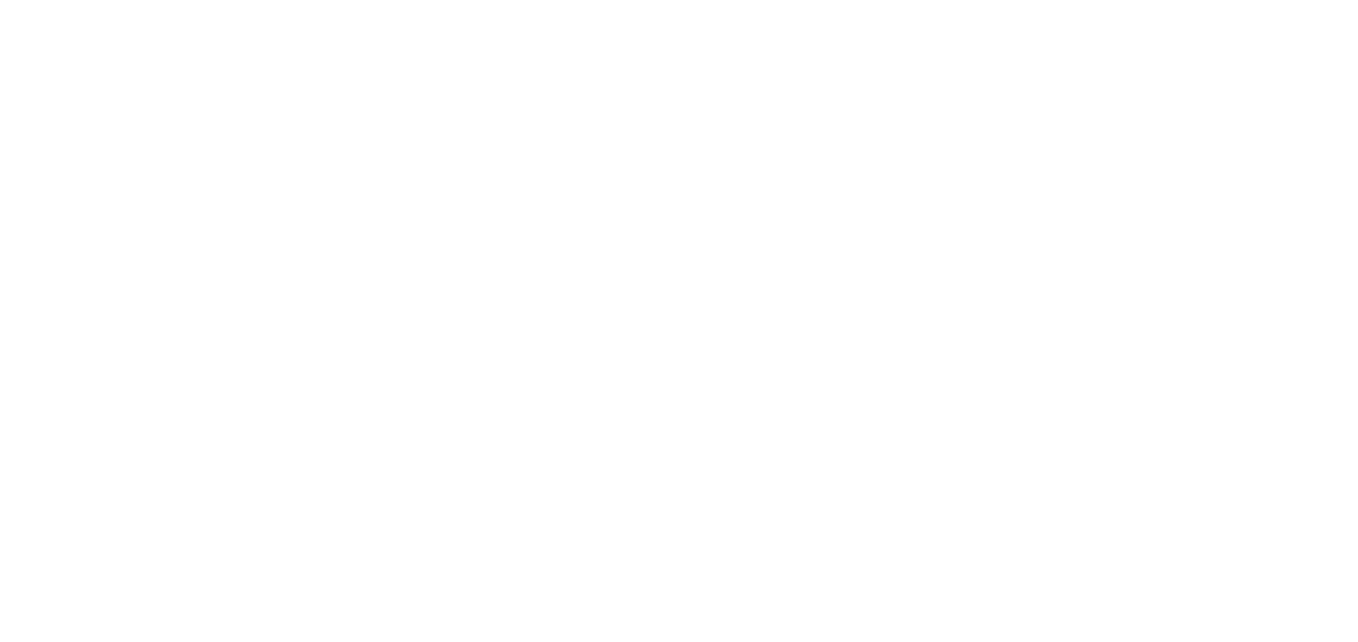 scroll, scrollTop: 0, scrollLeft: 0, axis: both 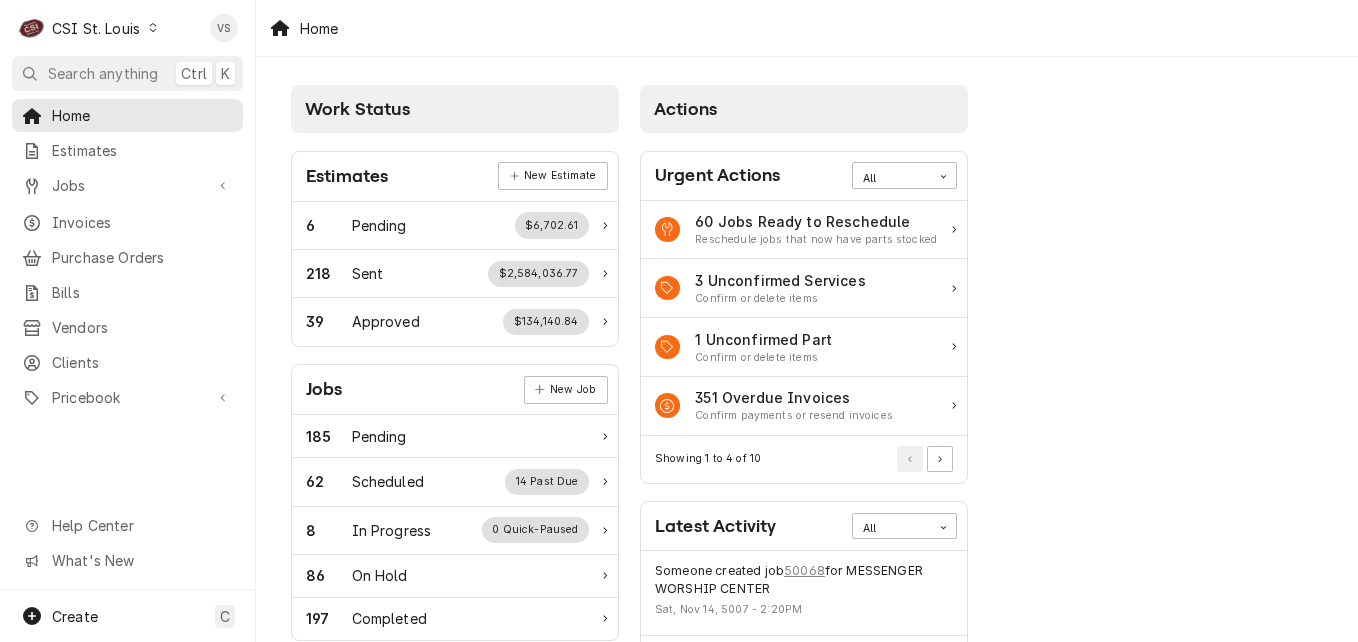 click 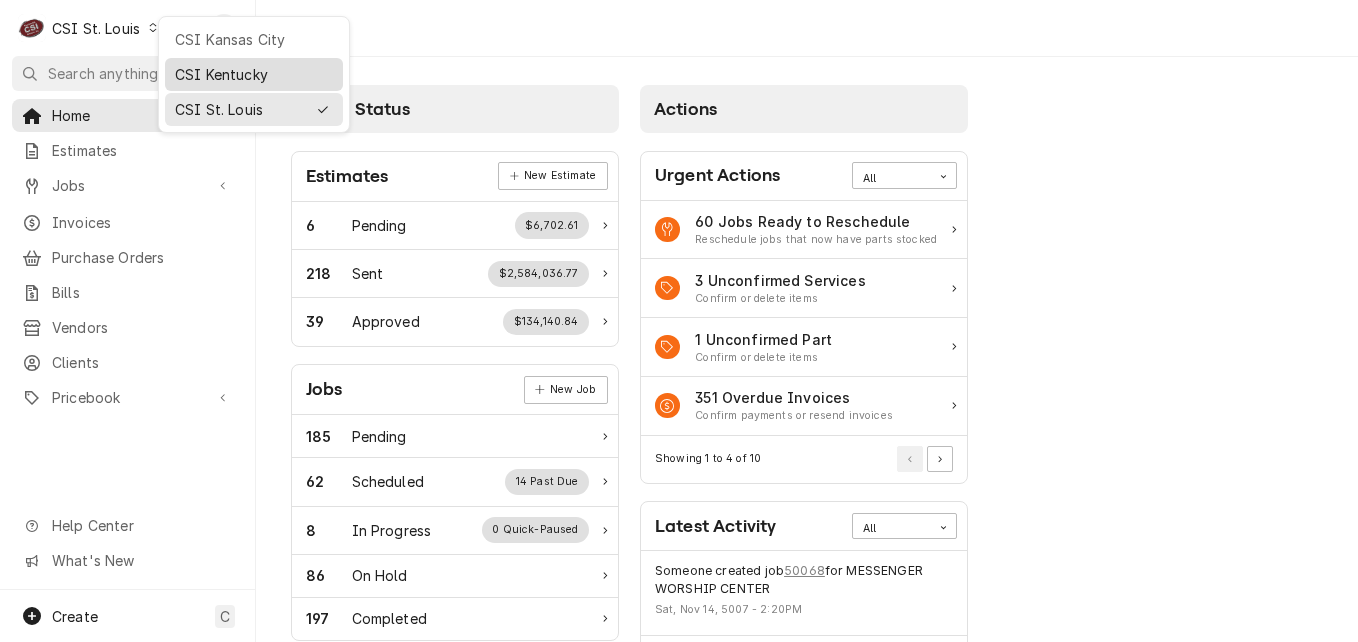 click on "CSI Kentucky" at bounding box center (254, 74) 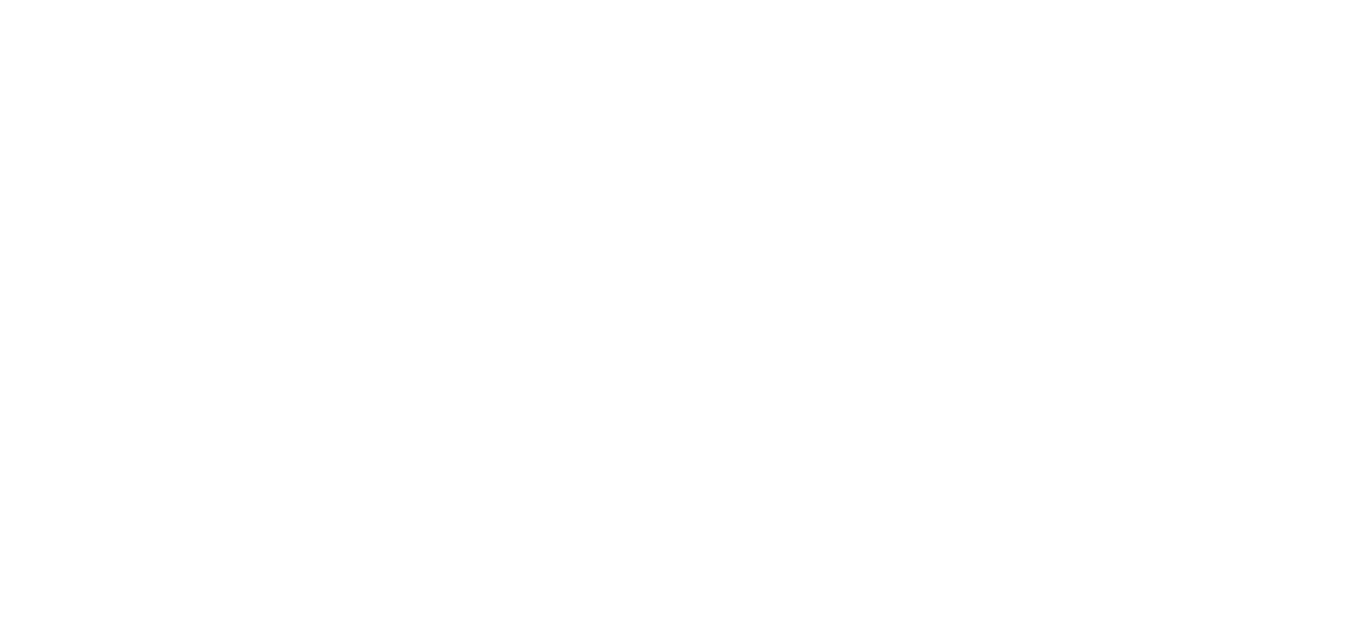 scroll, scrollTop: 0, scrollLeft: 0, axis: both 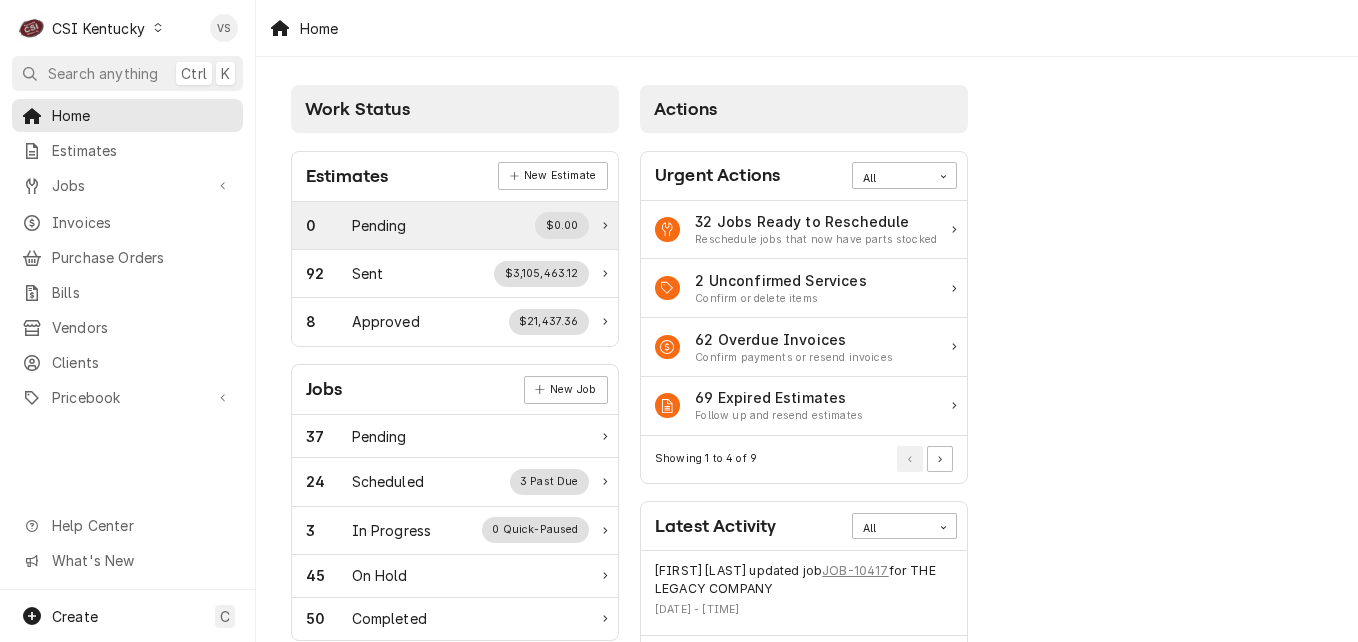 click on "Invoices" at bounding box center (142, 222) 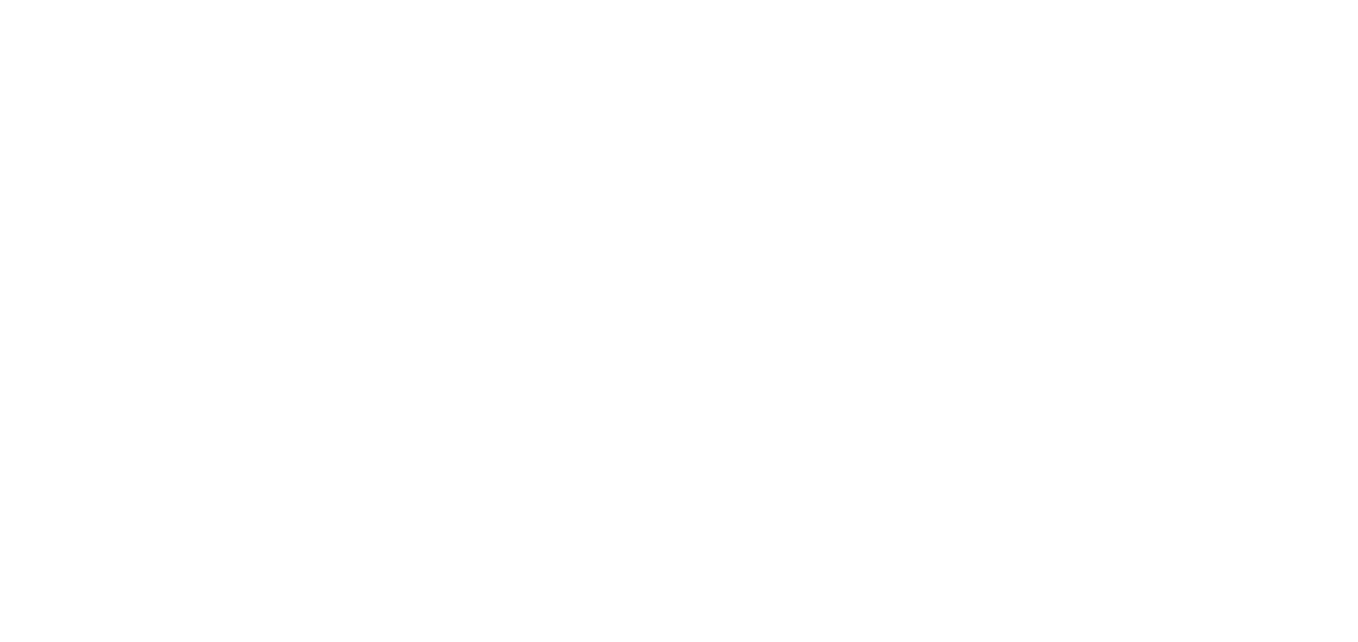 scroll, scrollTop: 0, scrollLeft: 0, axis: both 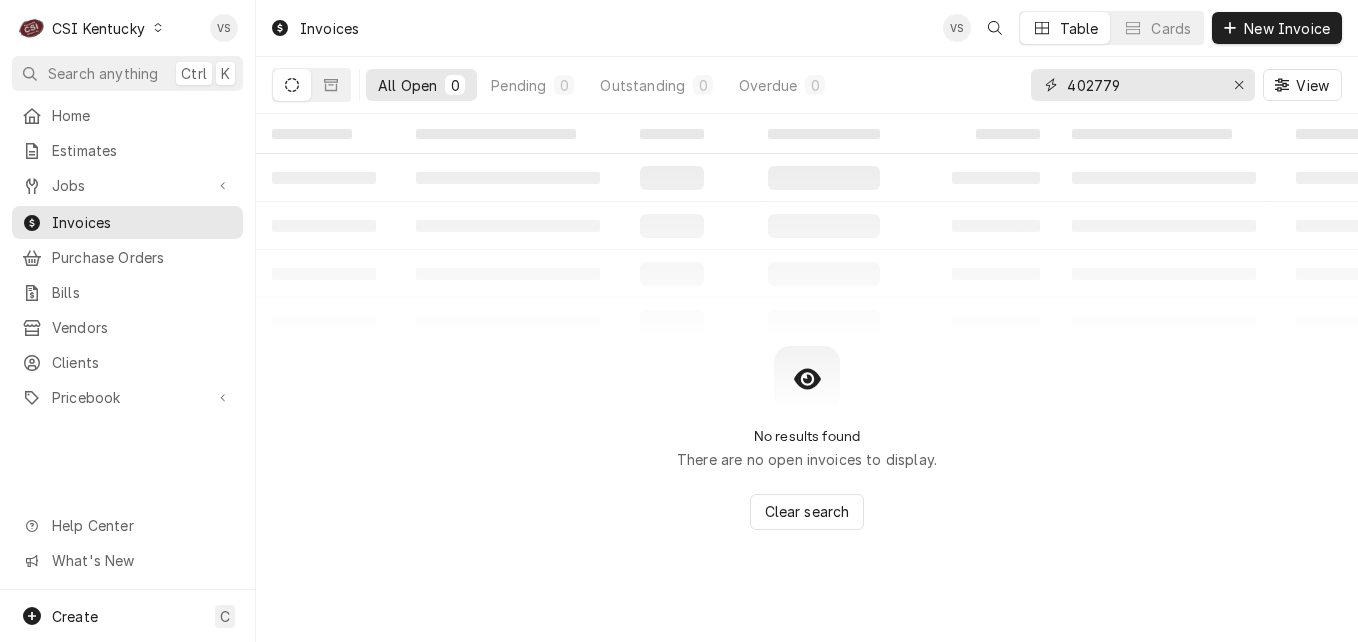 click on "All Open 0 Pending 0 Outstanding 0 Overdue 0 402779 View" at bounding box center (807, 85) 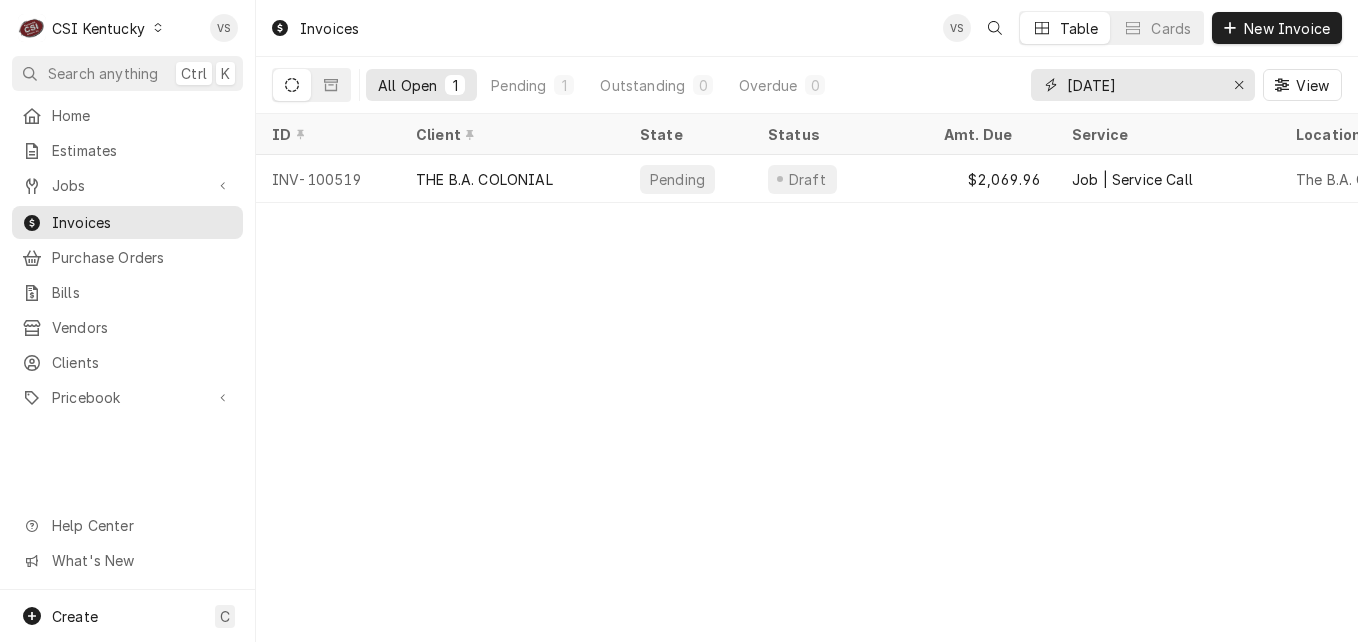 click on "00519" at bounding box center [1143, 85] 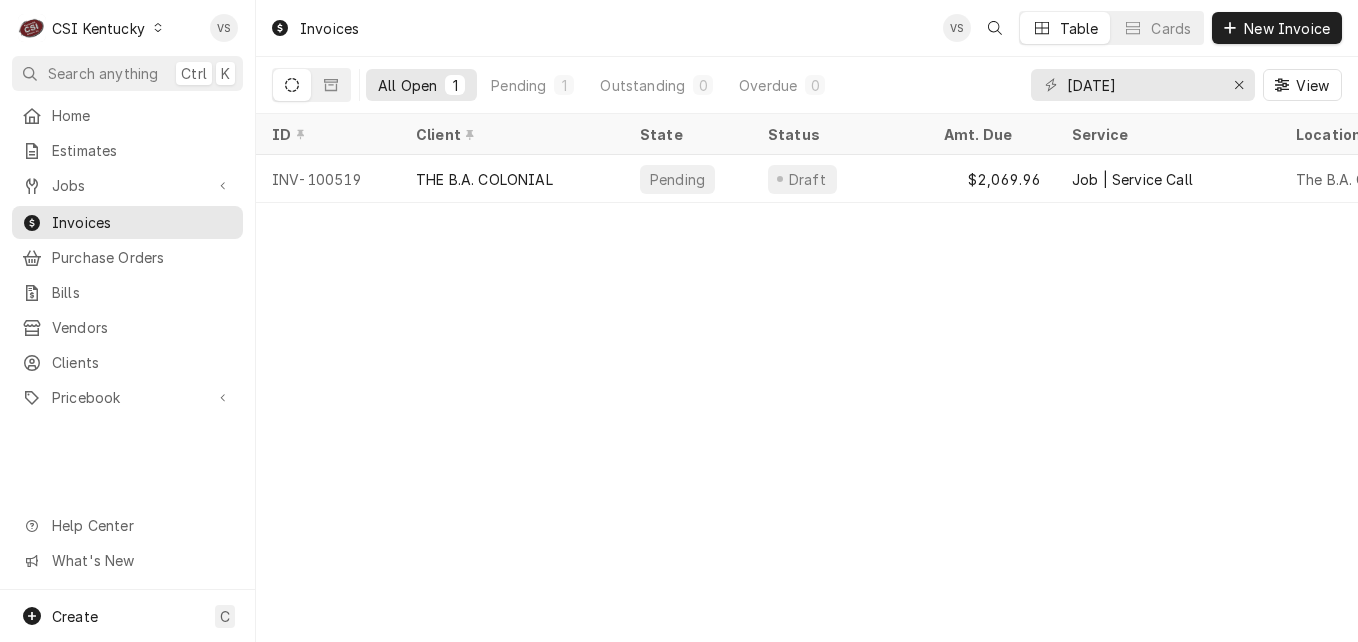 click on "00519" at bounding box center [1143, 85] 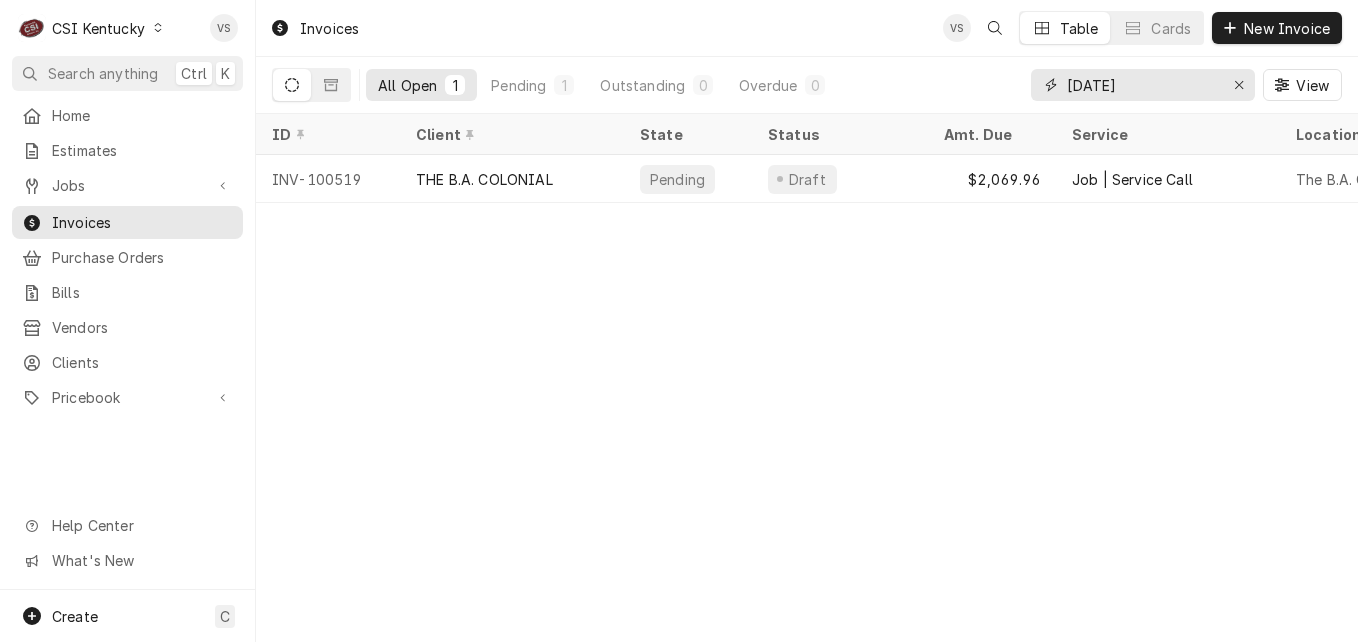 click on "00519" at bounding box center (1142, 85) 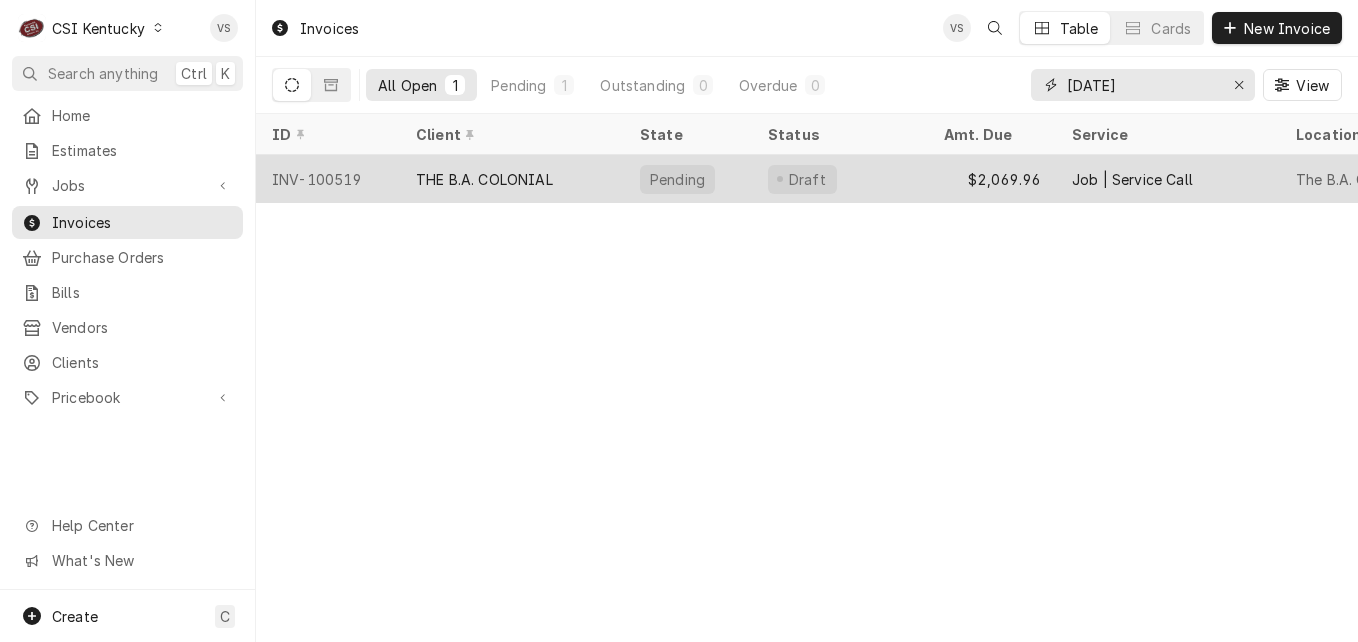 type on "100519" 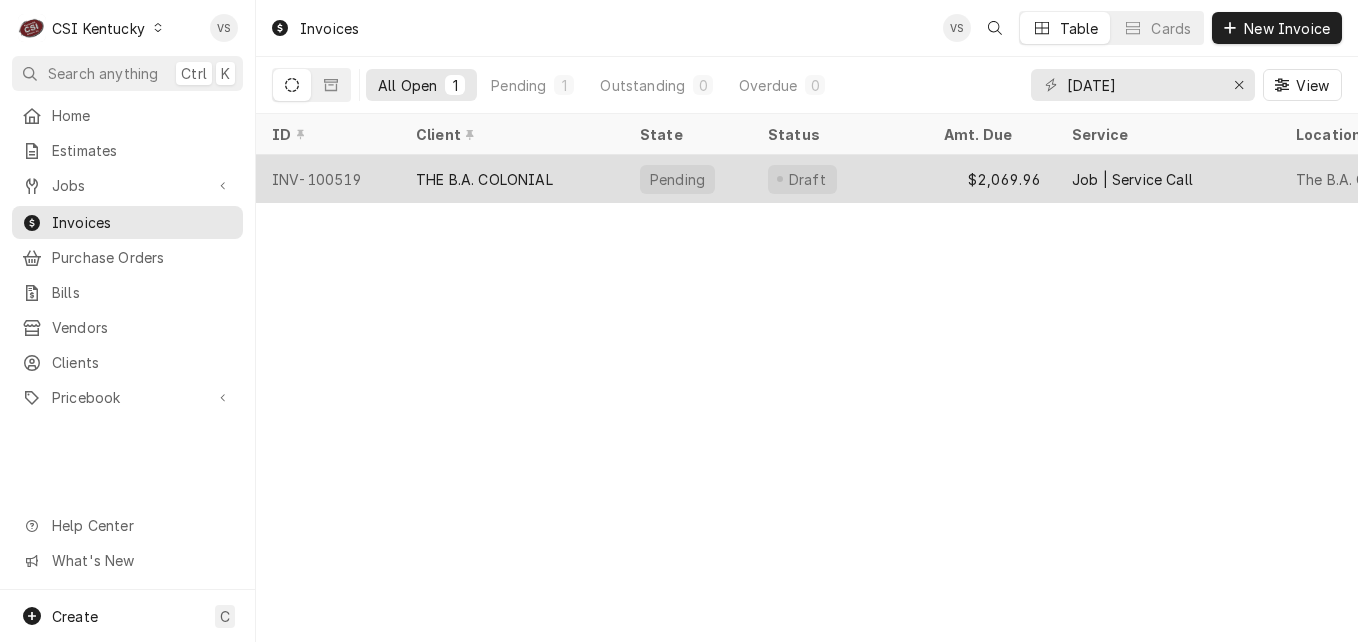 click on "THE B.A. COLONIAL" at bounding box center [484, 179] 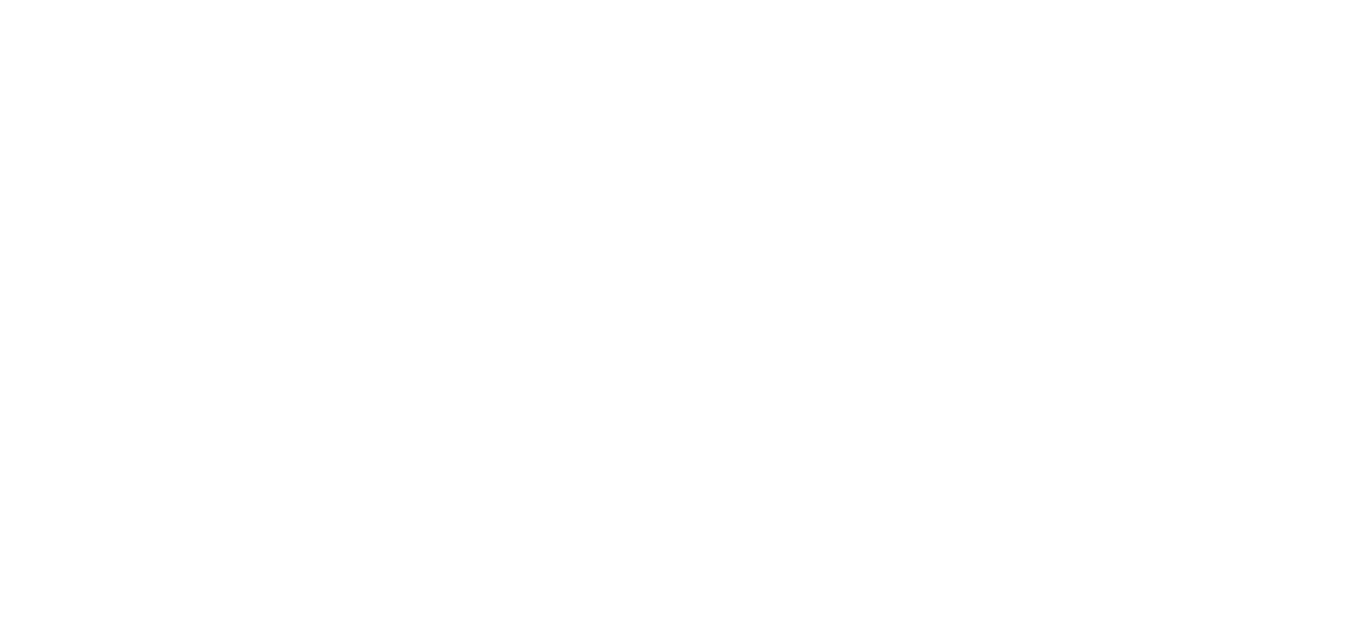 scroll, scrollTop: 0, scrollLeft: 0, axis: both 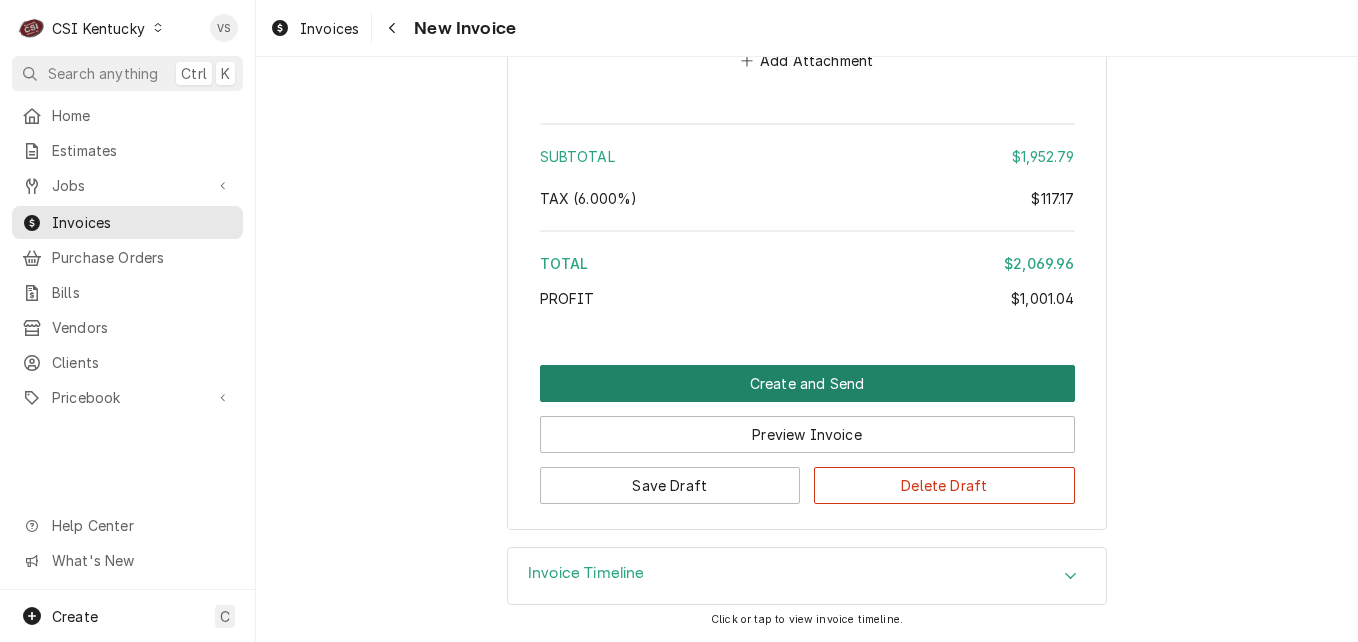 click on "Create and Send" at bounding box center [807, 383] 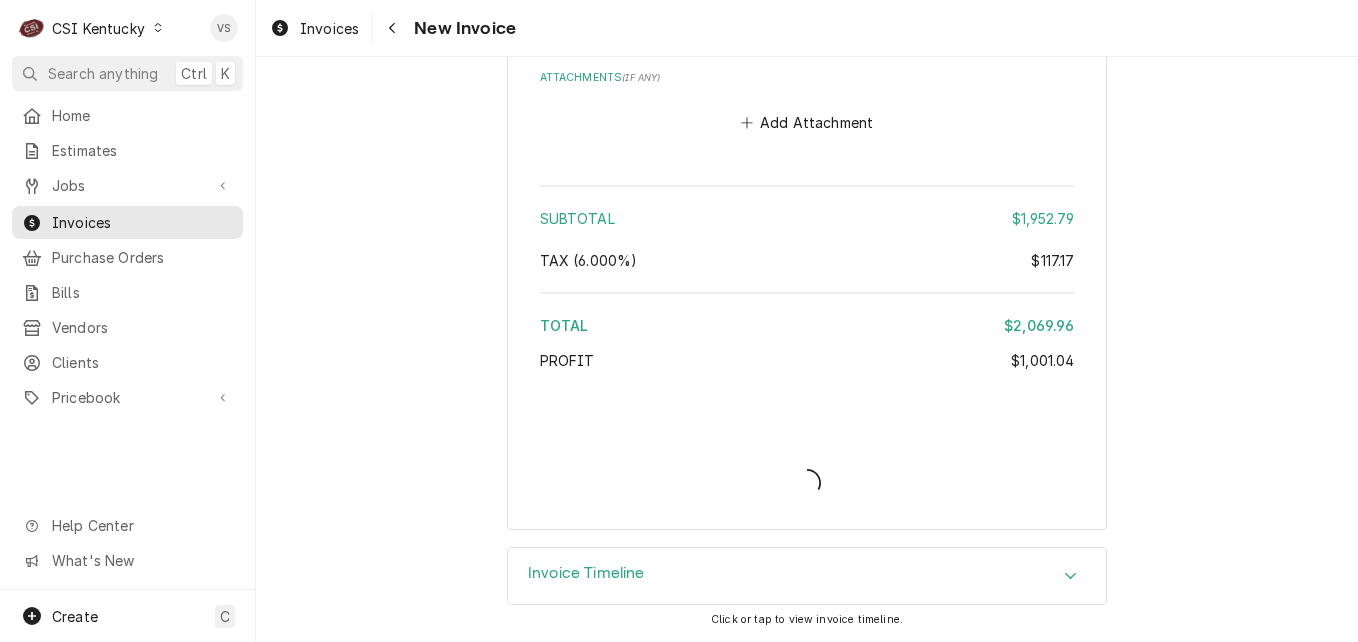 scroll, scrollTop: 4027, scrollLeft: 0, axis: vertical 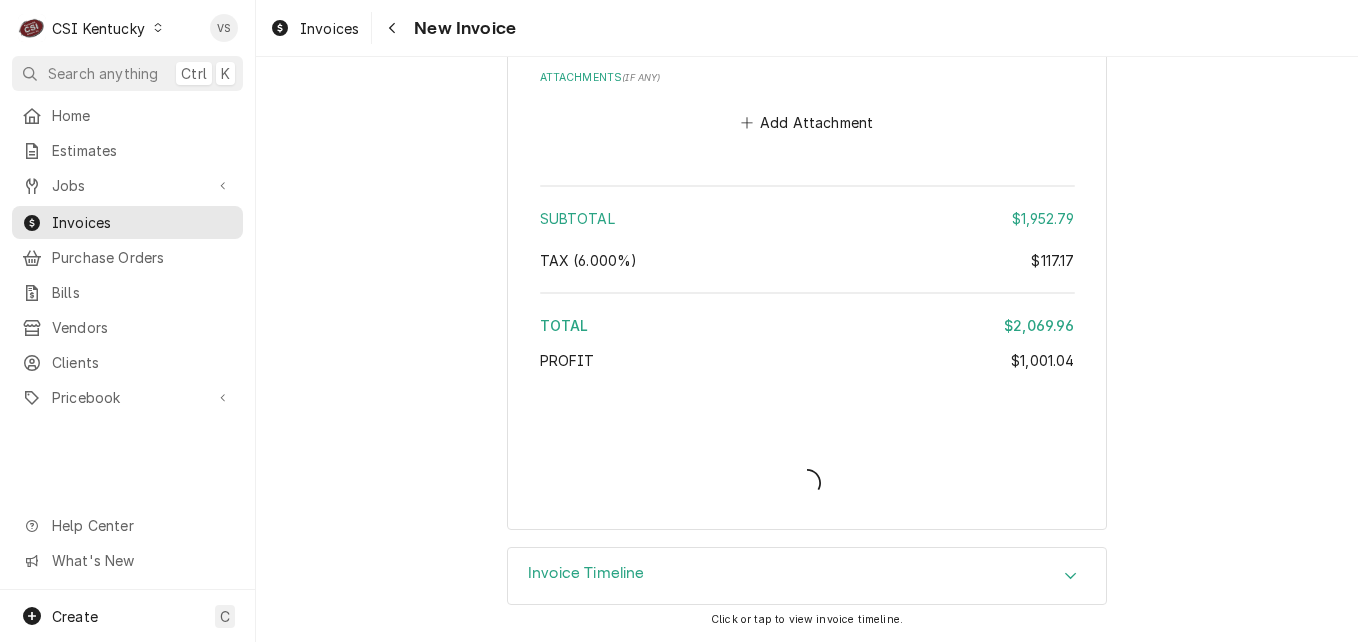 type on "x" 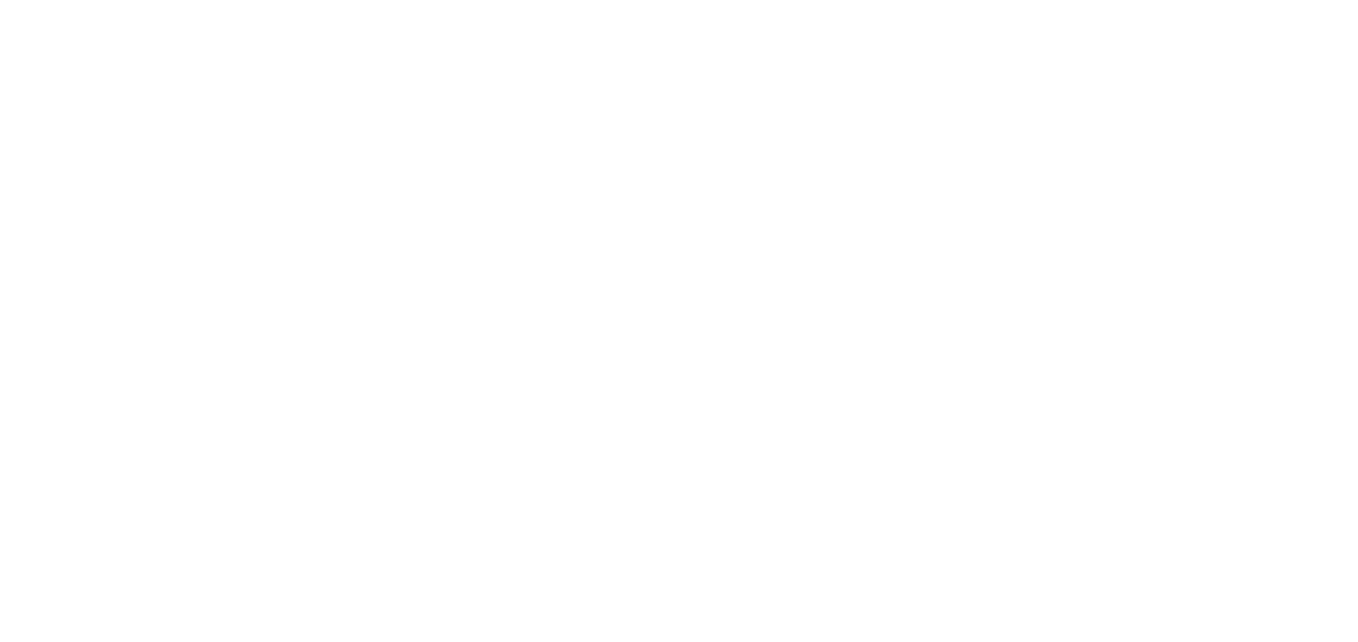 scroll, scrollTop: 0, scrollLeft: 0, axis: both 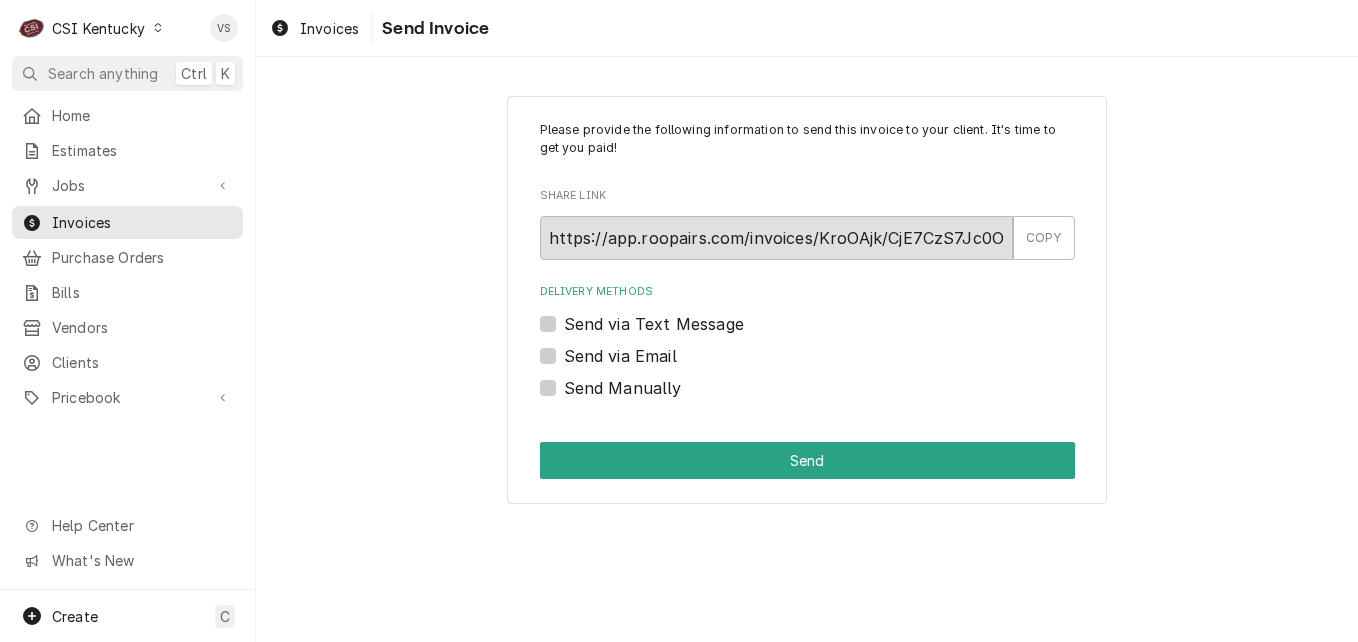 click on "Send Manually" at bounding box center [623, 388] 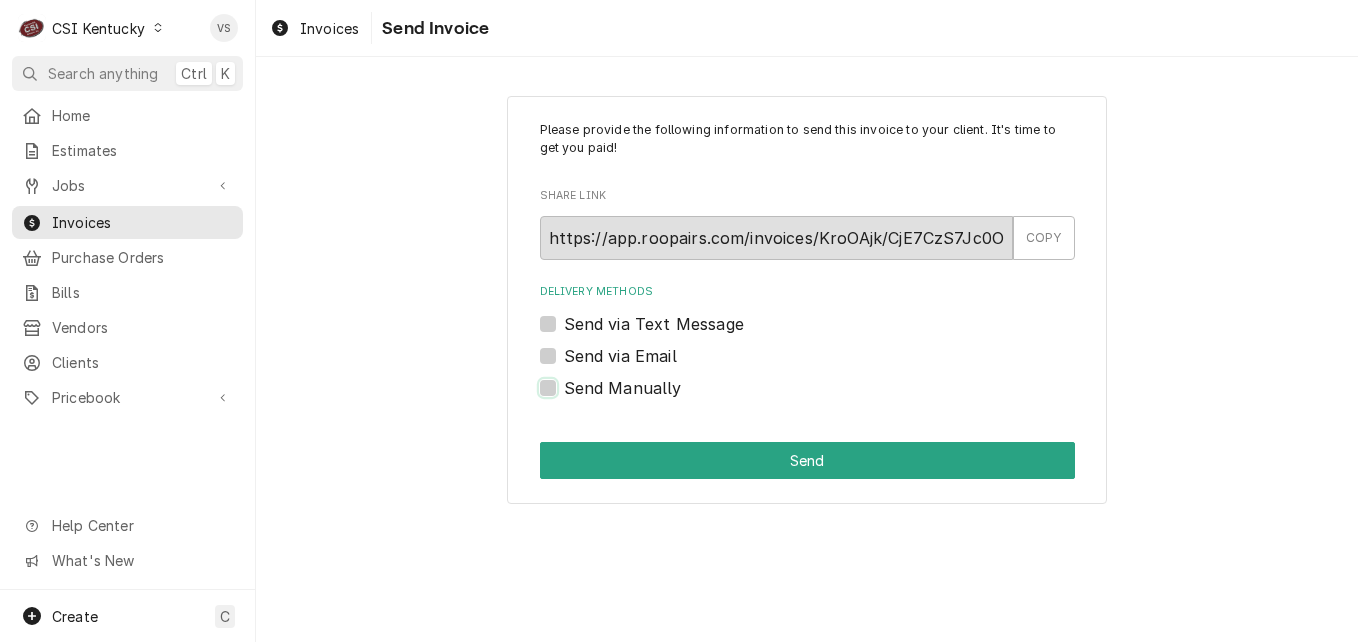 checkbox on "true" 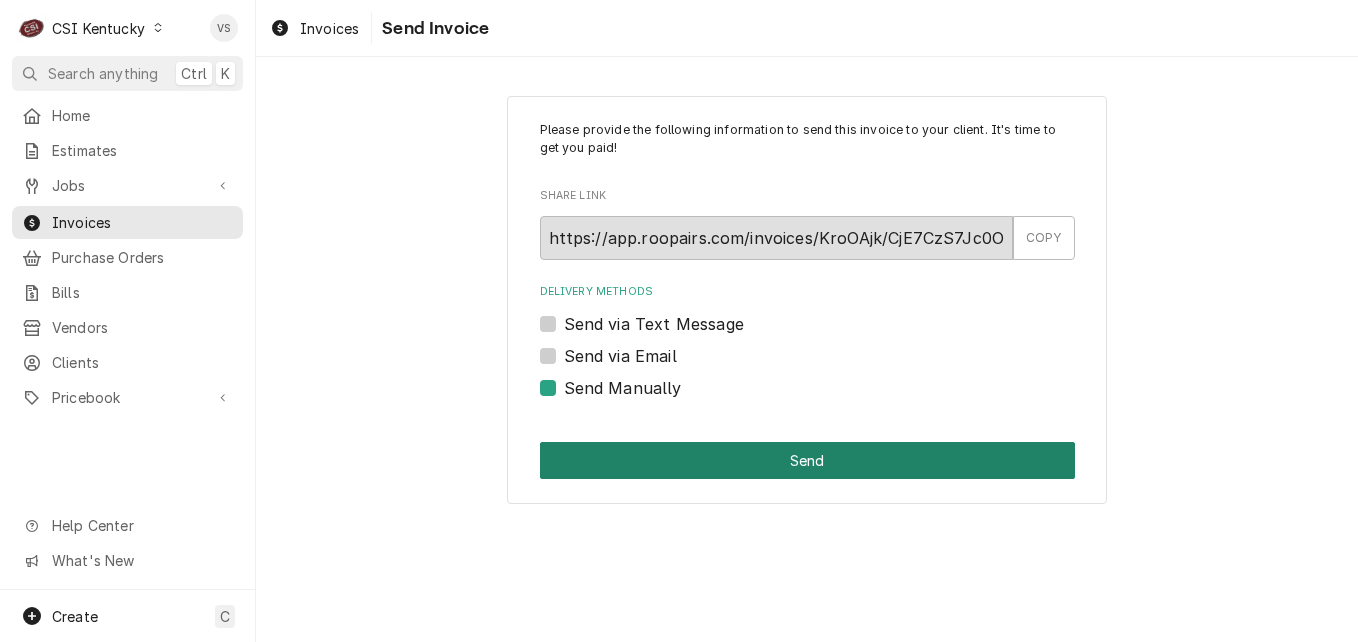 click on "Send" at bounding box center [807, 460] 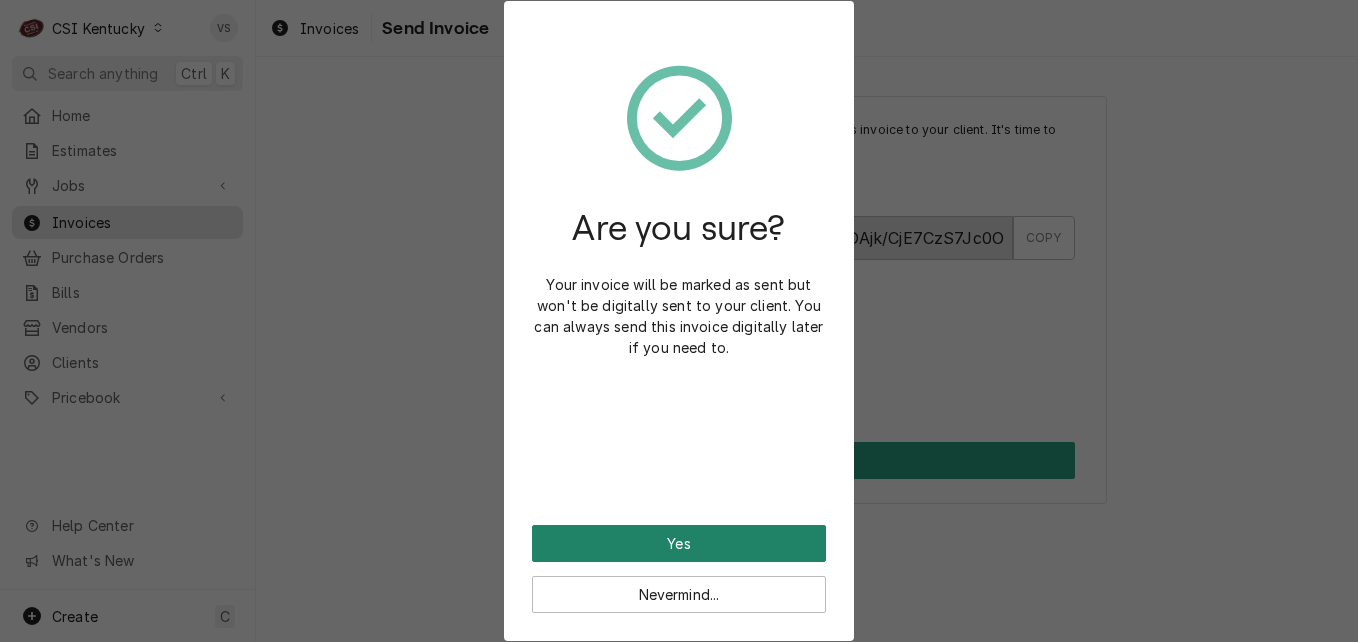 click on "Yes" at bounding box center (679, 543) 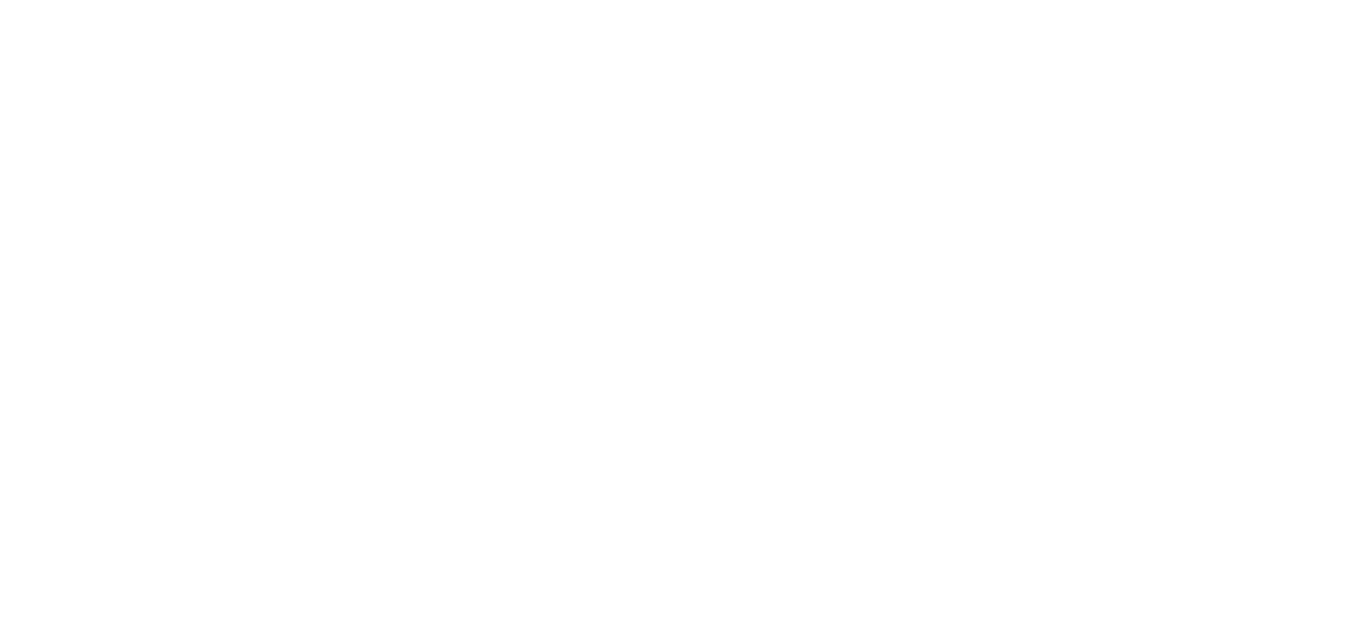 scroll, scrollTop: 0, scrollLeft: 0, axis: both 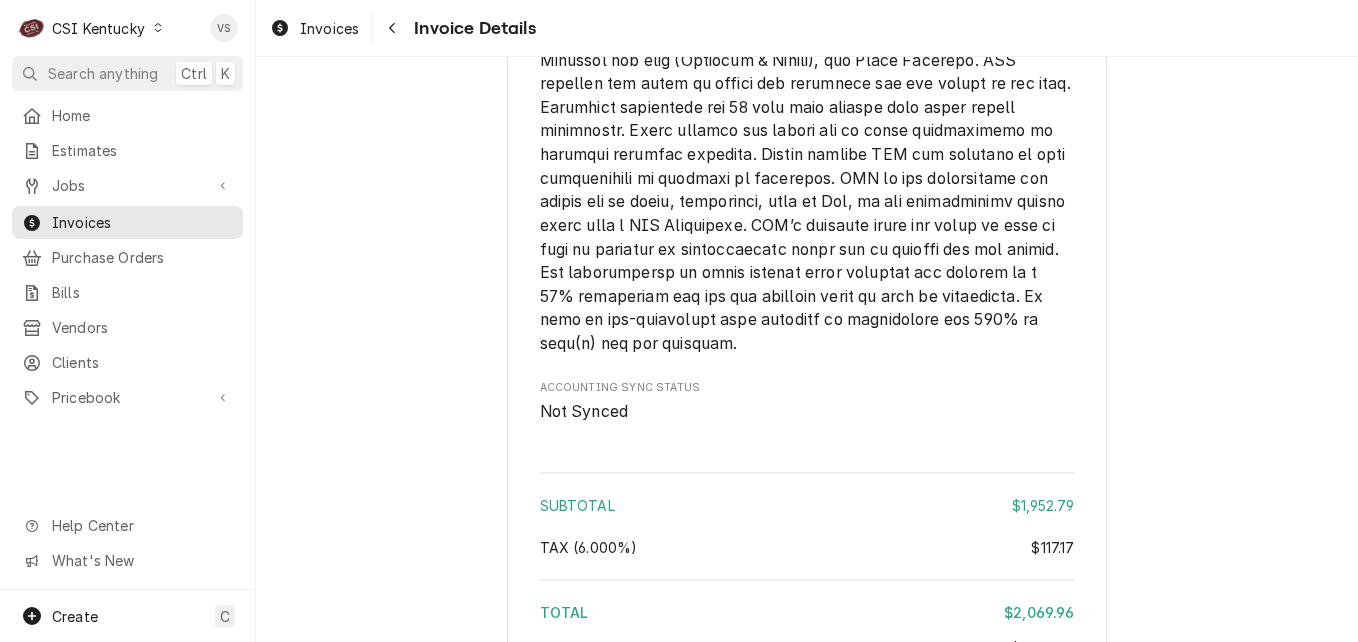 click on "Overdue Sender CSI Kentucky CSI Commercial Services Inc
11360 Bluegrass Parkway
Louisville, KY 40299 (502) 806-5000 serviceky@csi1.com Recipient (Bill To) THE B.A. COLONIAL THE B.A. COLONIAL
818 W Kenwood Dr
Louisville, KY 40214 Service Location The B.A. Colonial
818 W Kenwood Dr
Louisville, KY 40214 Created From Job Finalized Job | Service Call Roopairs Invoice ID INV-100519 Service Type Job | Service Call Date Issued Aug 6, 2025 Terms Same Day Date Due Aug 6, 2025 Sent On Thu, Aug 7th, 2025 - 8:14 AM Last Modified Thu, Aug 7th, 2025 - 8:14 AM Service Charges Short Description 2-Labor (Service) | Standard | Estimated Subtype [#1-SALE] LABR-REG Service Date Aug 6, 2025 Hourly Cost $0.00/hr Qty. 3.5hrs Rate $140.00/hr Amount $490.00 Tax Taxable Service  Summary Standard labor (regular rate) applies to tech hours worked between 7:00 AM and 4:30 PM on weekdays, excluding holidays.
**This reflects estimated hours to complete the job**
REMOVED AND REPLACED DIGITAL THERMOSTAT CONTROLLER PER QUOTE.
JEFF HARTLEY" at bounding box center (807, -1175) 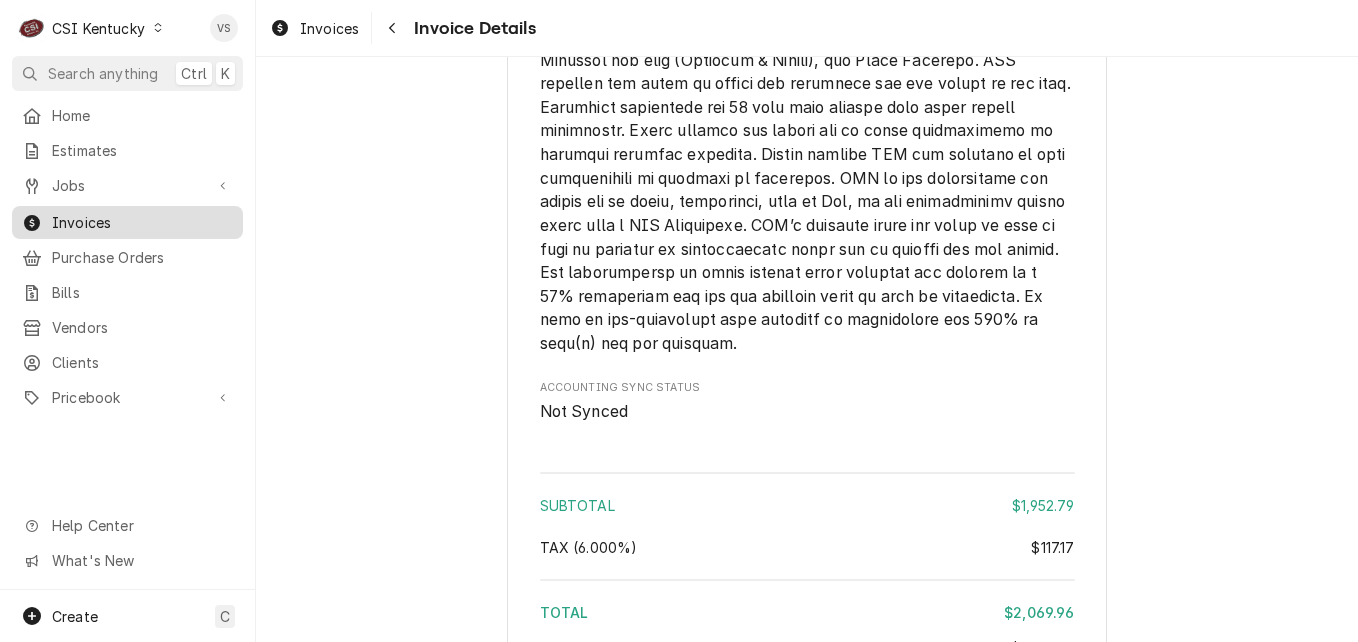 click on "Invoices" at bounding box center (142, 222) 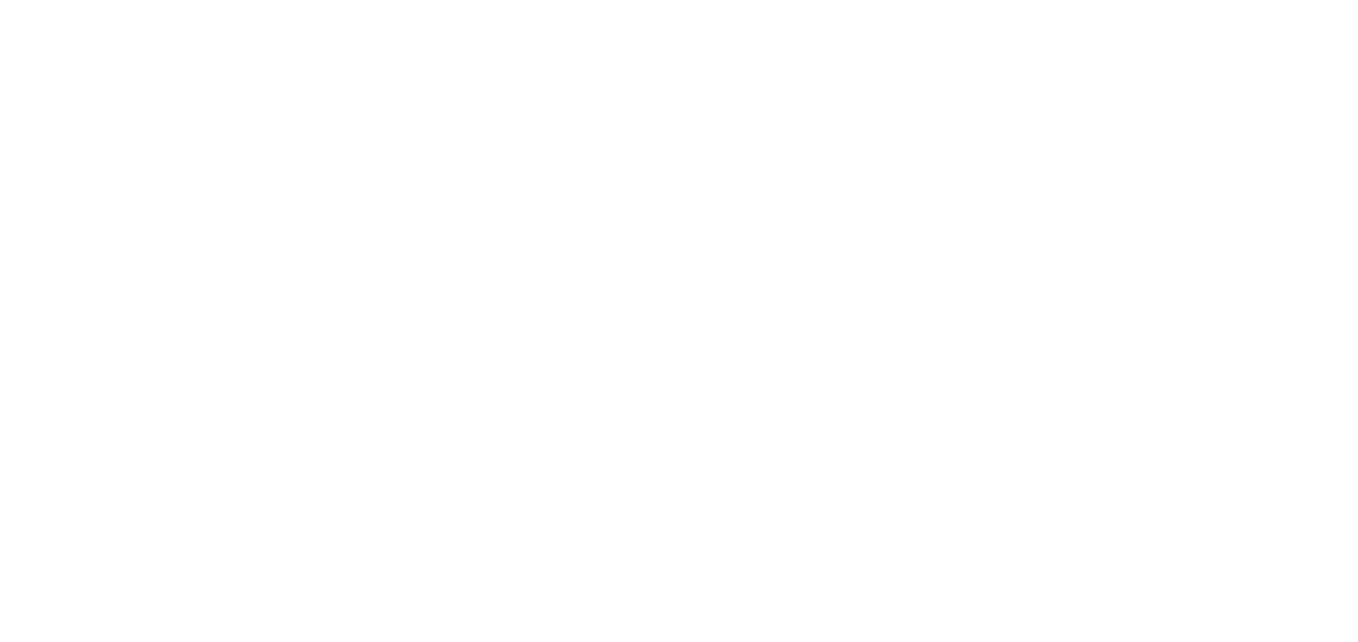 scroll, scrollTop: 0, scrollLeft: 0, axis: both 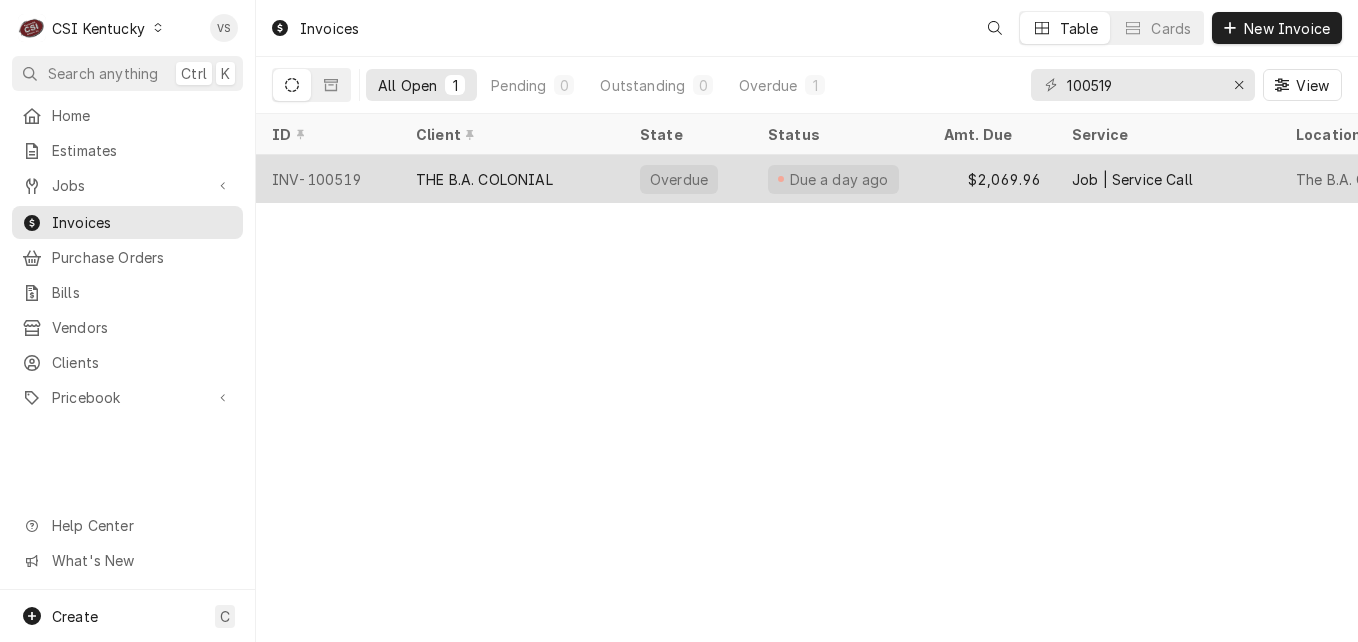 click on "INV-100519" at bounding box center (328, 179) 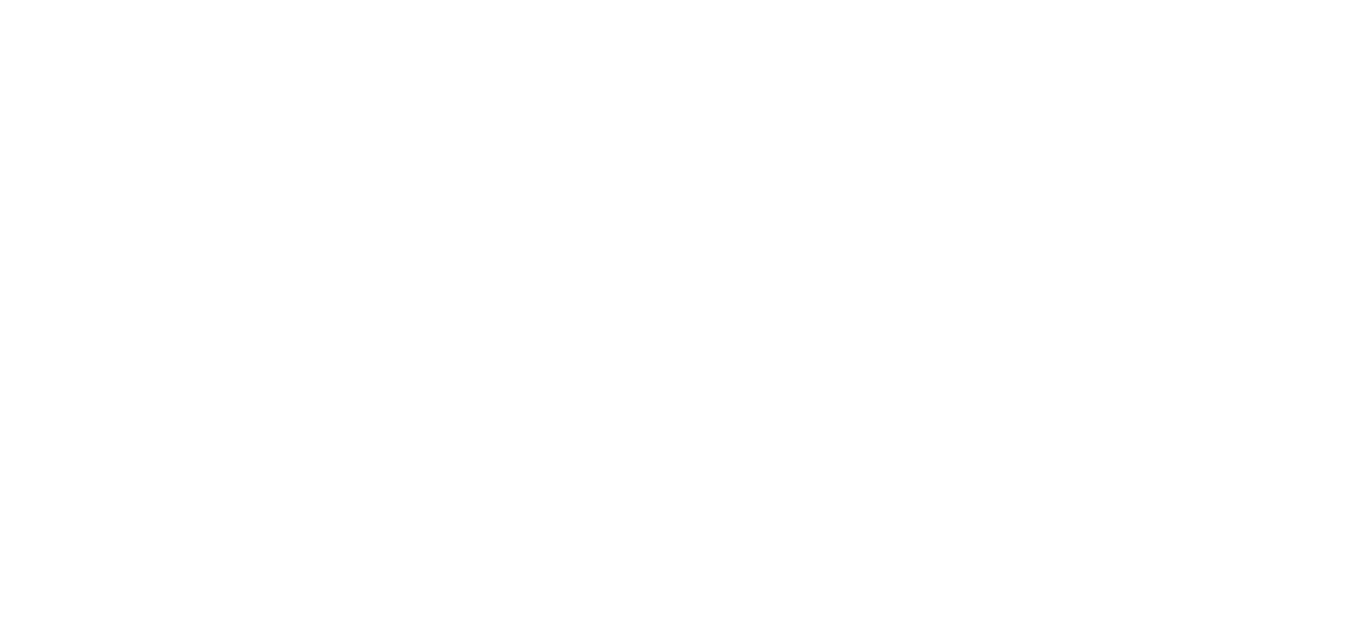 scroll, scrollTop: 0, scrollLeft: 0, axis: both 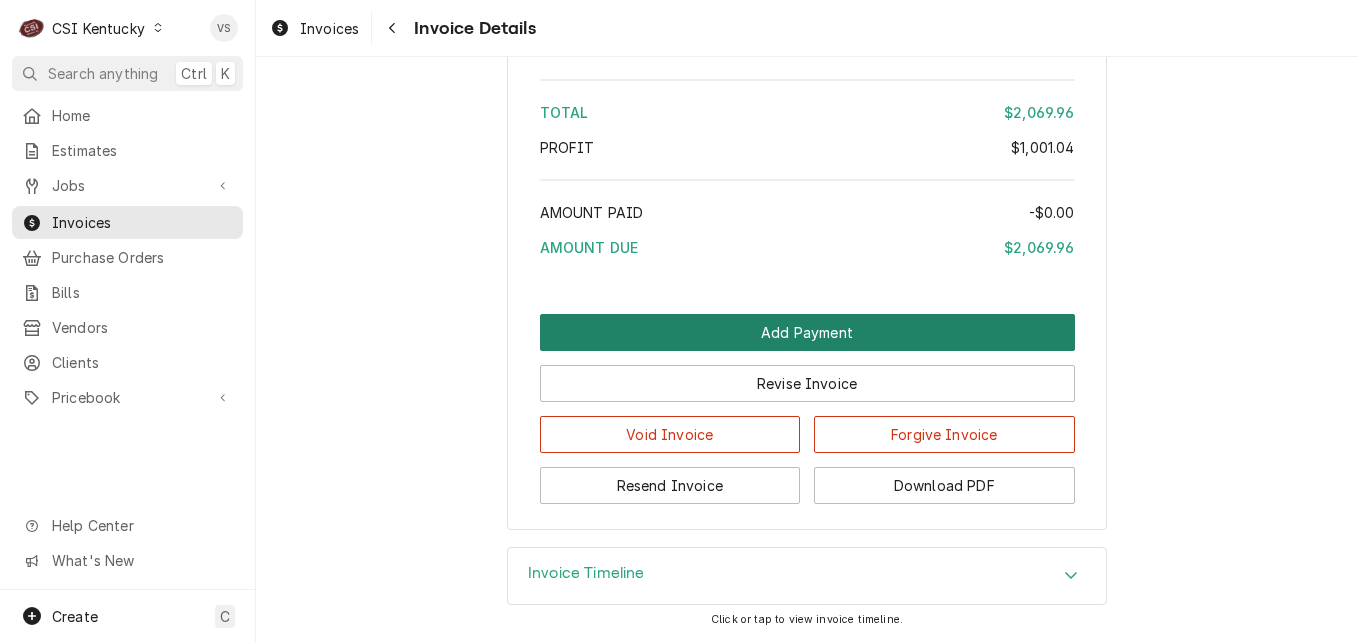 click on "Add Payment" at bounding box center [807, 332] 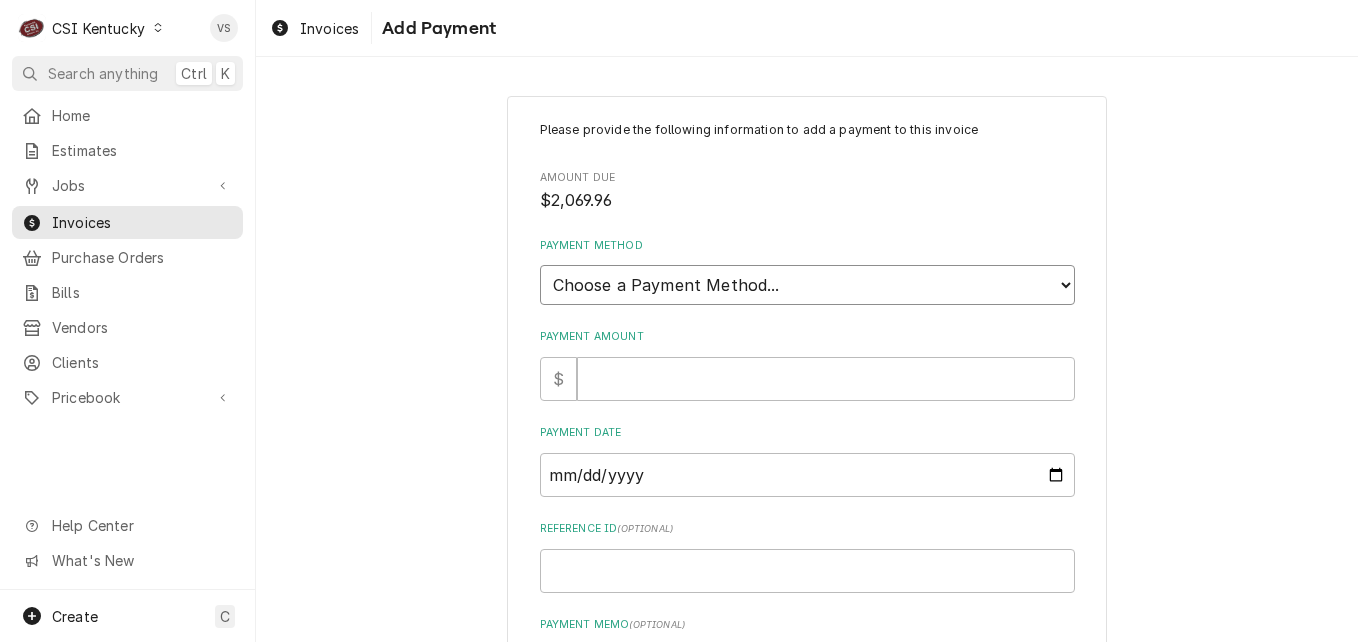click on "Choose a Payment Method... Cash Check Credit/Debit Card ACH/eCheck Other" at bounding box center [807, 285] 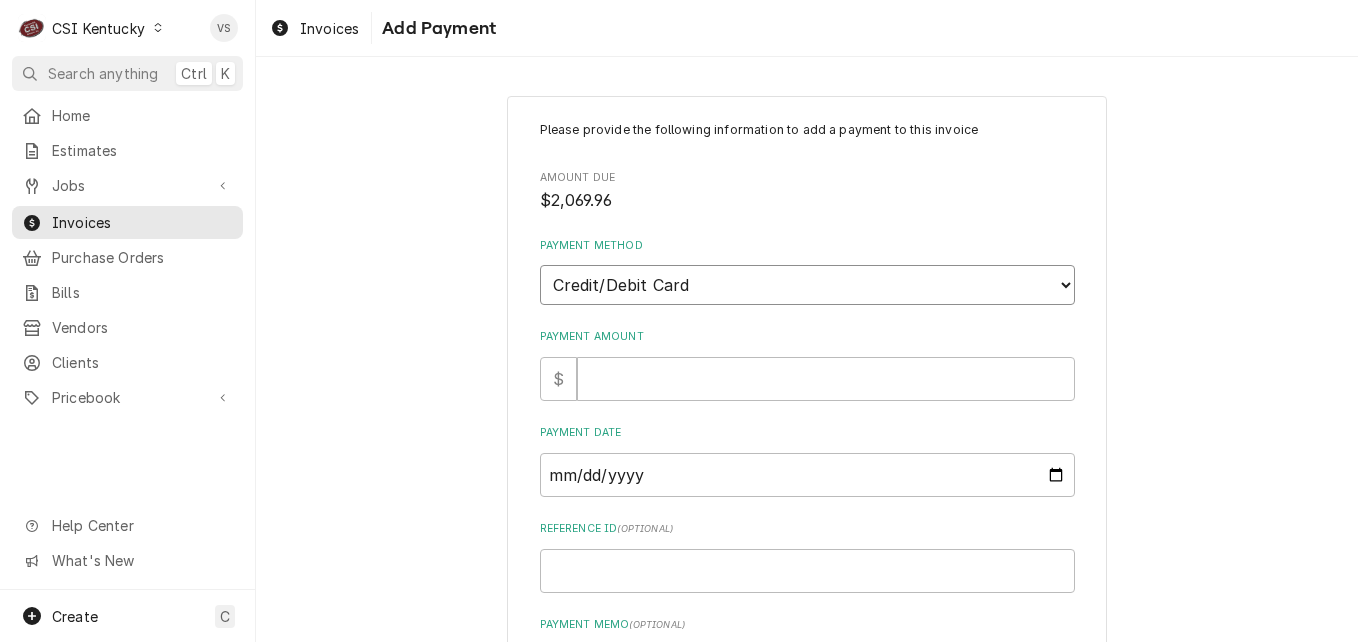 click on "Choose a Payment Method... Cash Check Credit/Debit Card ACH/eCheck Other" at bounding box center (807, 285) 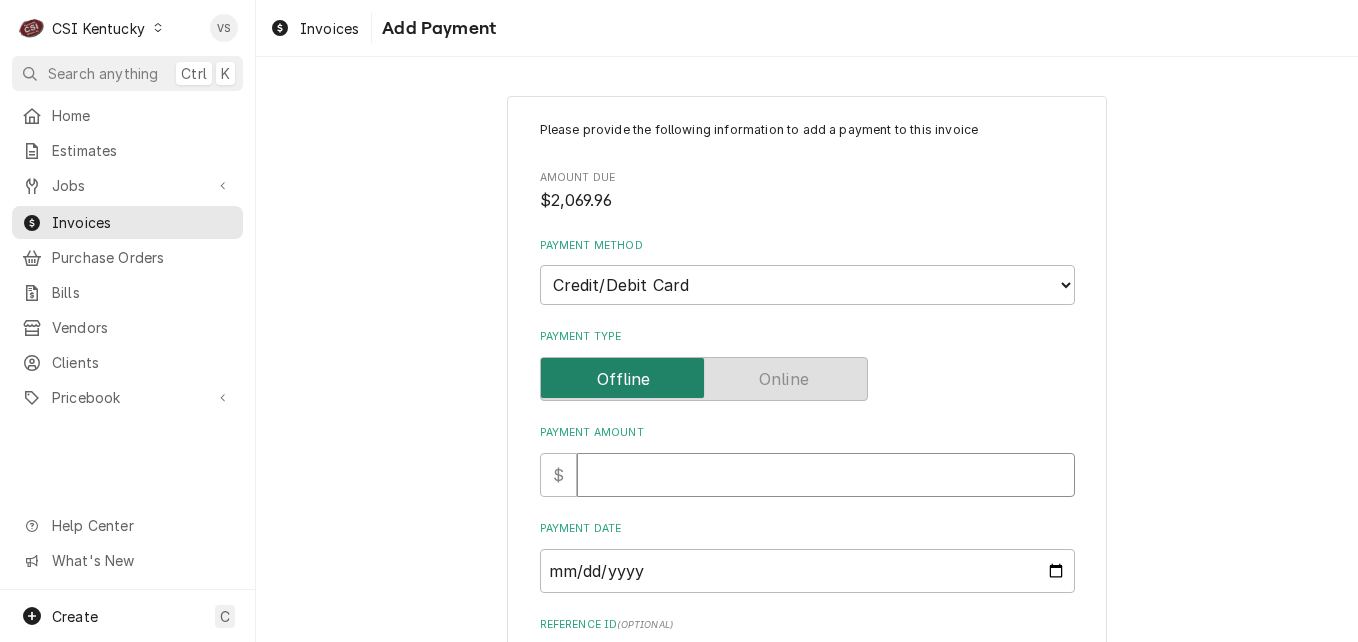 click on "Payment Amount" at bounding box center (826, 475) 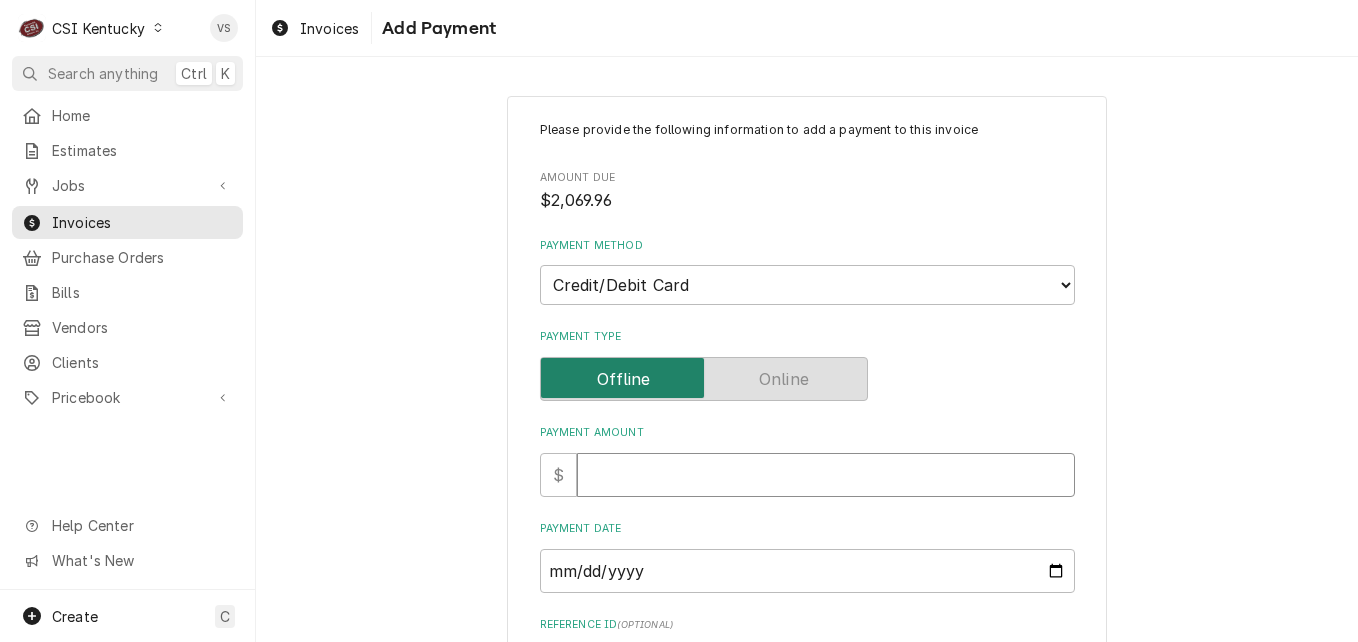 type on "x" 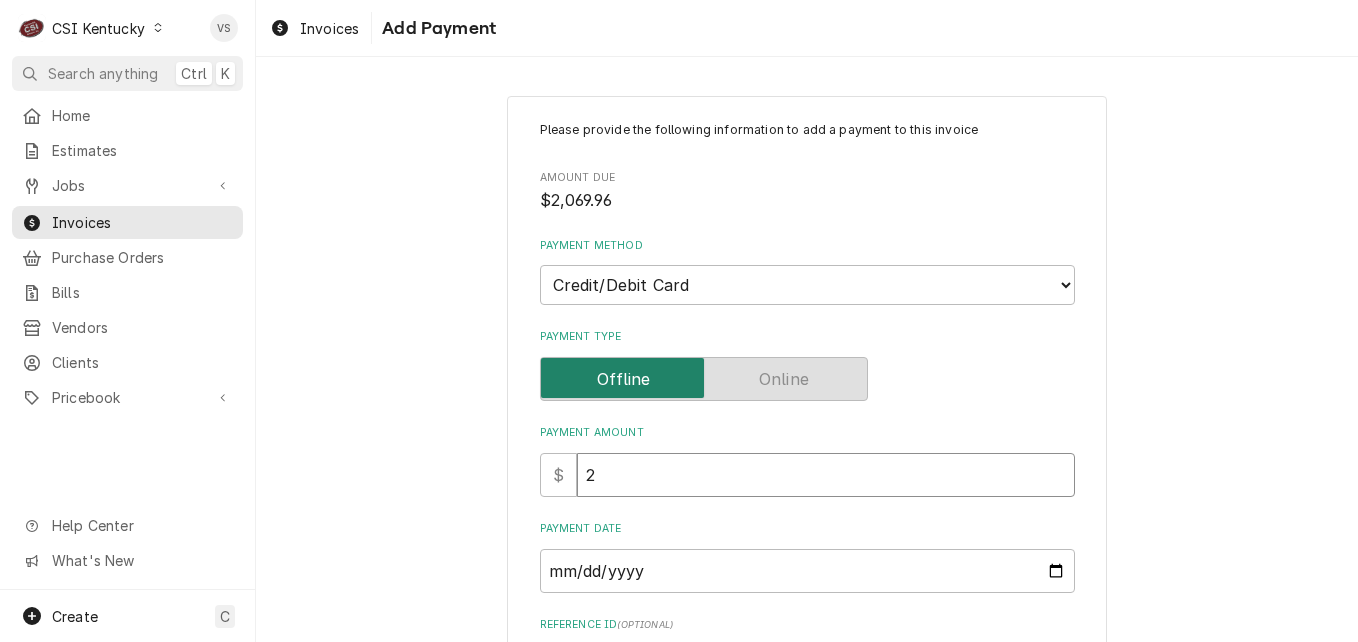 type on "x" 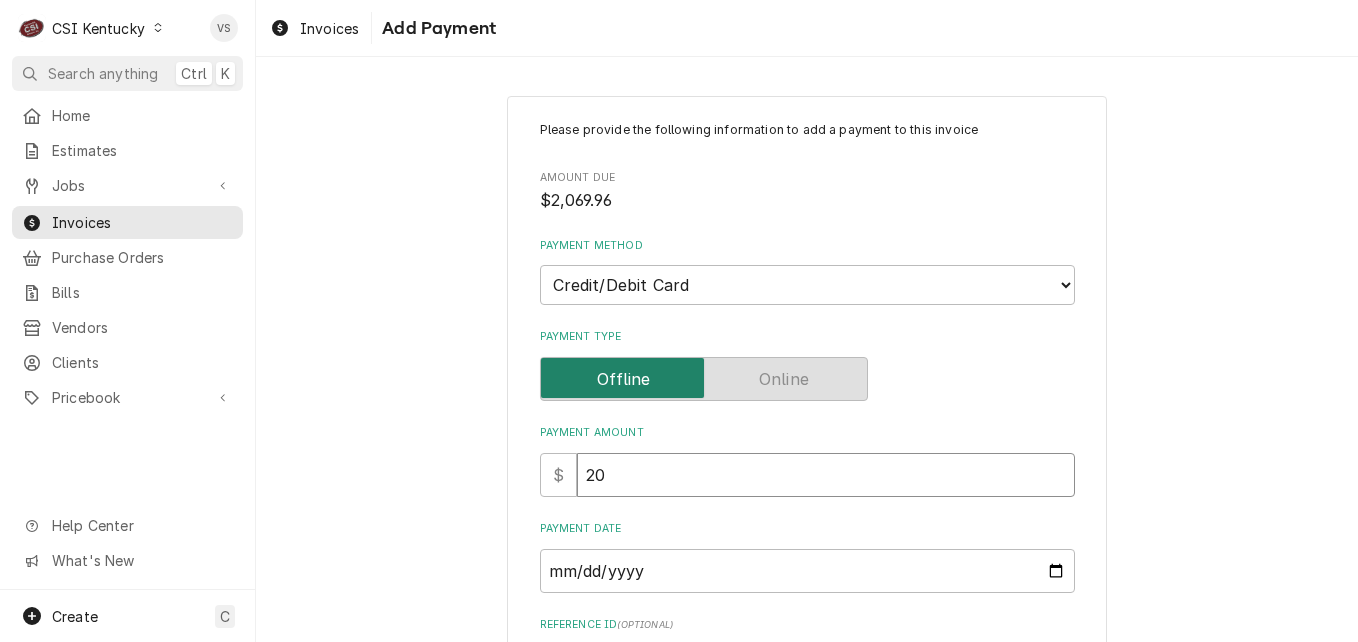 type on "x" 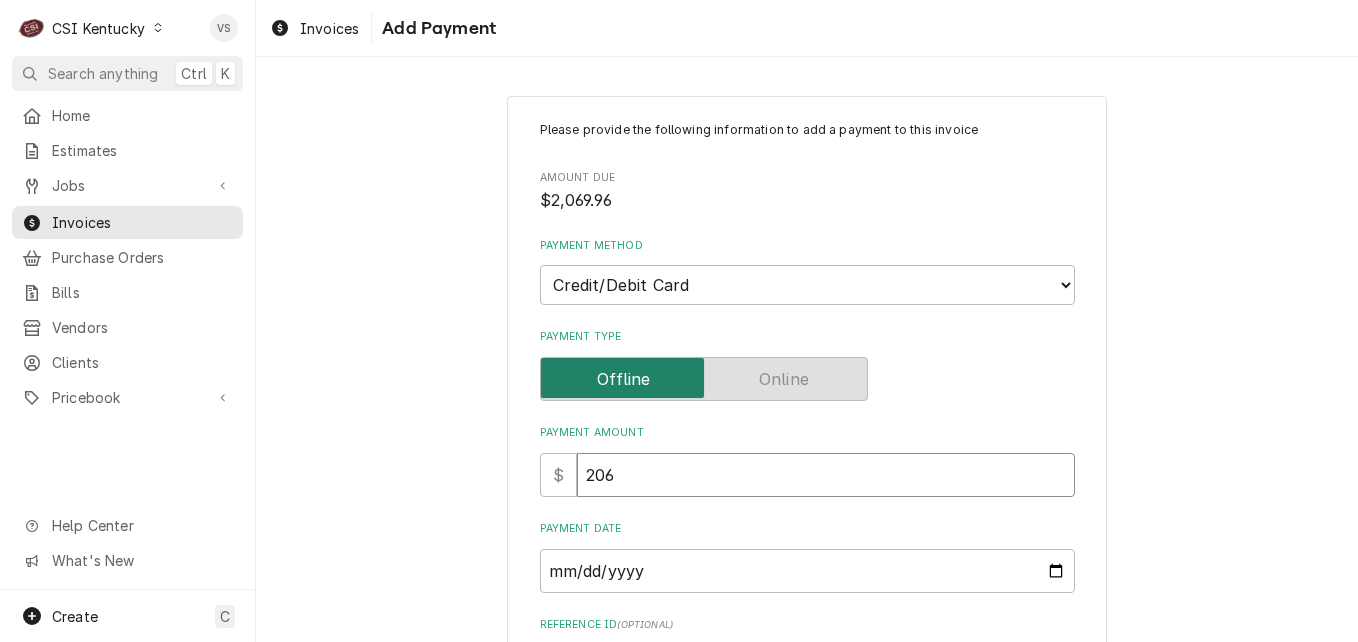 type on "x" 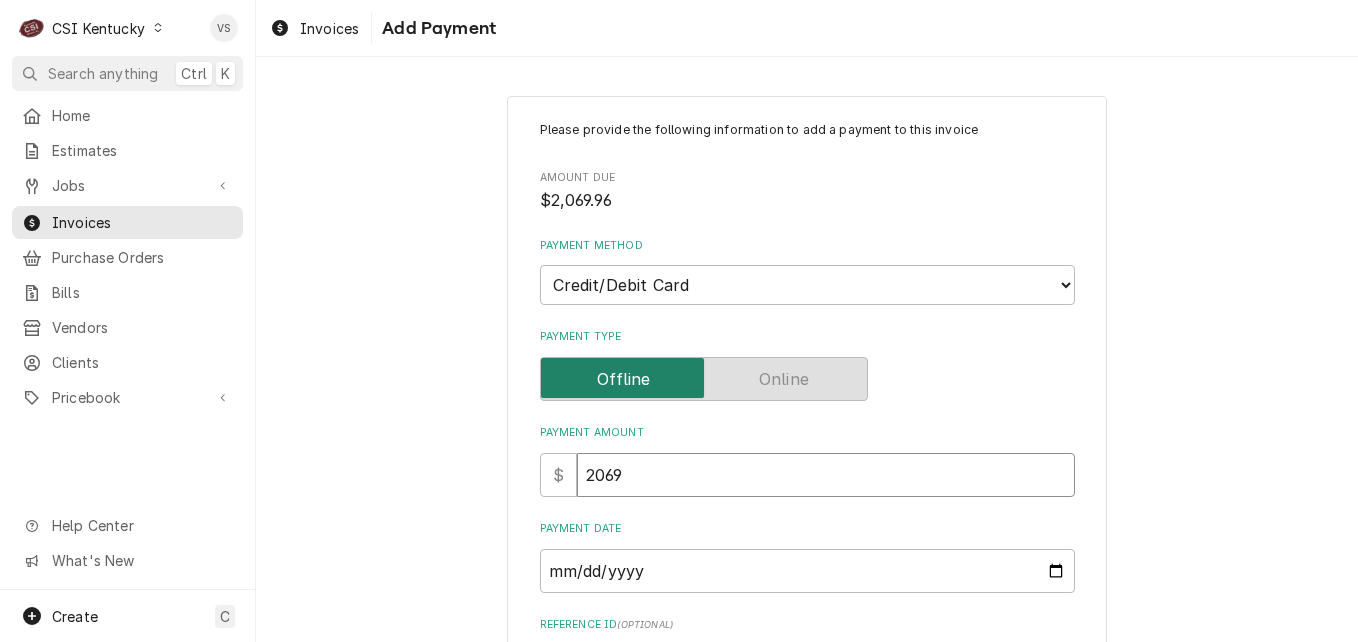 type on "x" 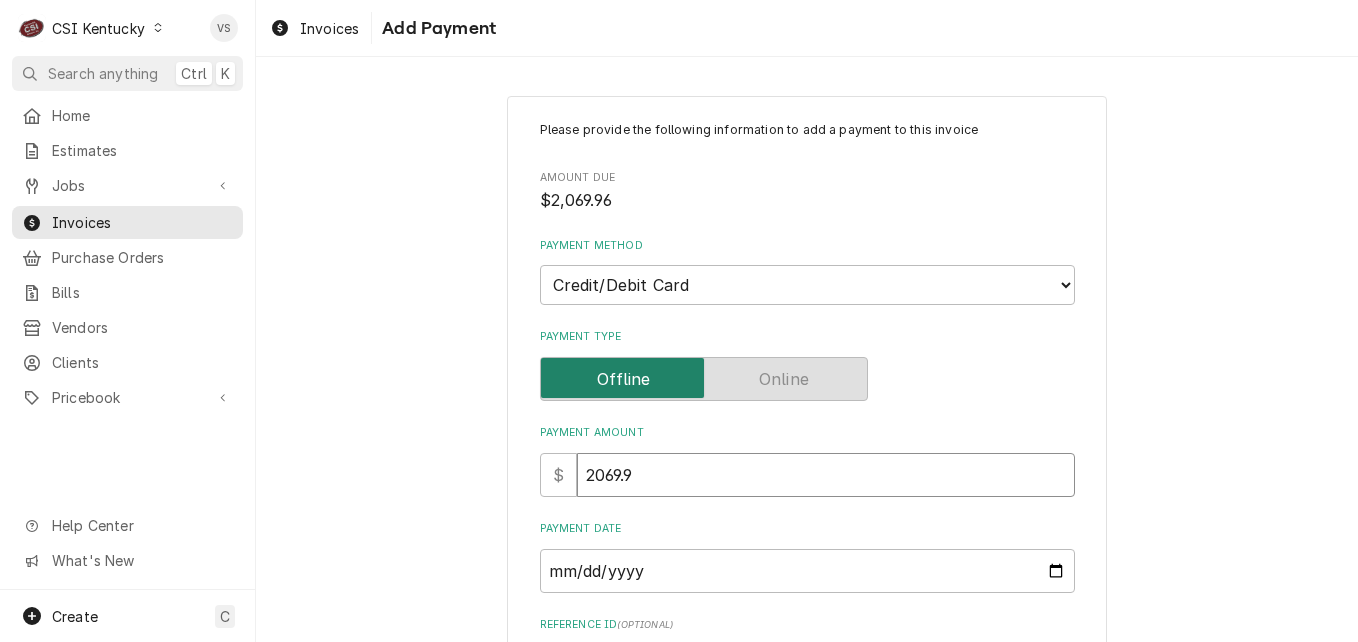 type on "x" 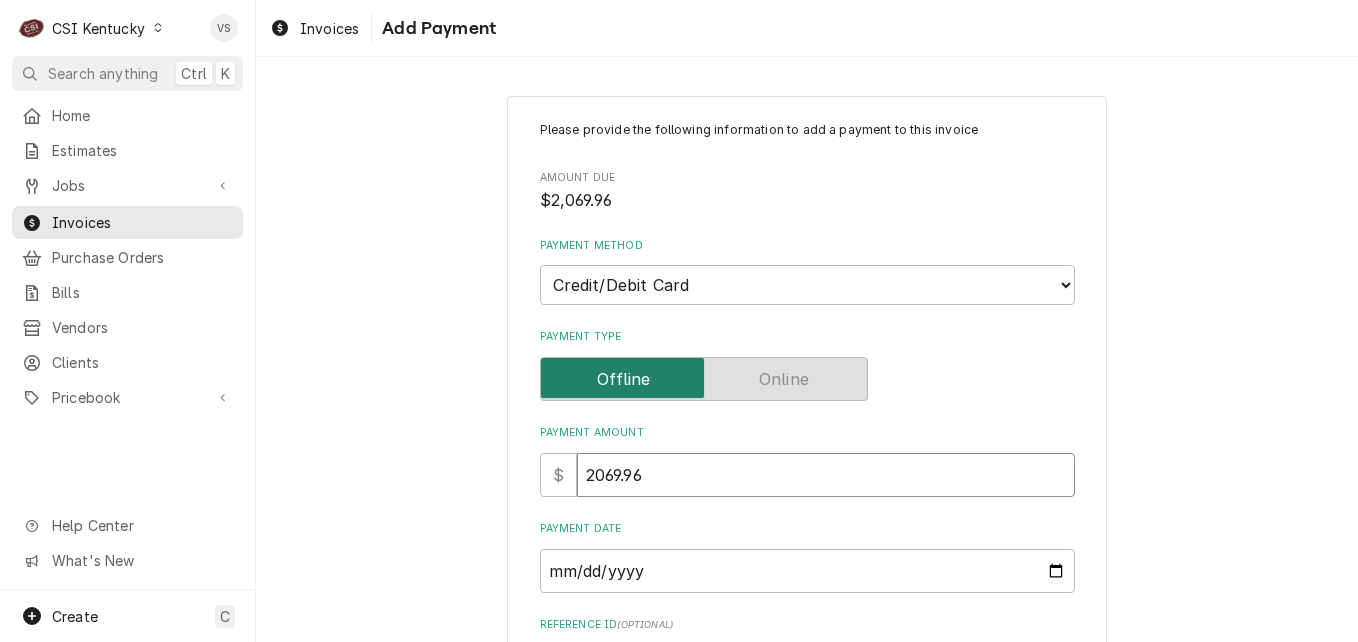 type on "2069.96" 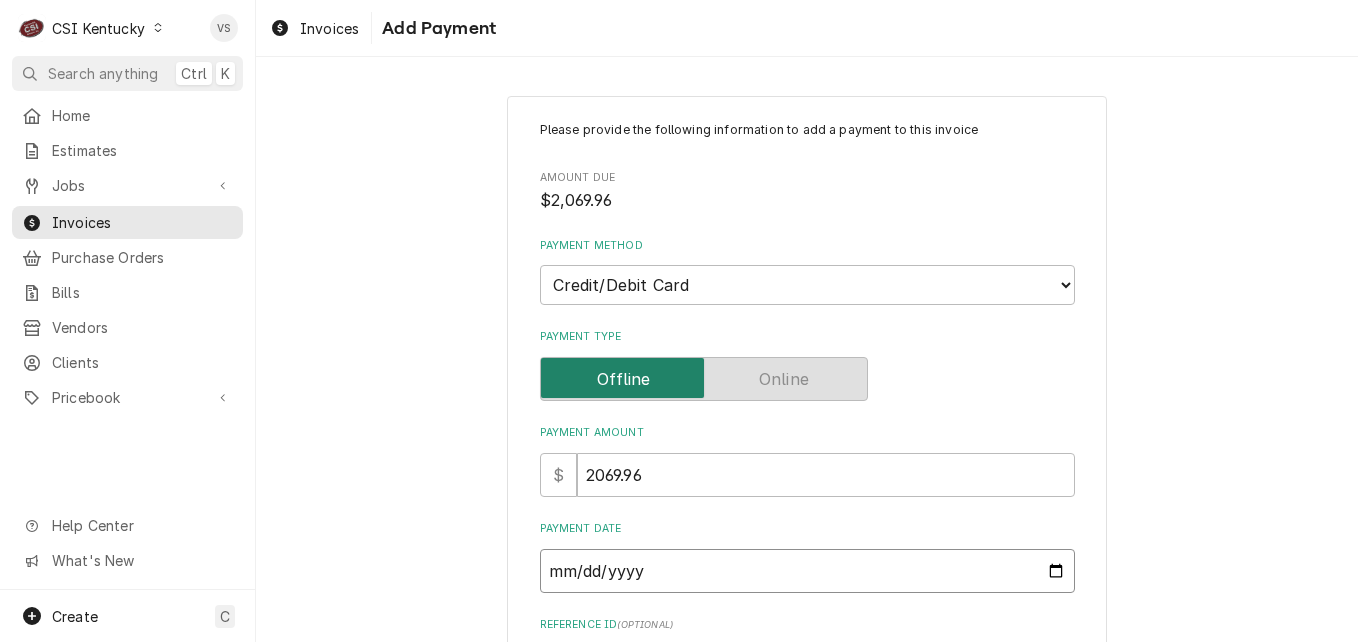 click on "Payment Date" at bounding box center [807, 571] 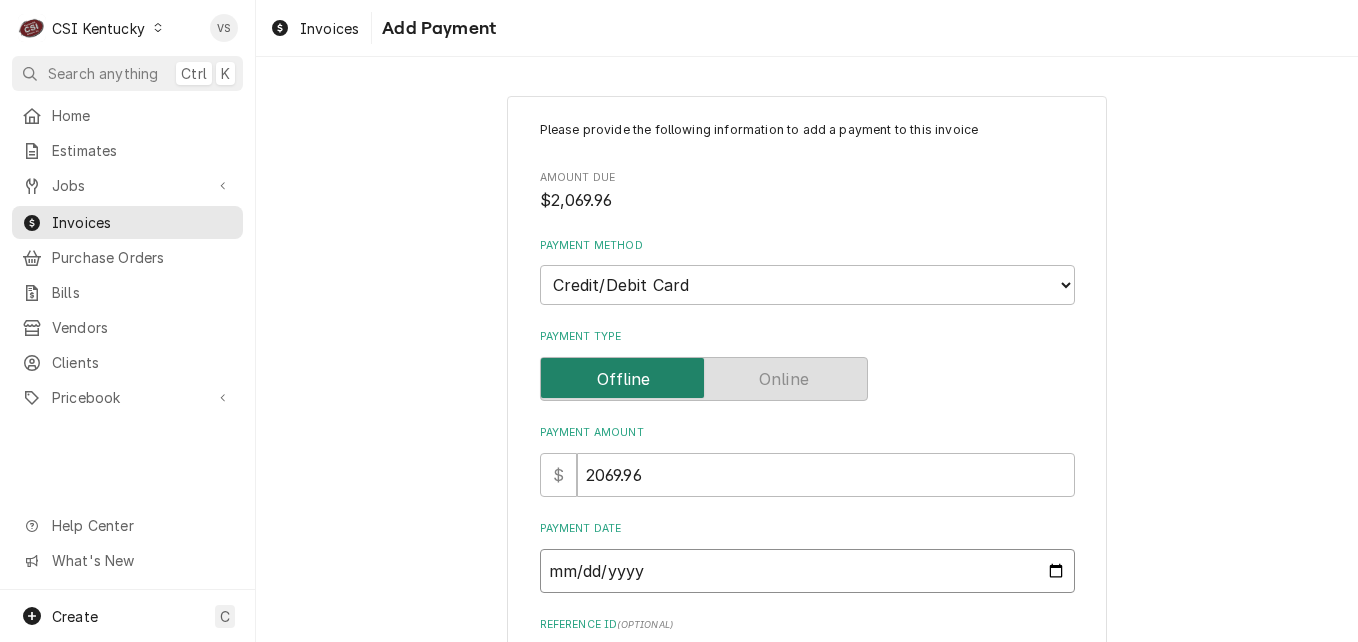 type on "x" 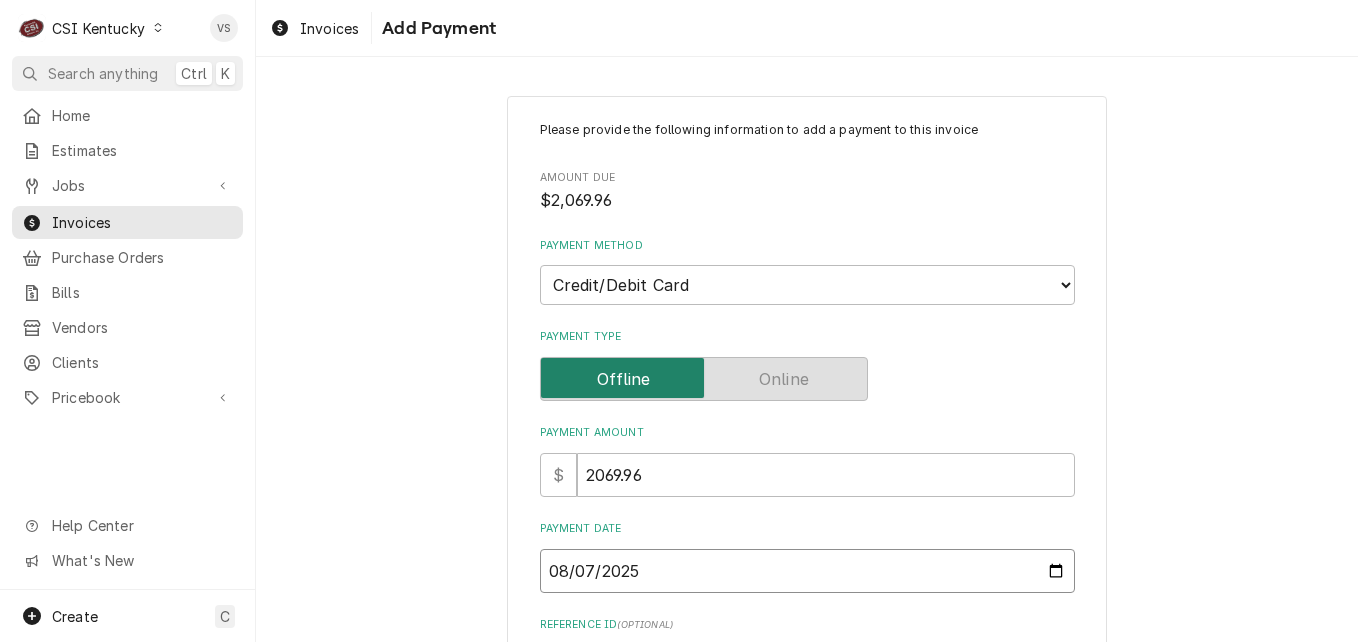 click on "2025-08-07" at bounding box center [807, 571] 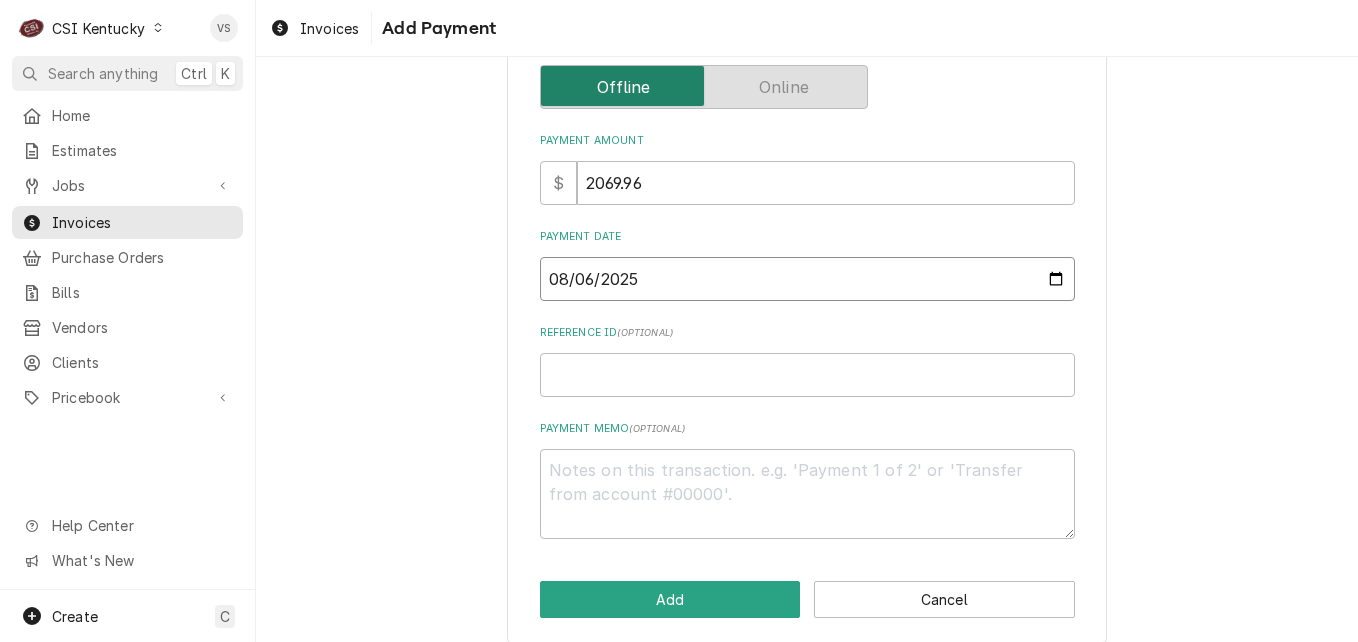 scroll, scrollTop: 311, scrollLeft: 0, axis: vertical 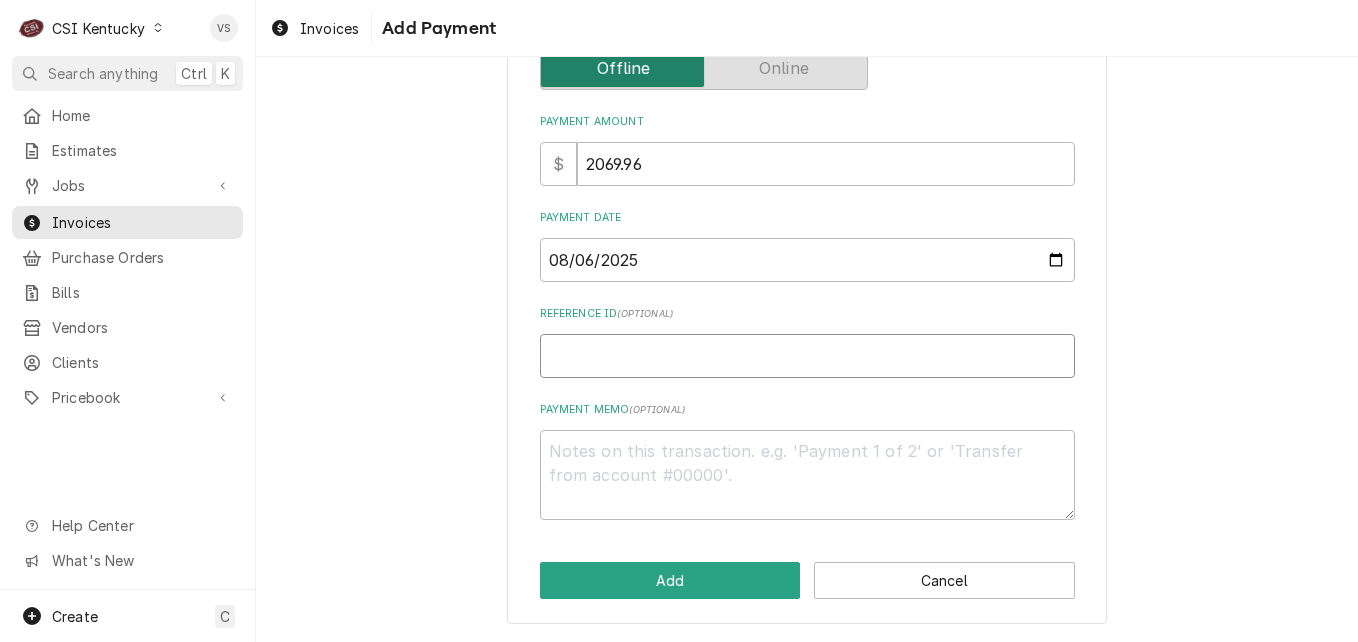 click on "Reference ID  ( optional )" at bounding box center (807, 356) 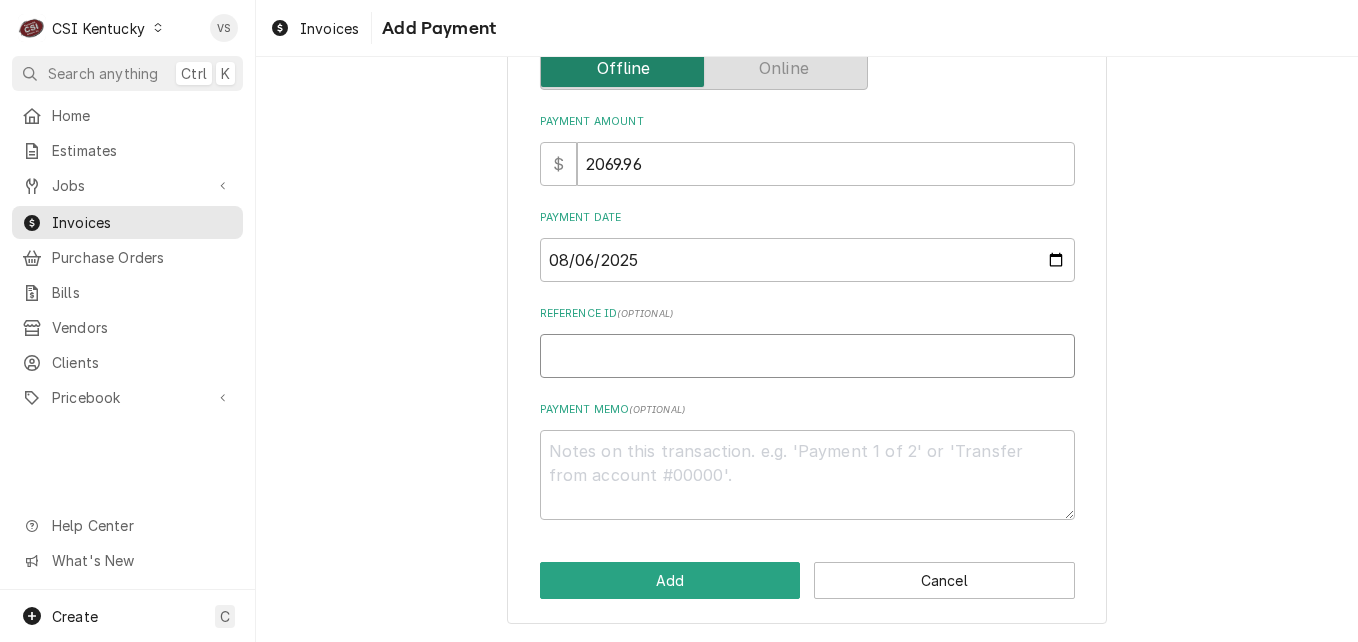 type on "x" 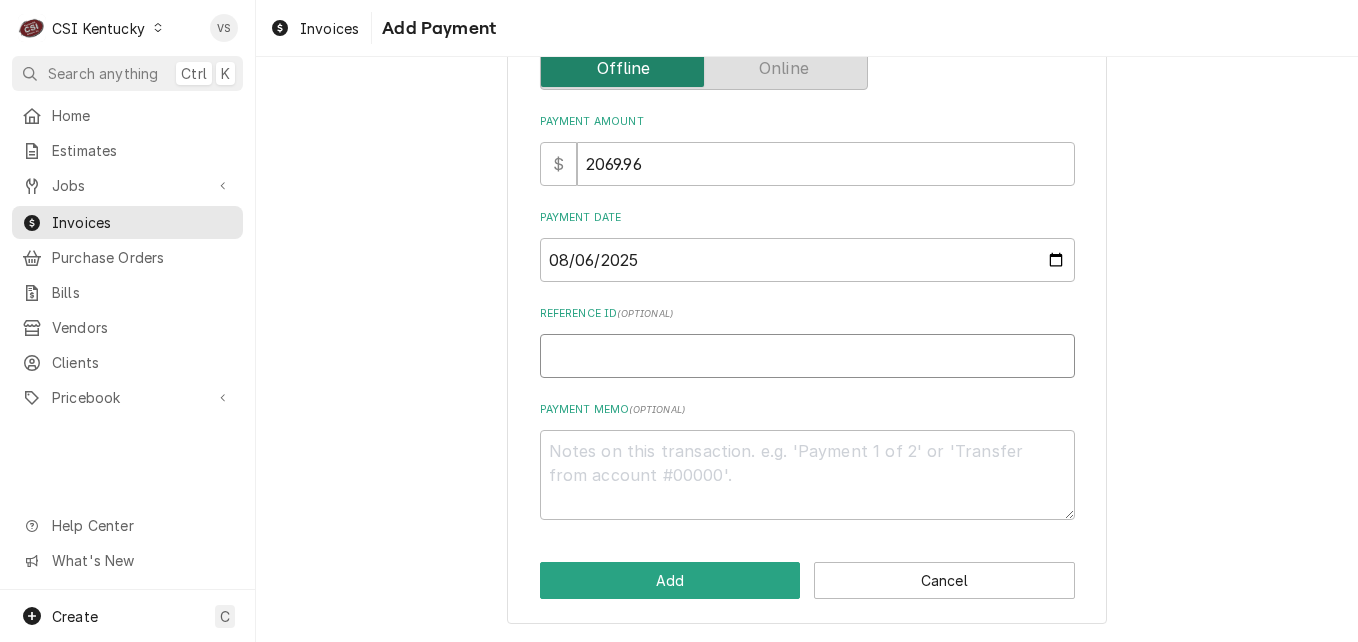 type on "8" 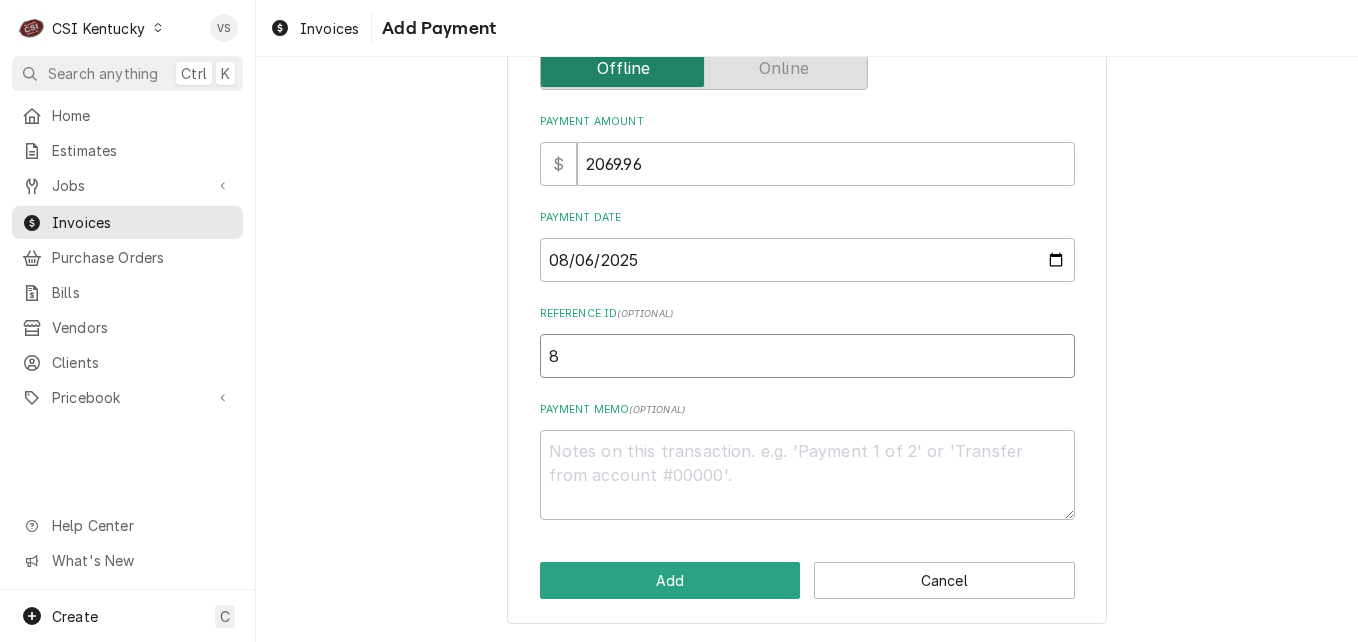 type on "x" 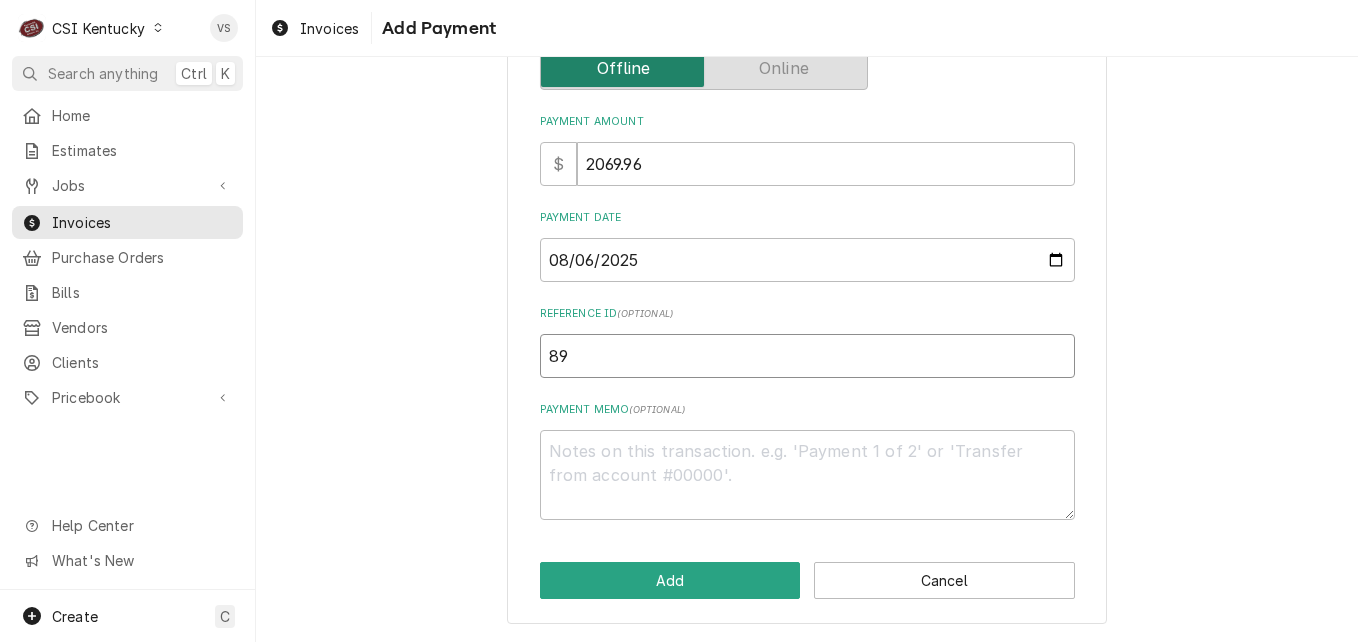 type on "x" 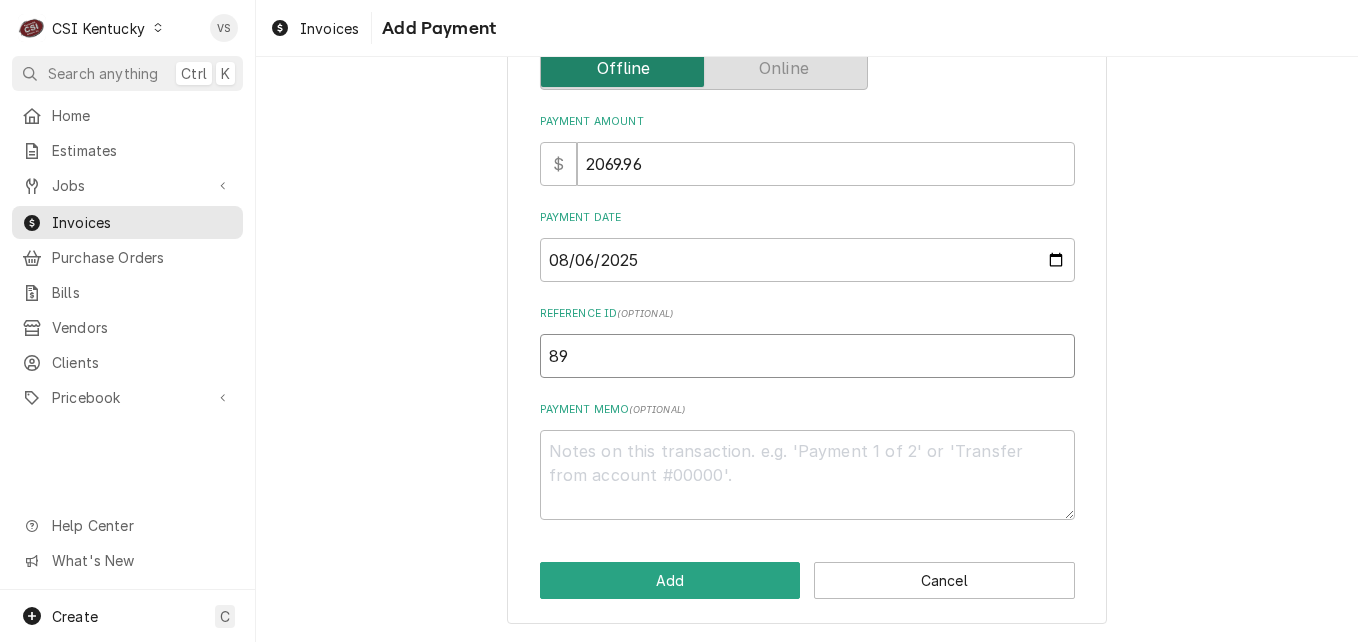 type on "8" 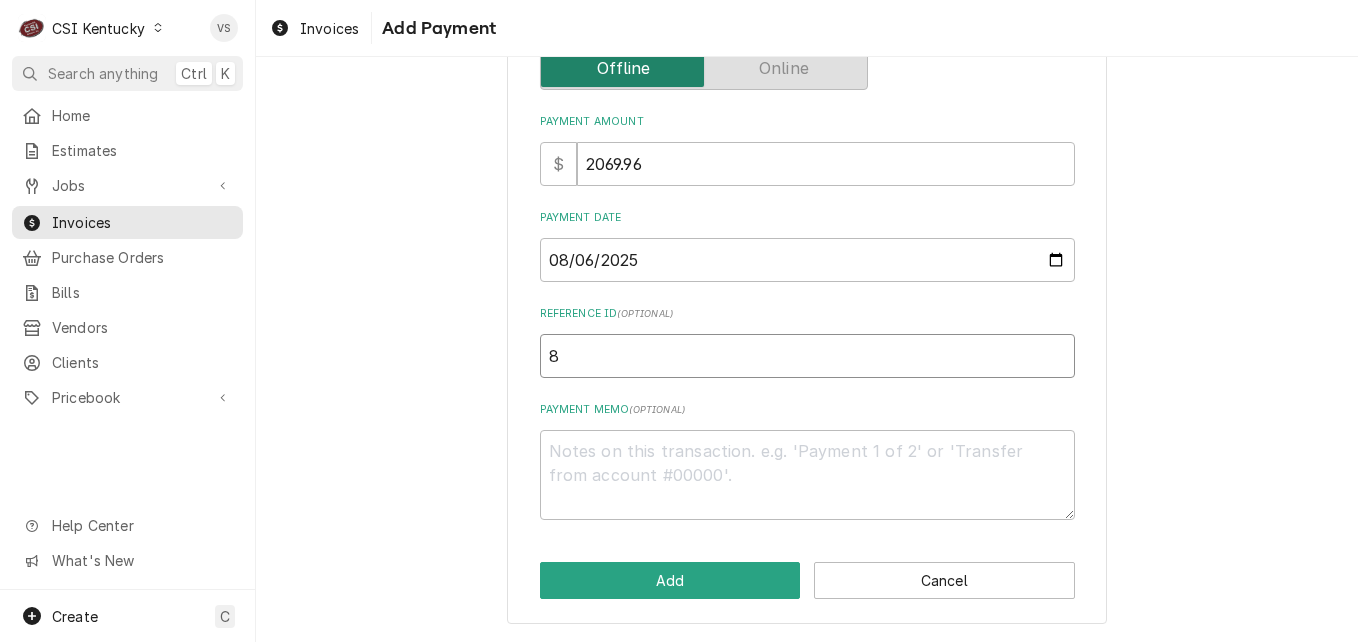 type on "x" 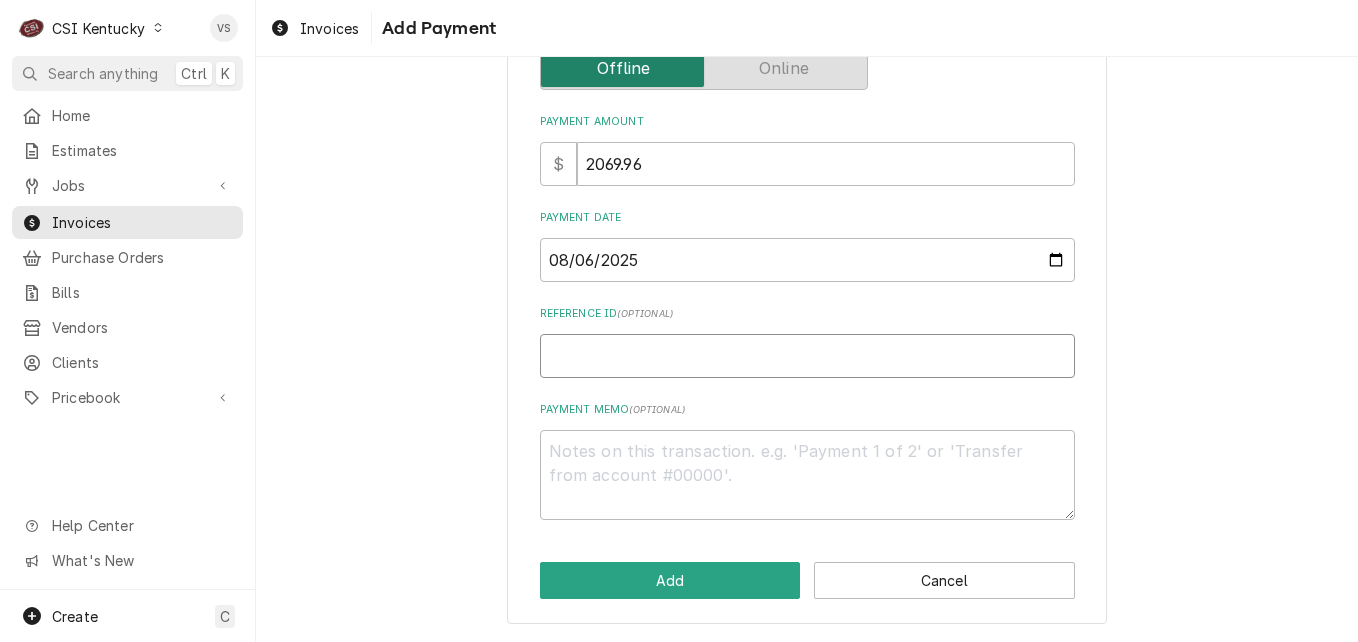 type on "x" 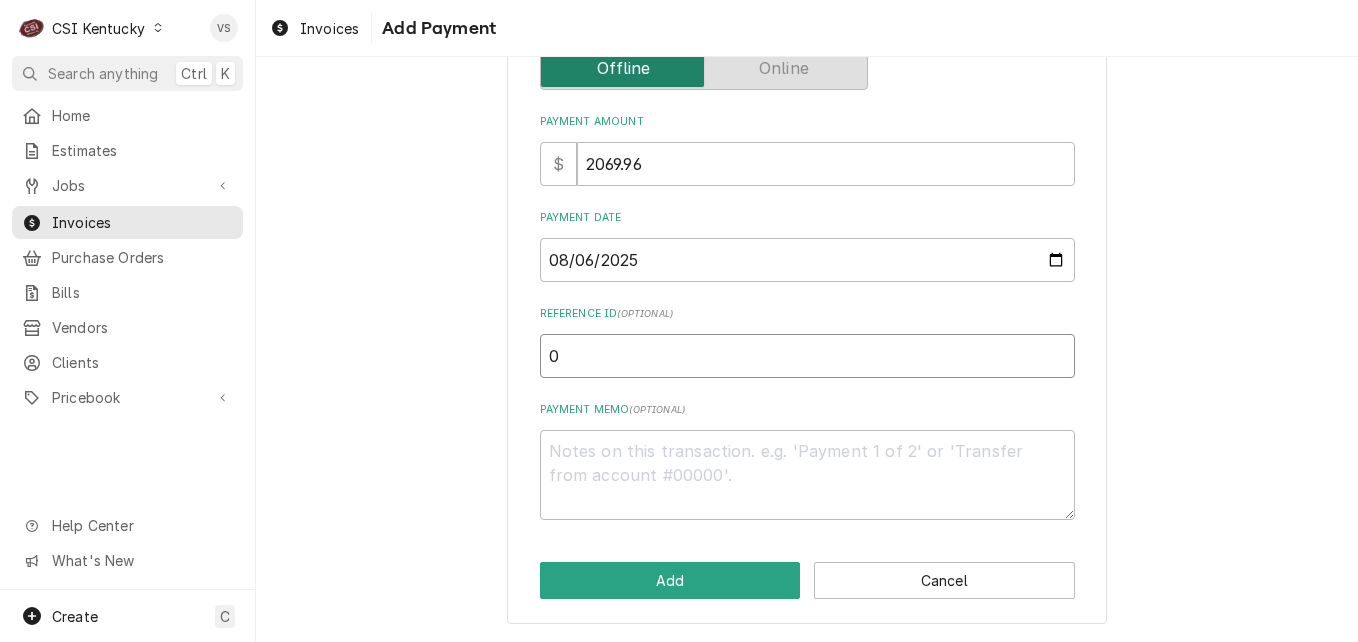 type on "x" 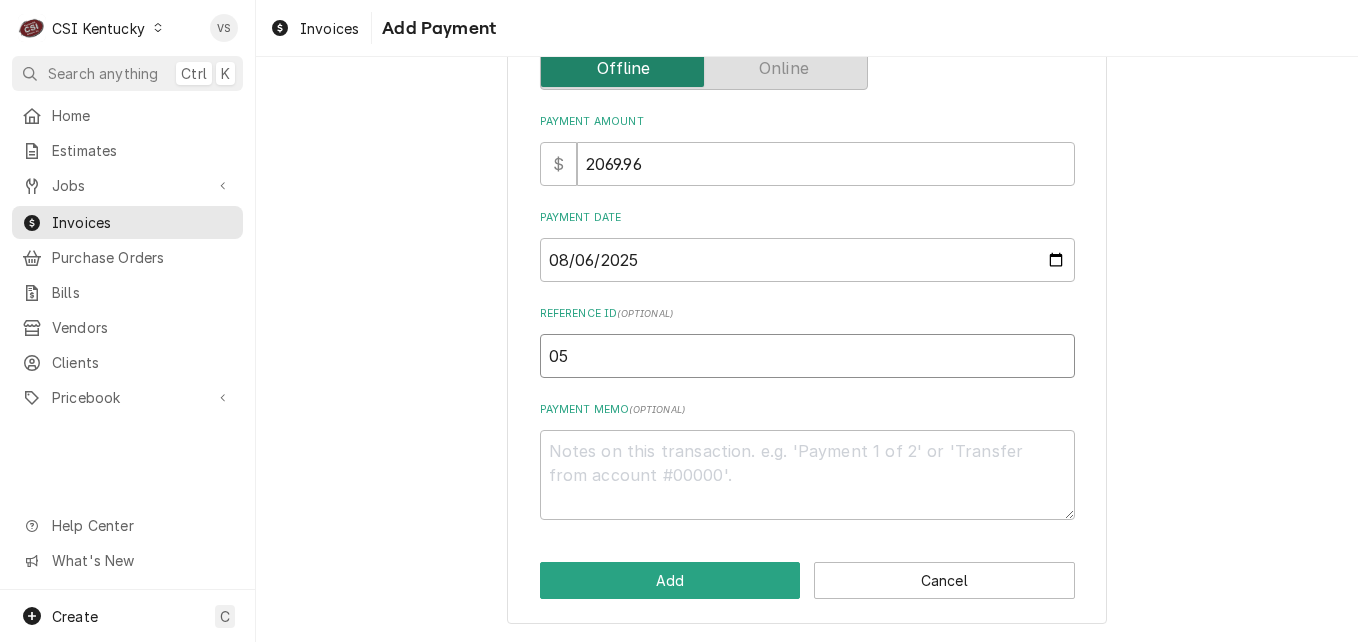 type on "x" 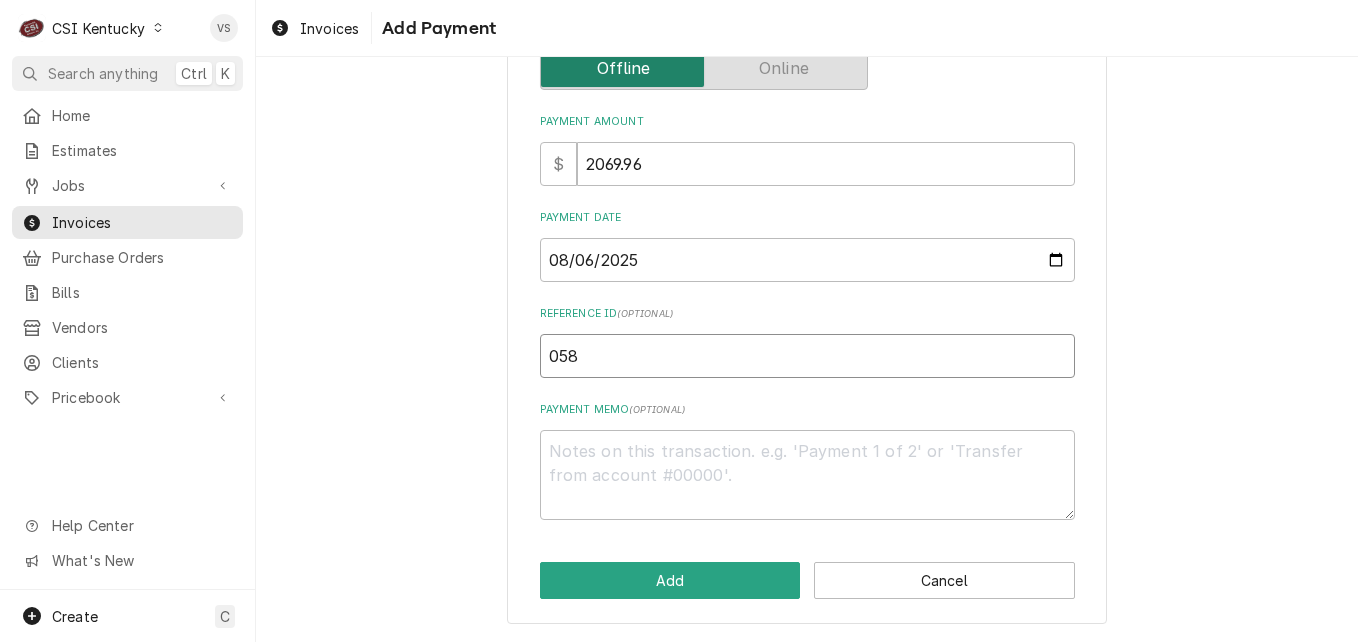 type on "x" 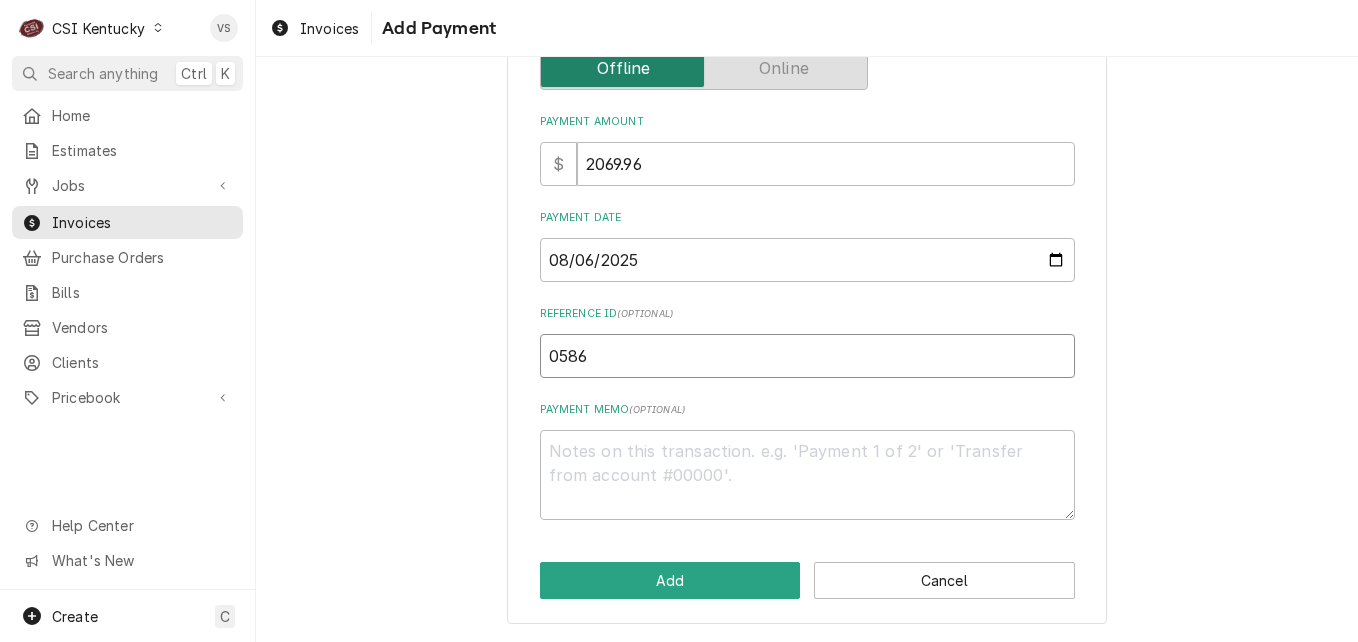 type on "x" 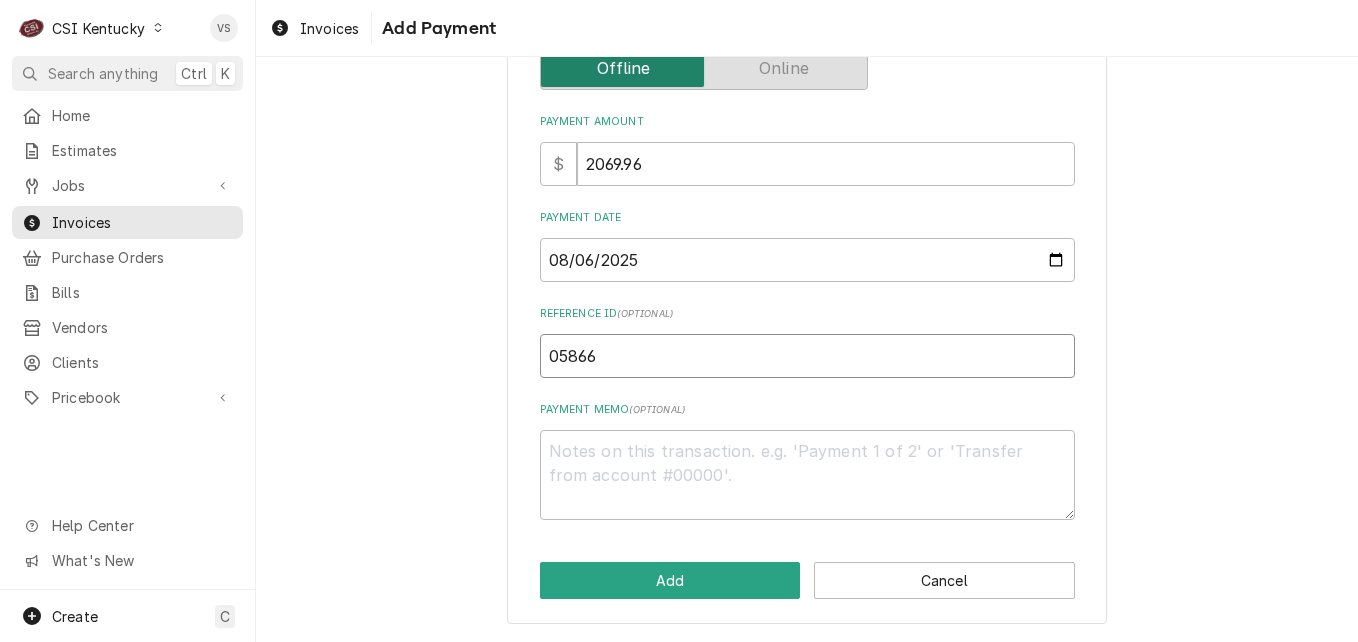 type on "x" 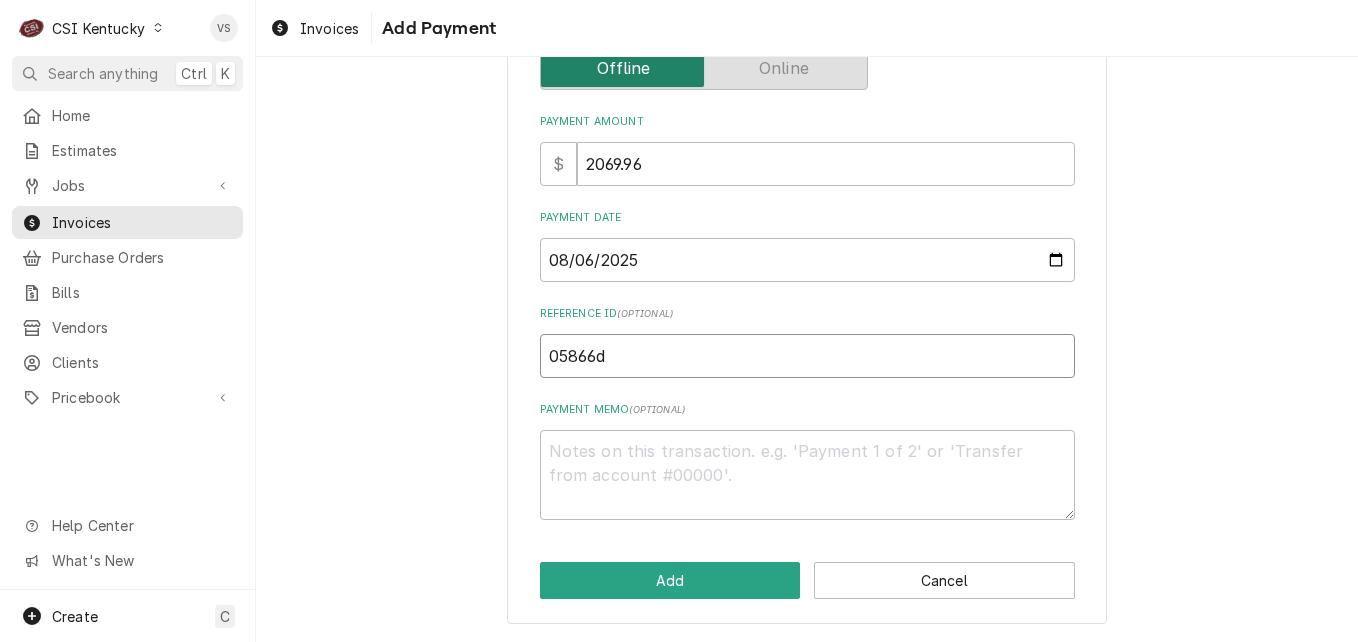 type on "05866d" 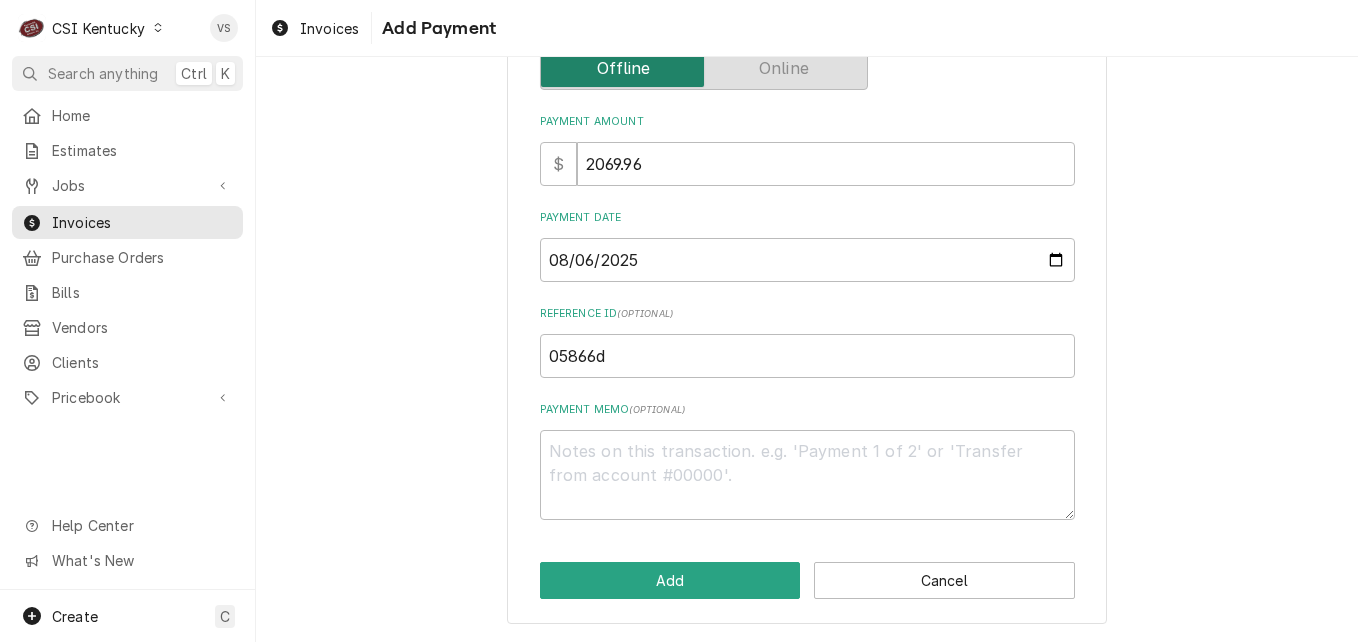 click on "Payment Memo  ( optional )" at bounding box center [807, 460] 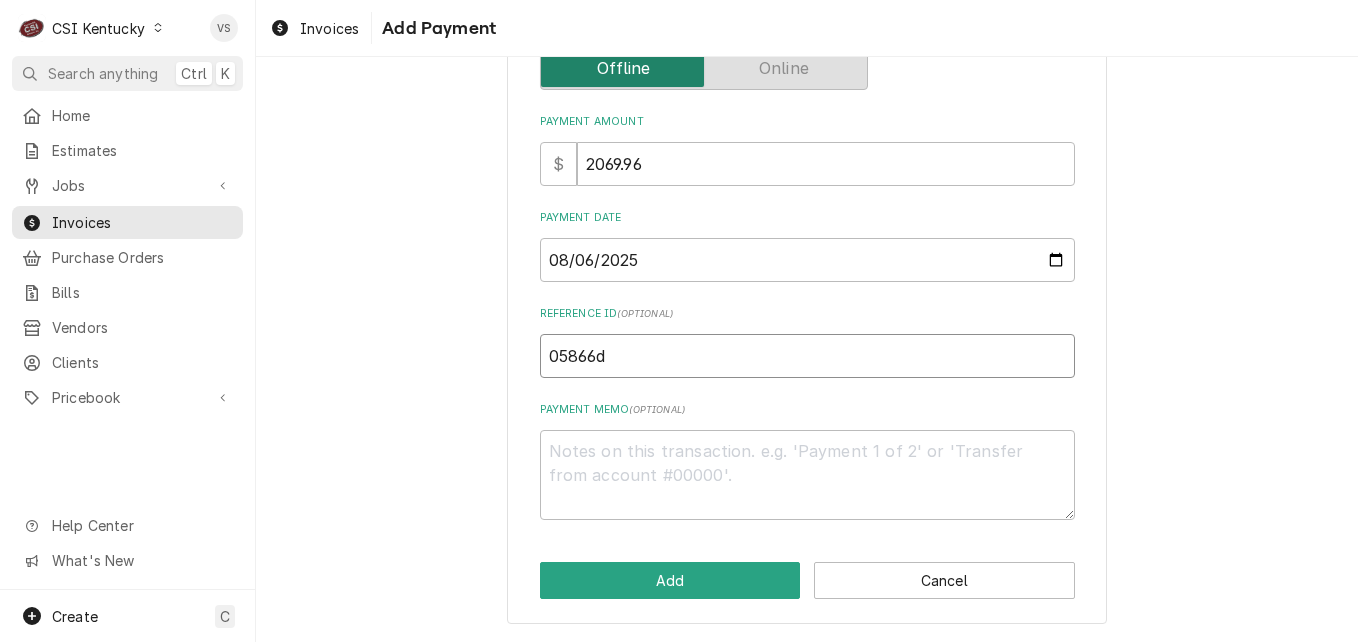 click on "05866d" at bounding box center [807, 356] 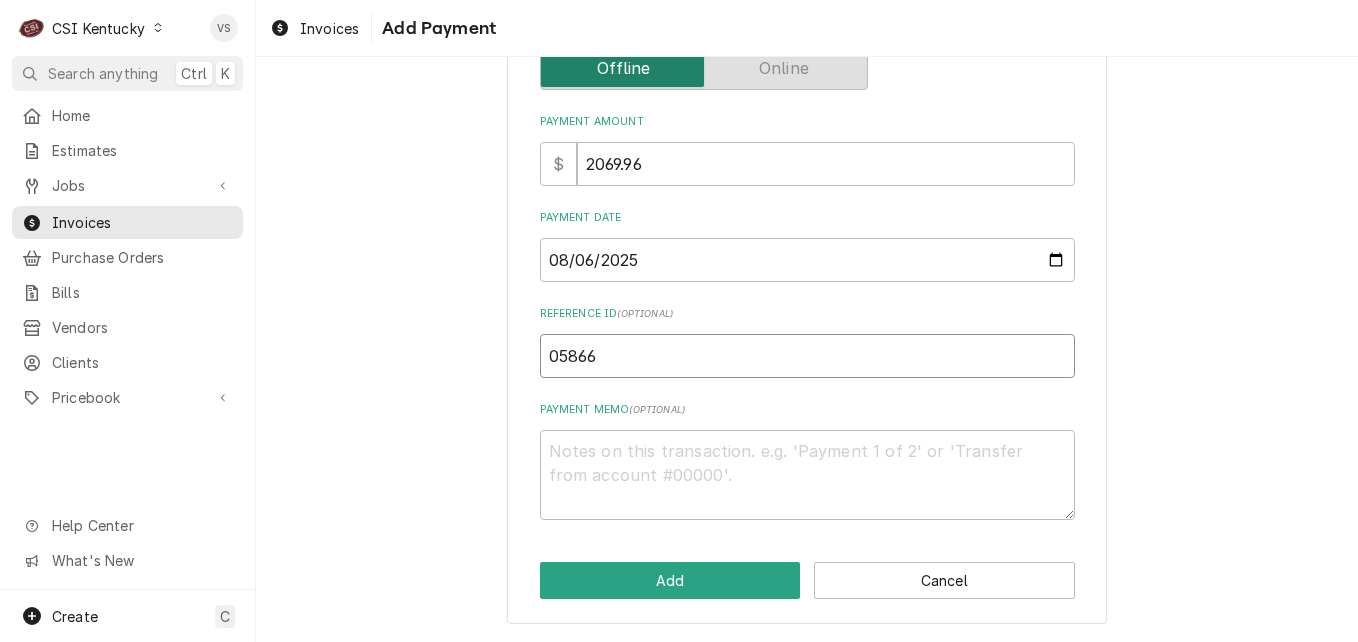 type on "x" 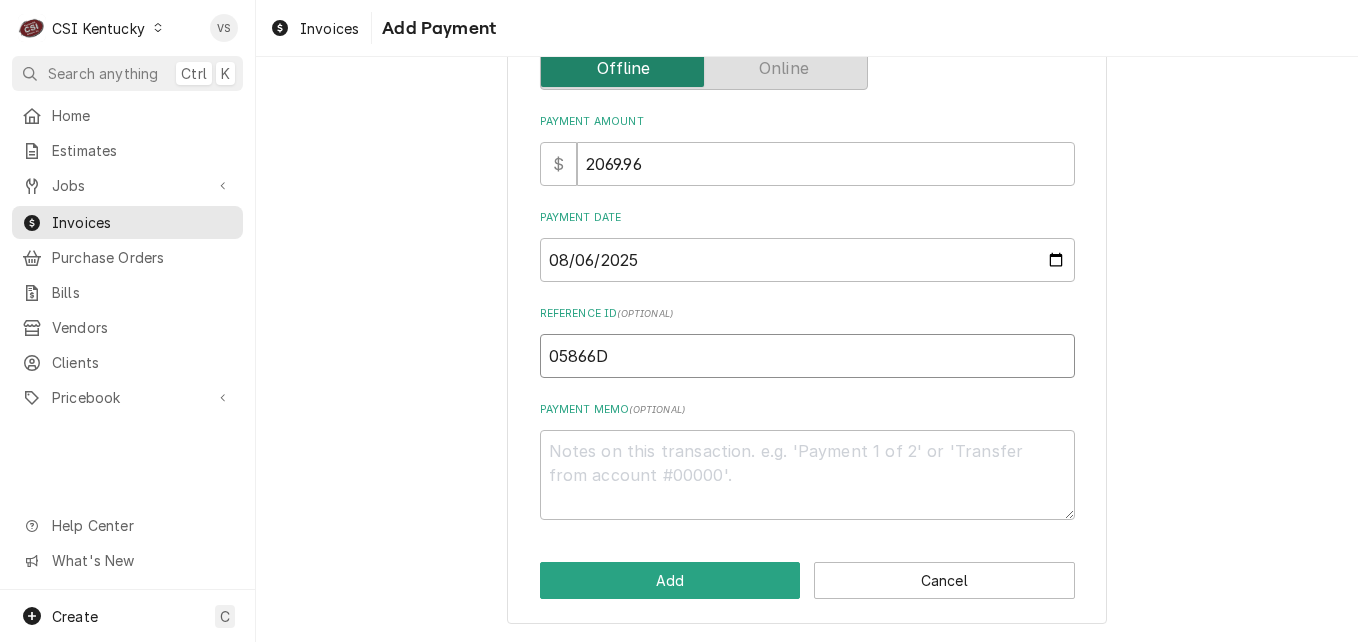 type on "05866D" 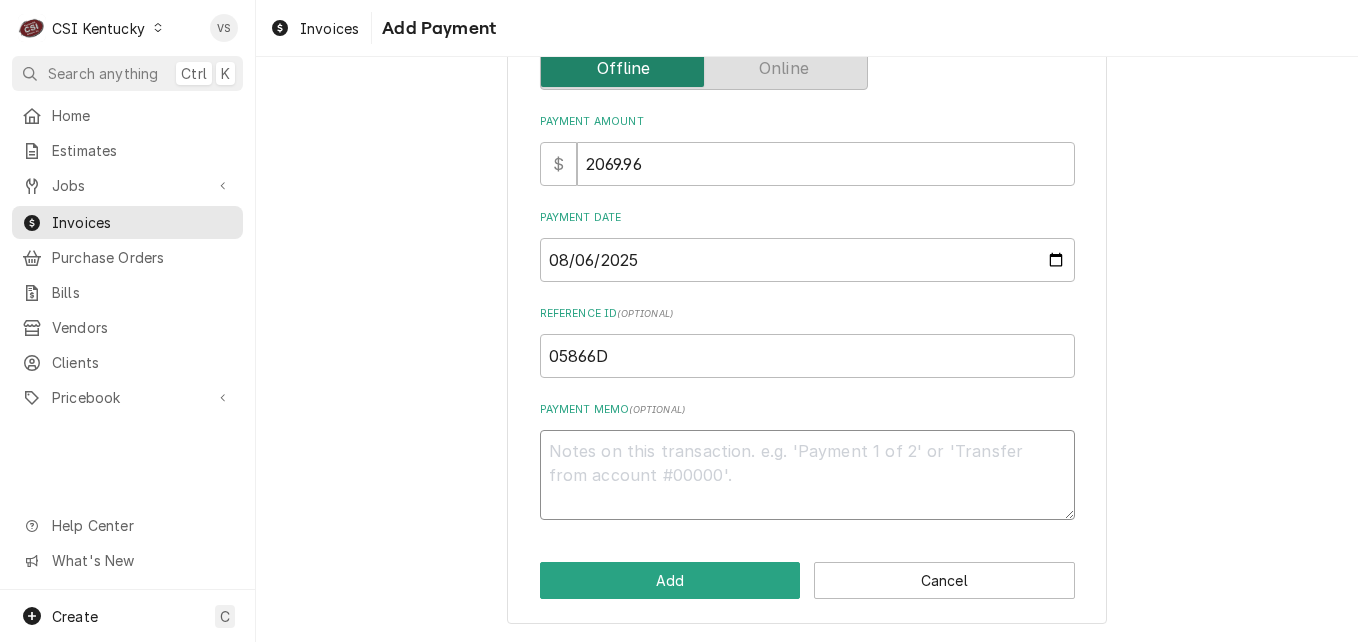 click on "Payment Memo  ( optional )" at bounding box center (807, 475) 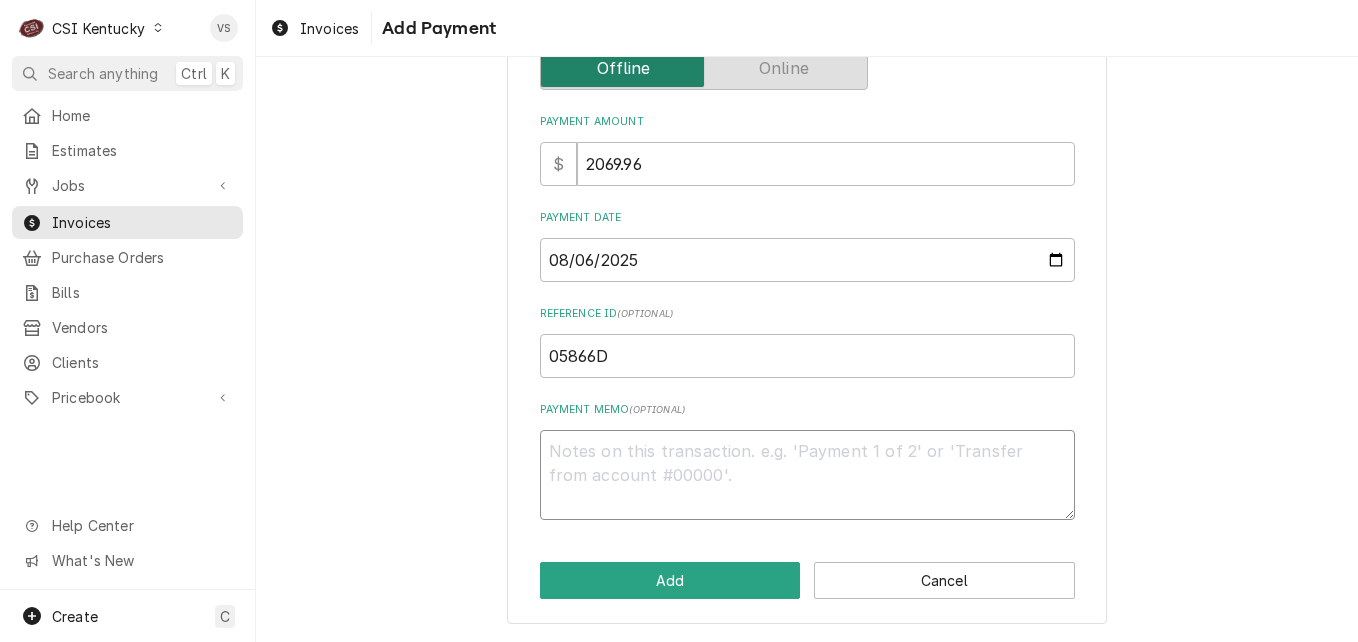 type on "x" 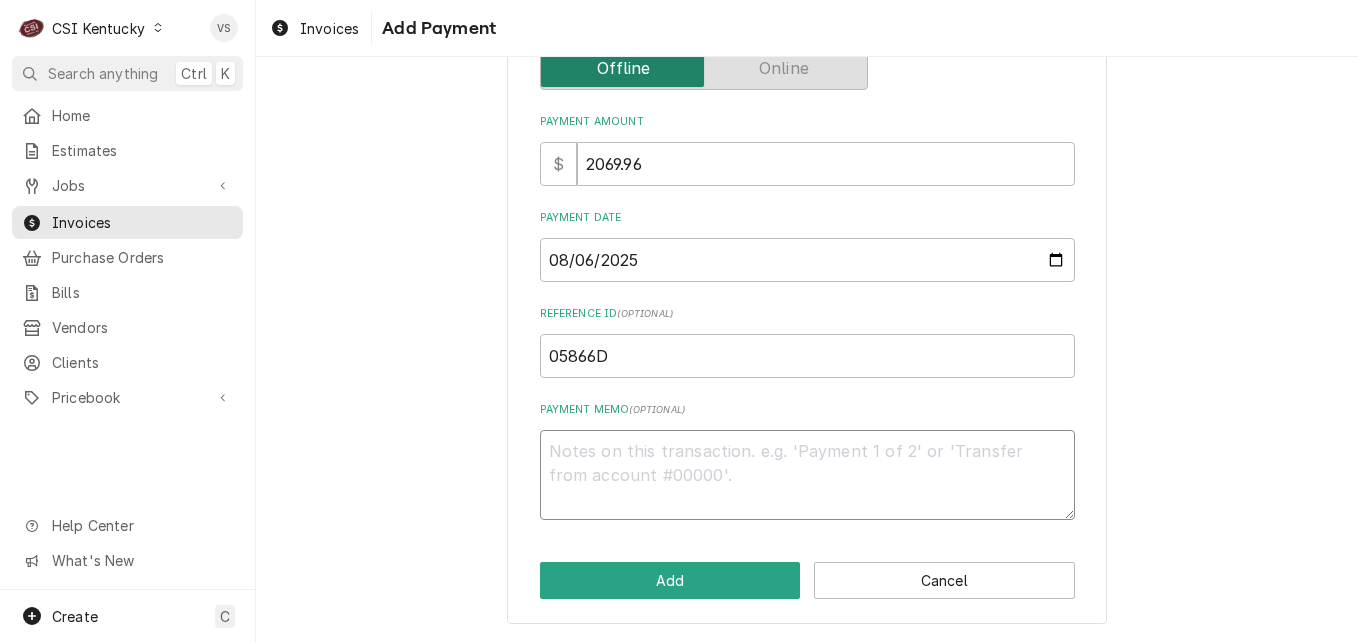 type on "v" 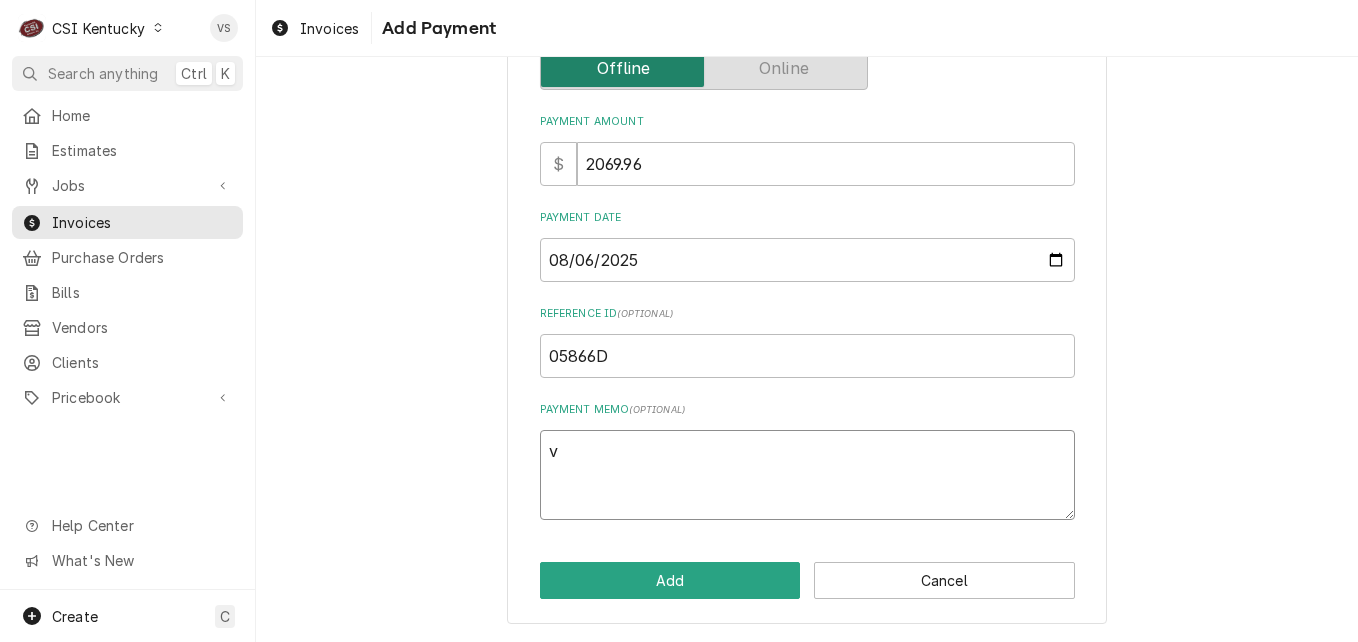 type on "x" 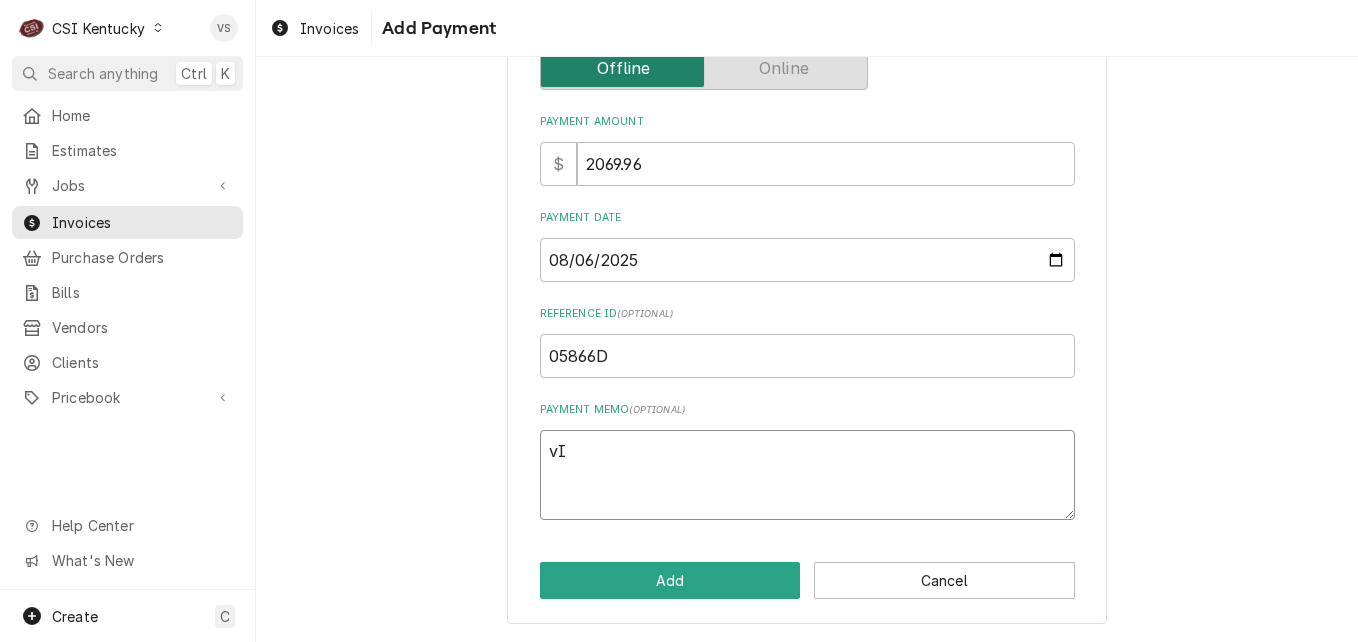 type on "x" 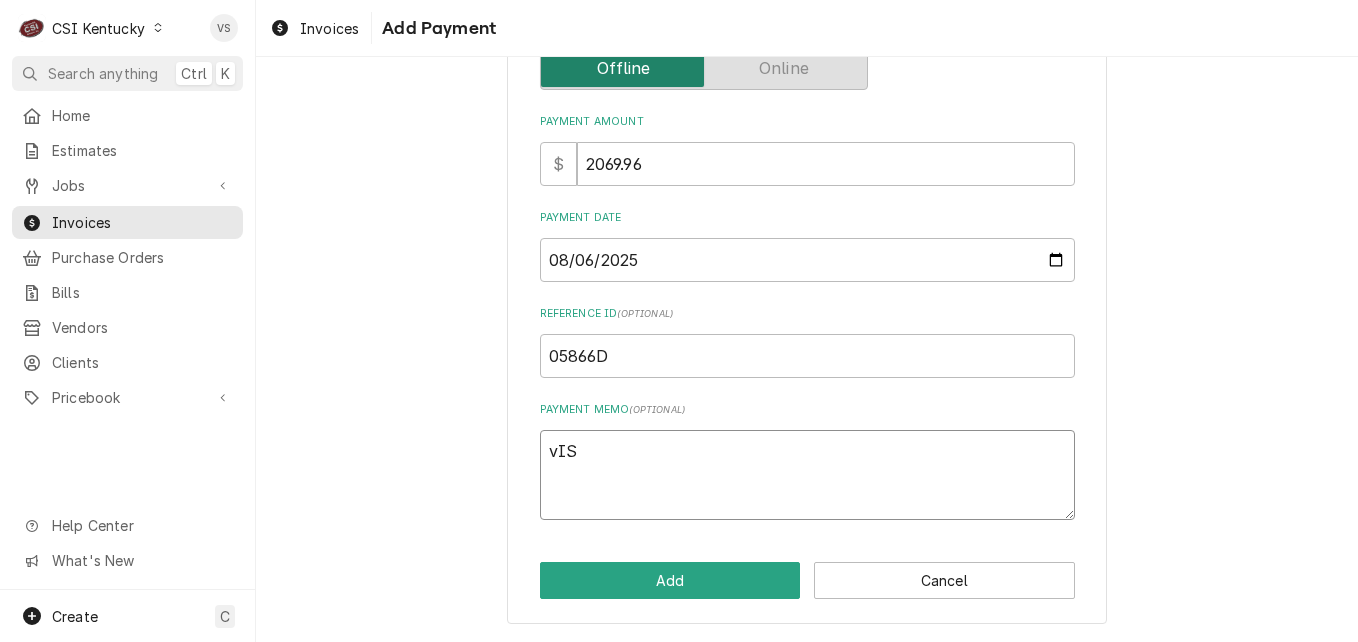 type on "x" 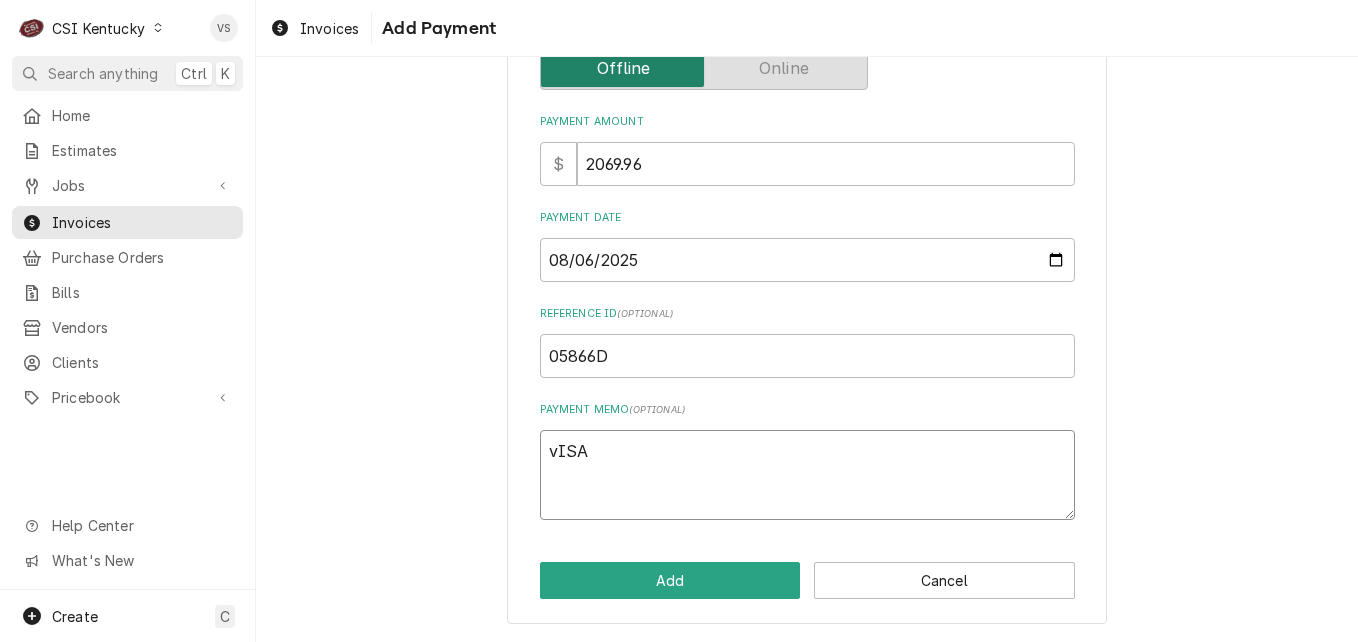 type on "x" 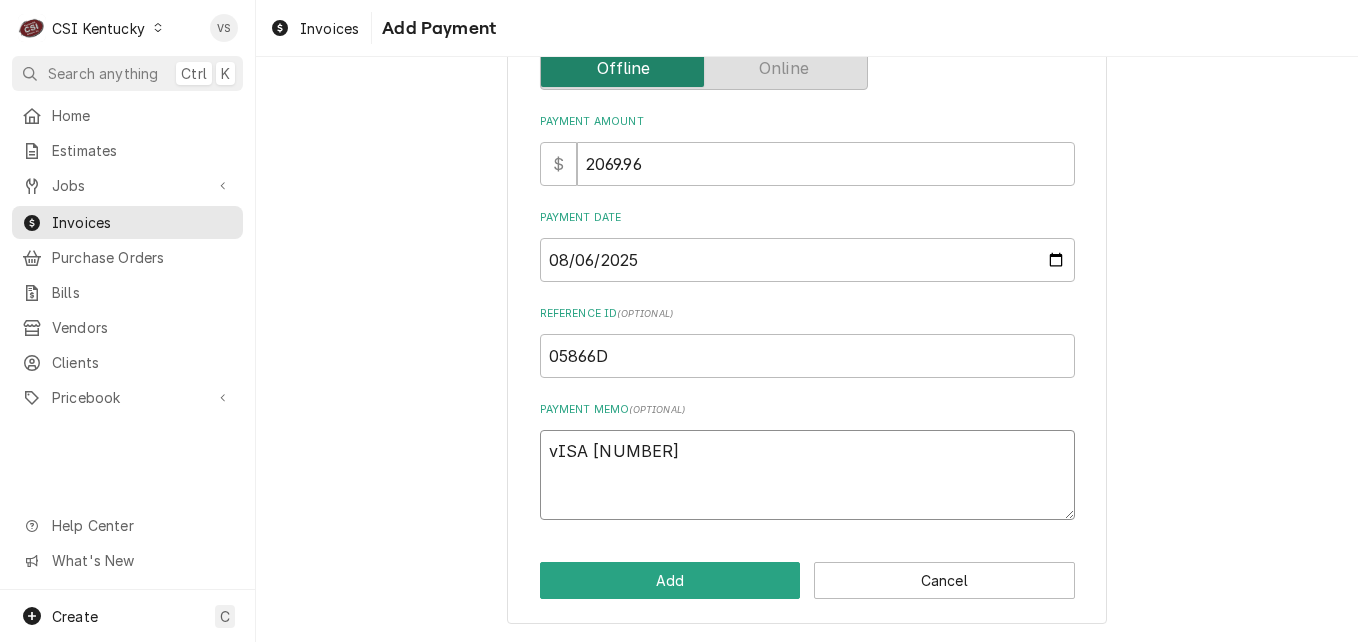 type on "x" 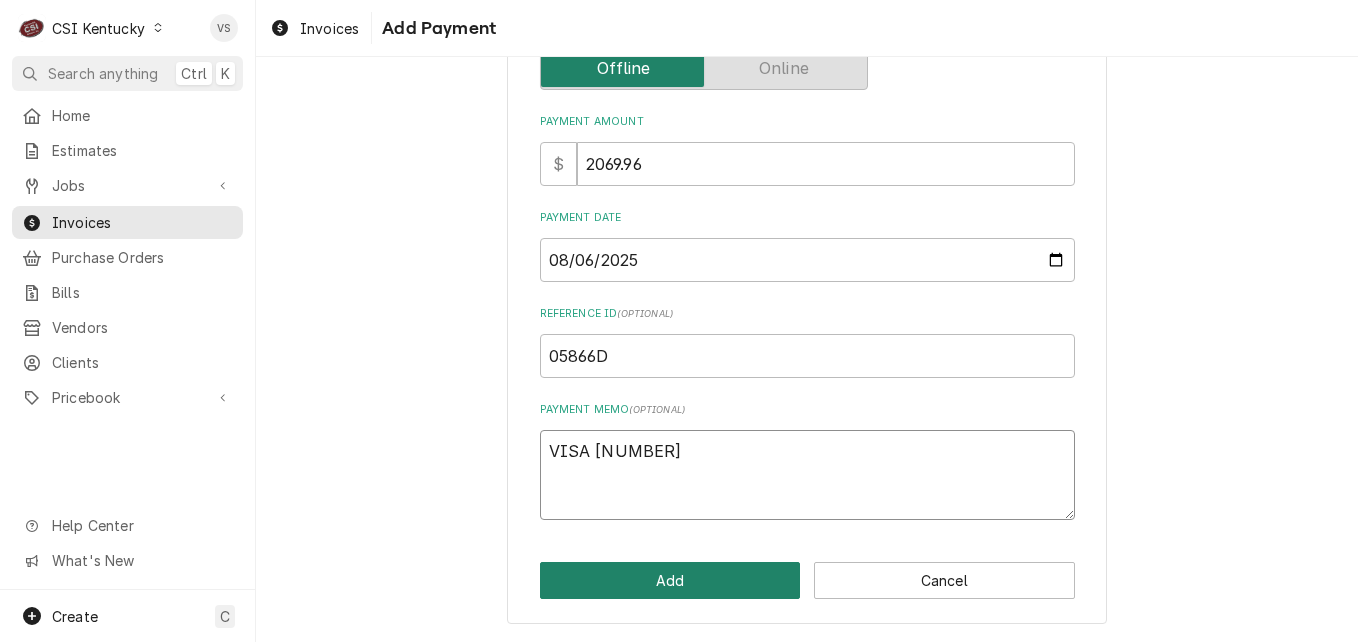 type on "VISA 8936" 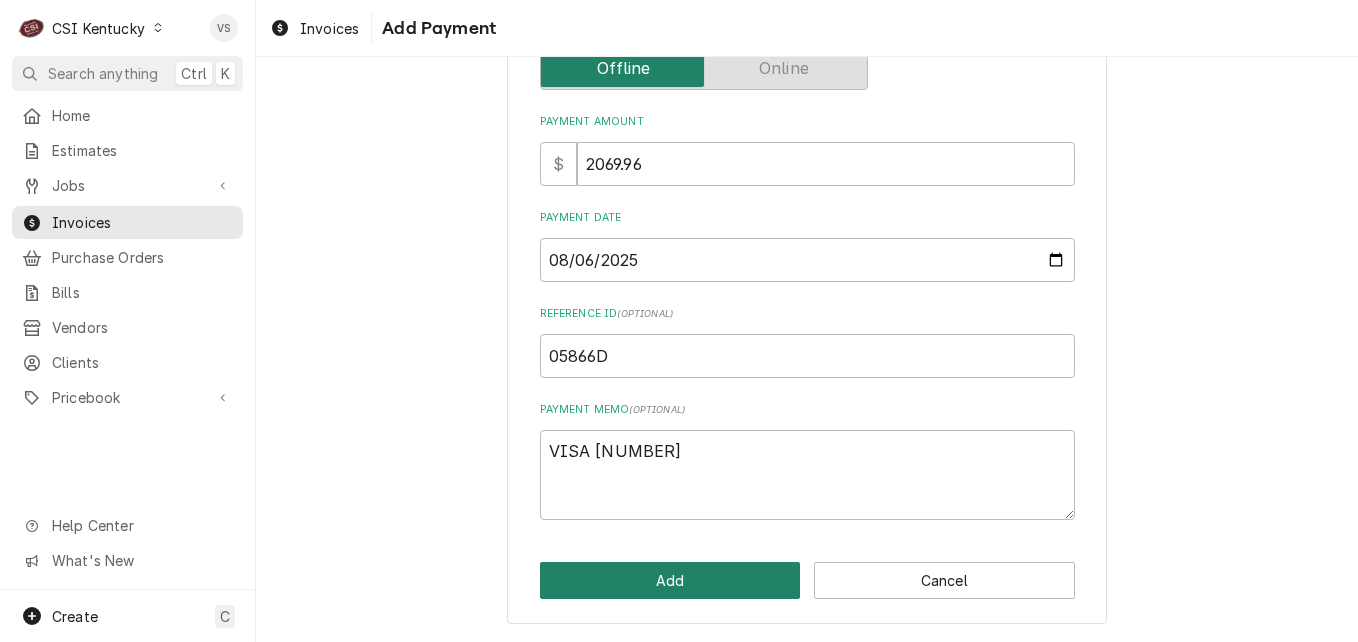 click on "Add" at bounding box center [670, 580] 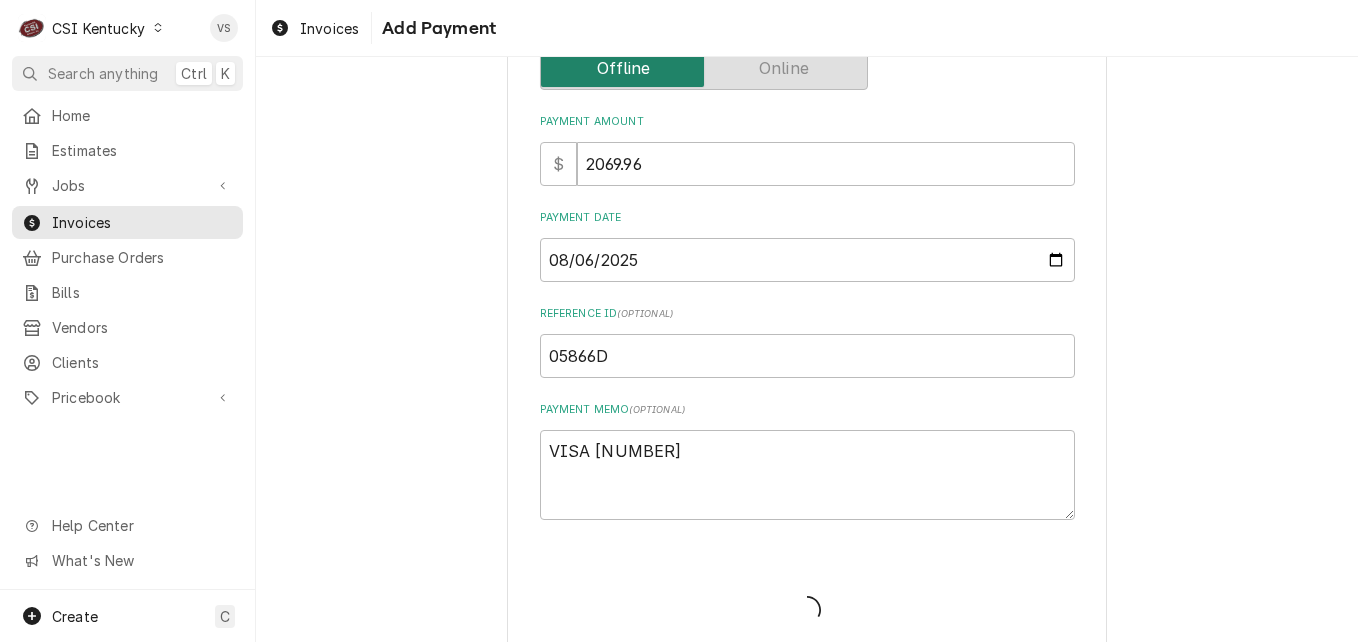 type on "x" 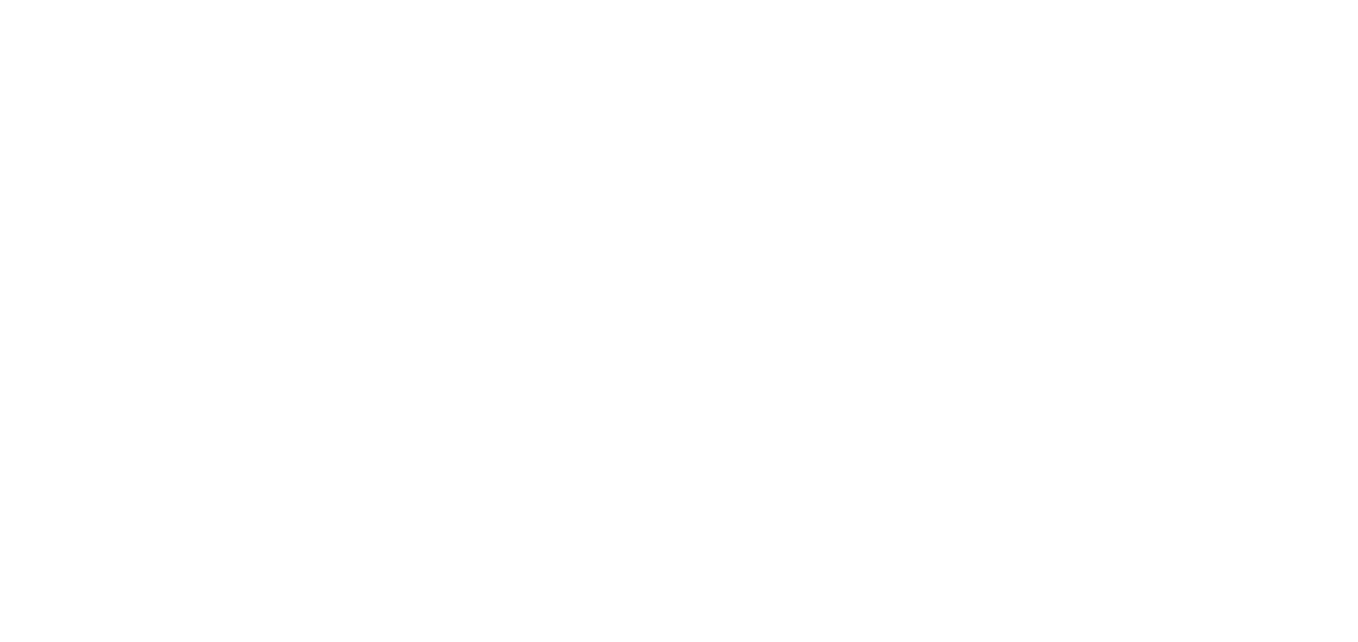 scroll, scrollTop: 0, scrollLeft: 0, axis: both 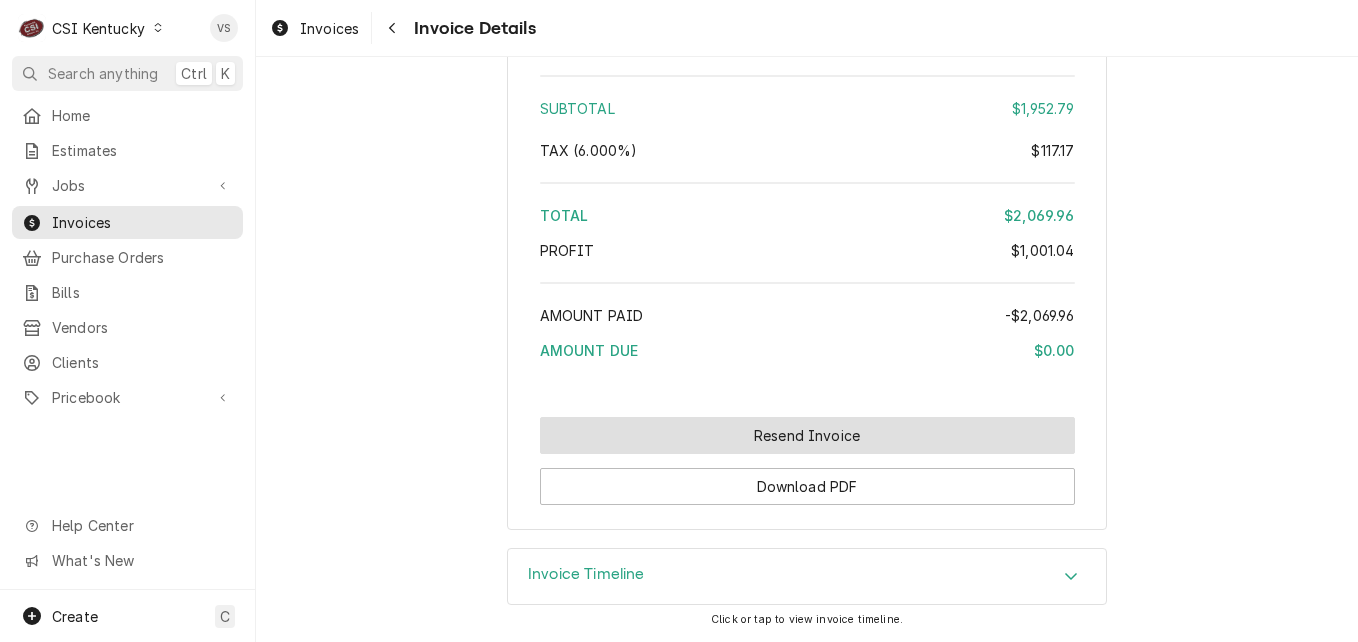click on "Resend Invoice" at bounding box center [807, 435] 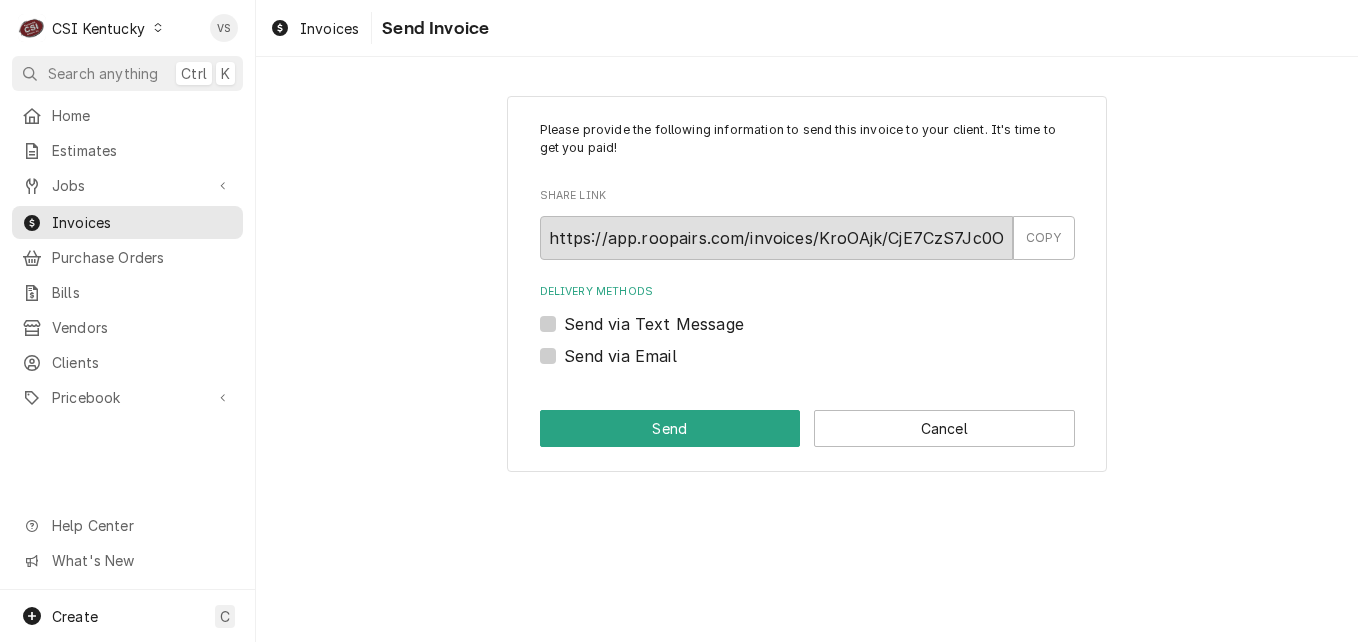 click on "Send via Email" at bounding box center [620, 356] 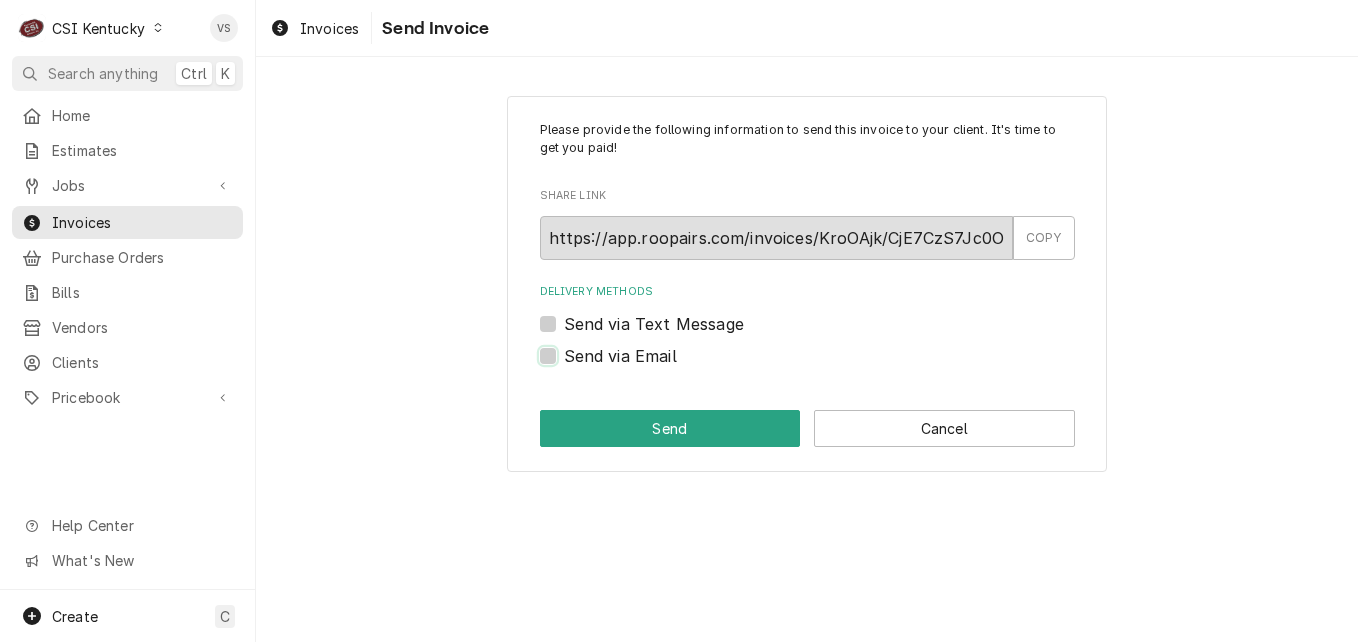 click on "Send via Email" at bounding box center [831, 366] 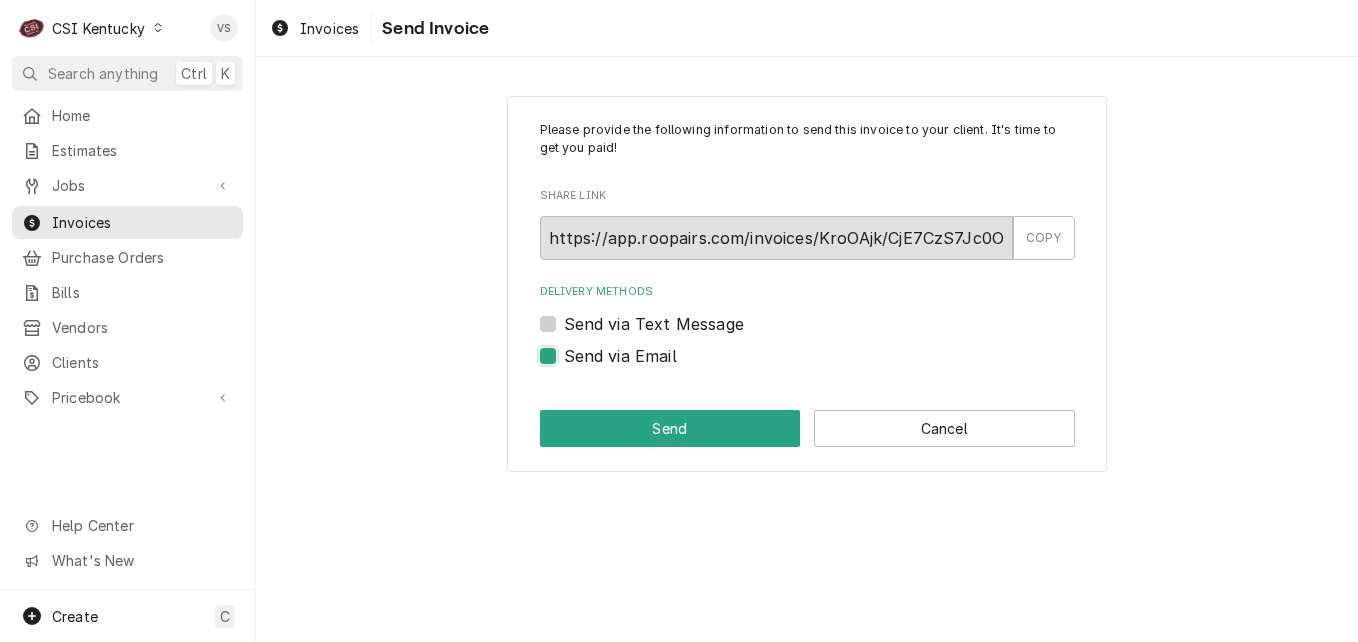 checkbox on "true" 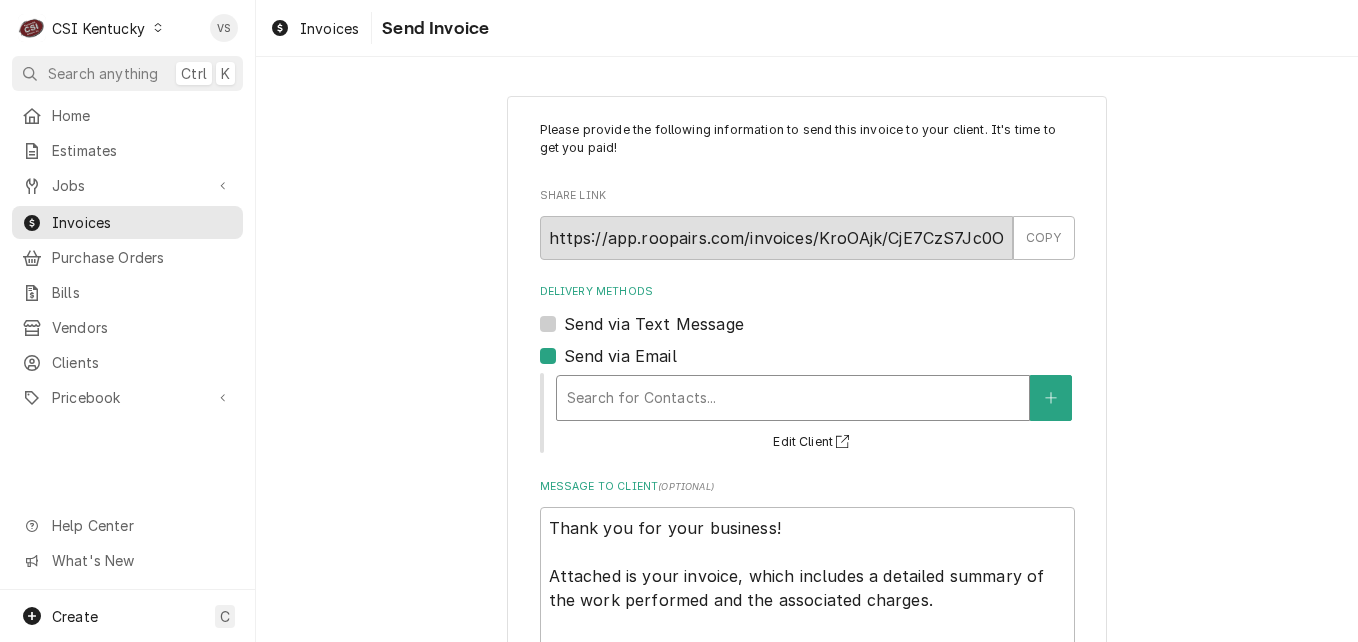 click at bounding box center (793, 398) 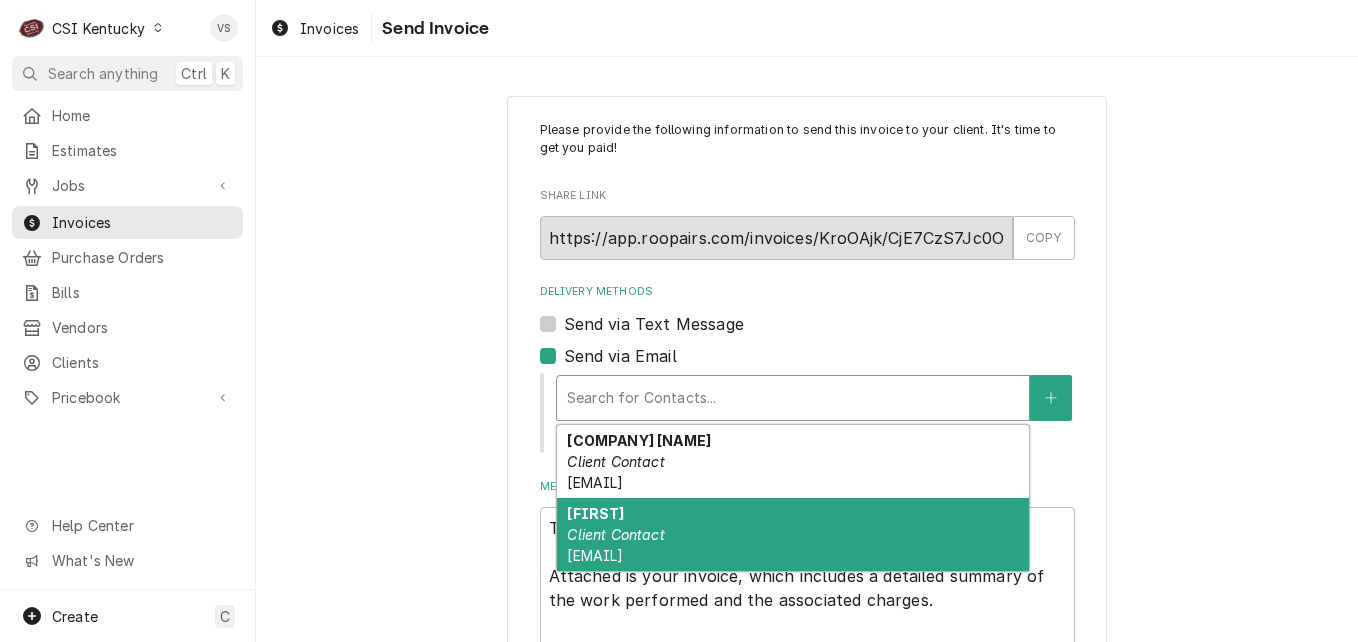 click on "RIDGEPARKGROUP@GMAIL.COM" at bounding box center [595, 555] 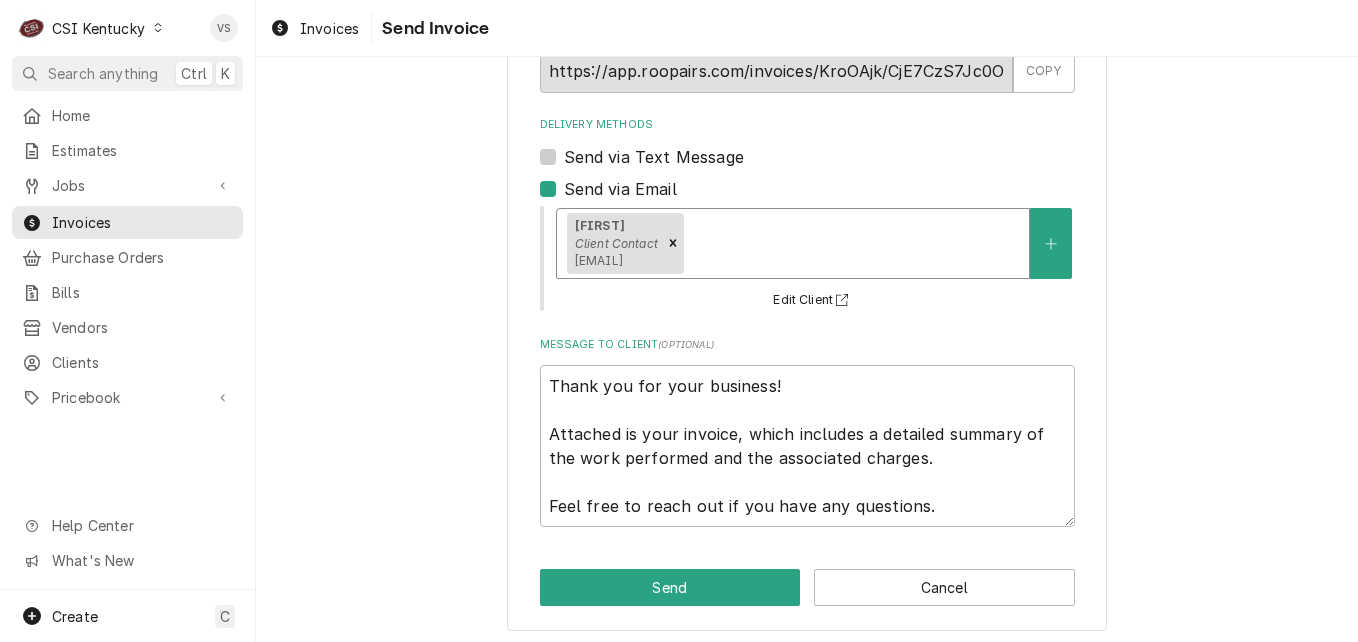 scroll, scrollTop: 174, scrollLeft: 0, axis: vertical 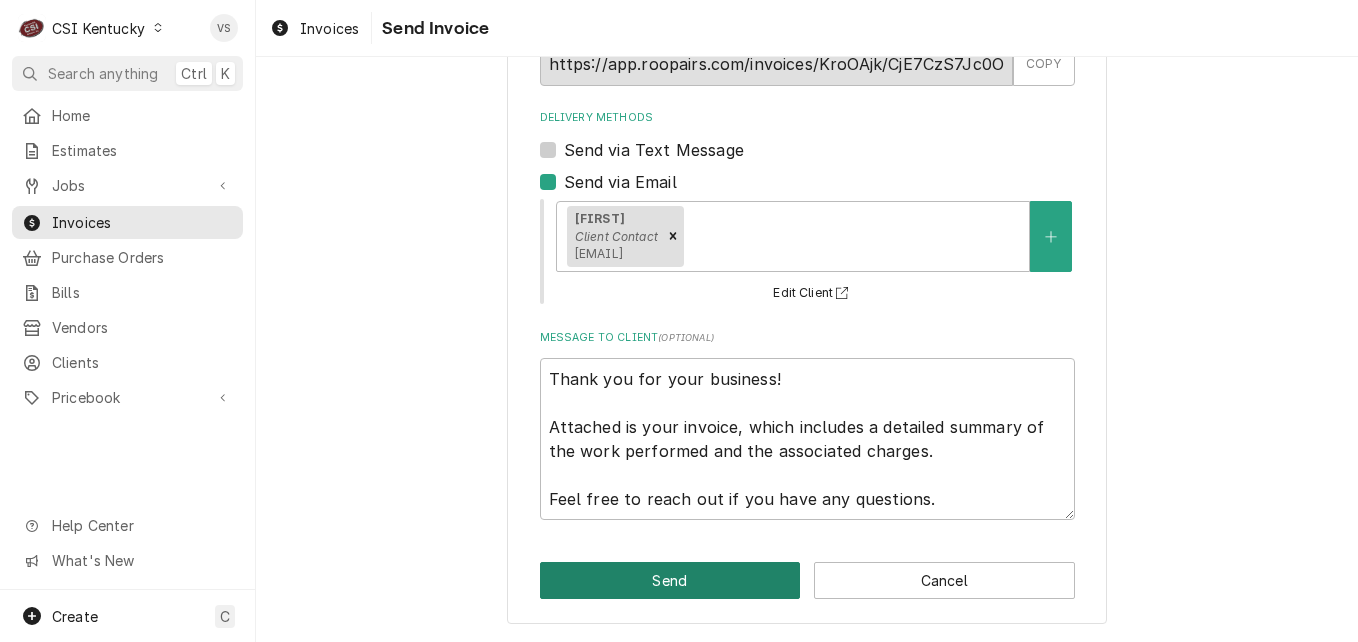 click on "Send" at bounding box center [670, 580] 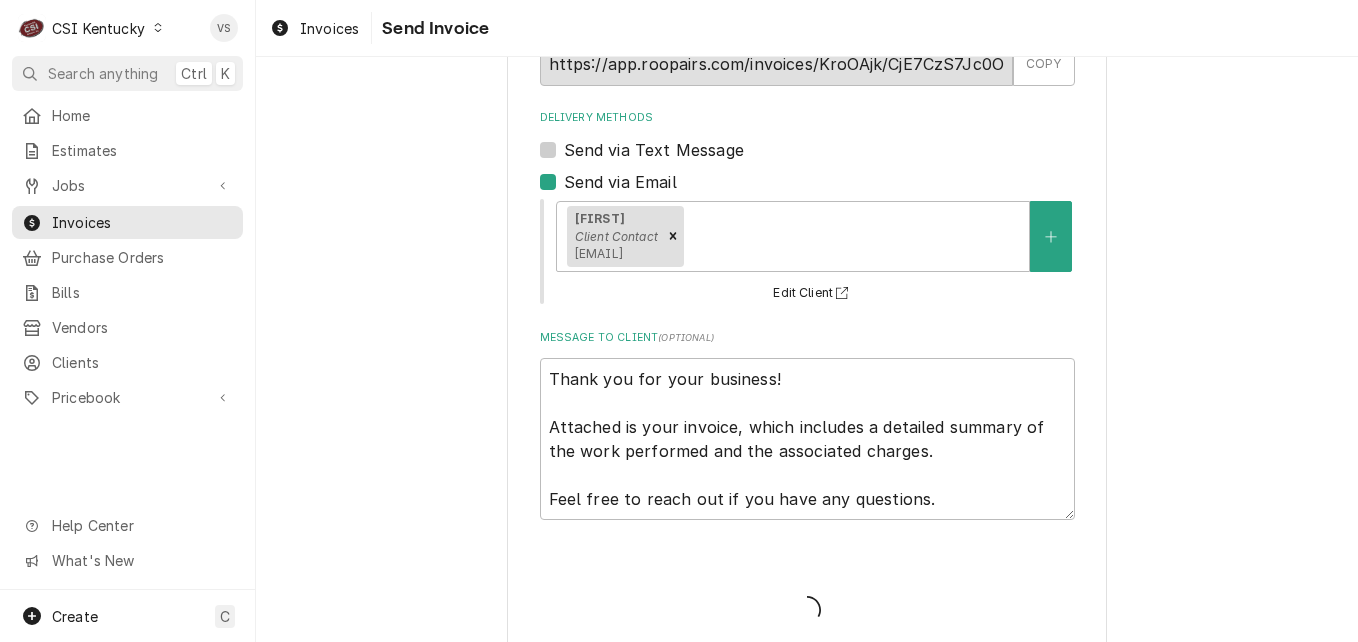 type on "x" 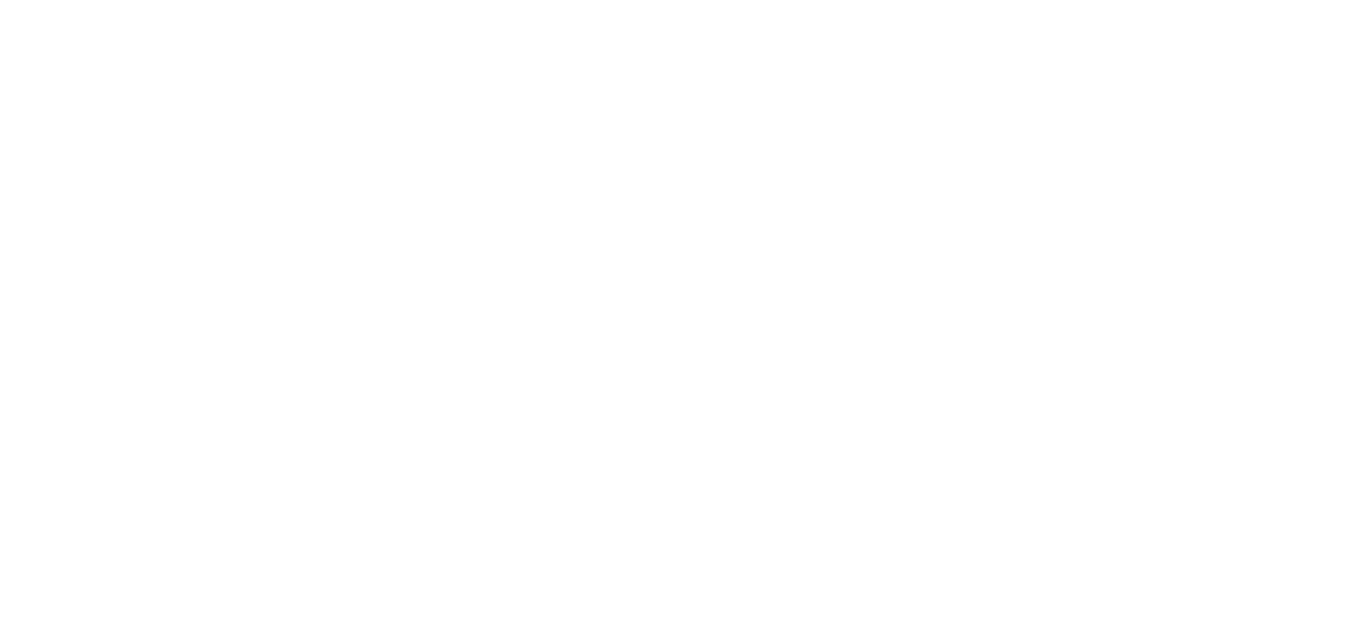 scroll, scrollTop: 0, scrollLeft: 0, axis: both 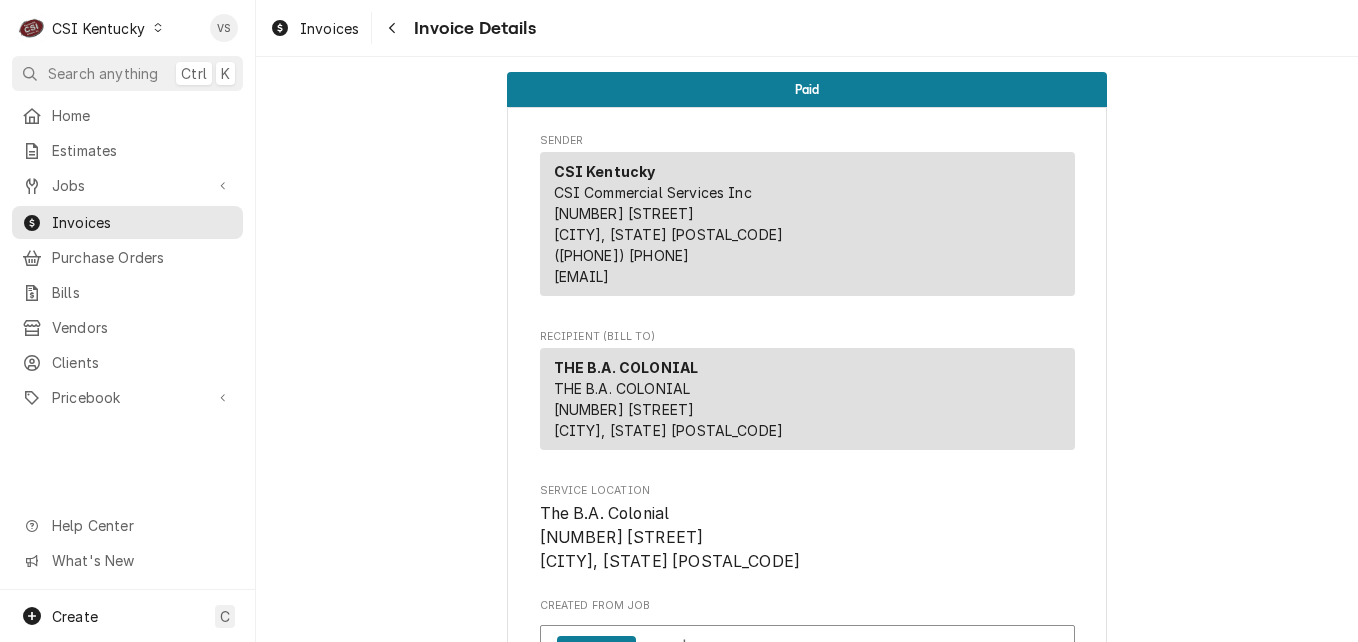 click at bounding box center (158, 28) 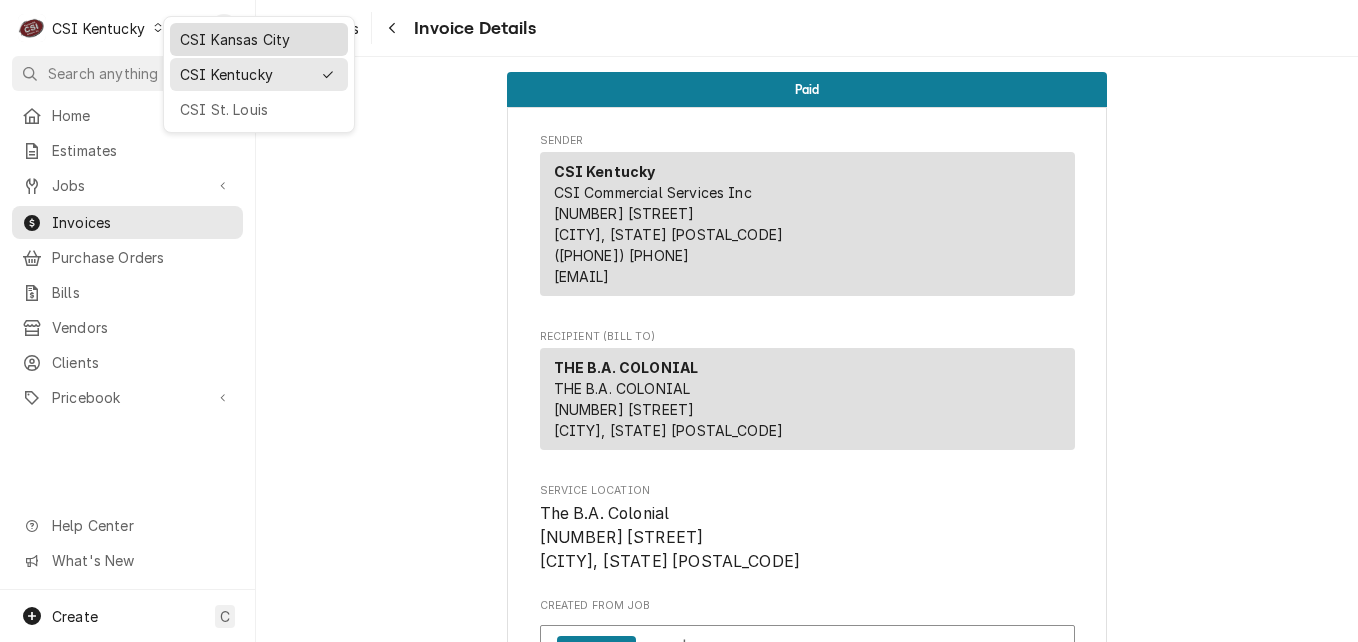 click on "CSI Kansas City" at bounding box center (259, 39) 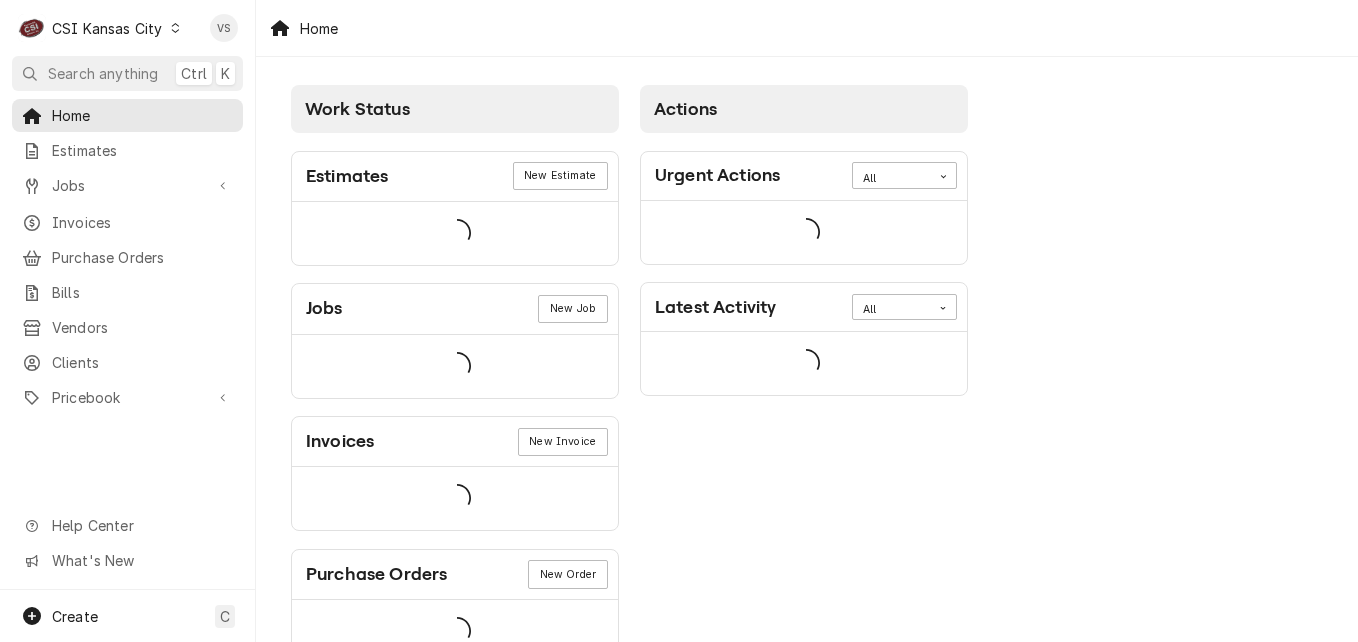 scroll, scrollTop: 0, scrollLeft: 0, axis: both 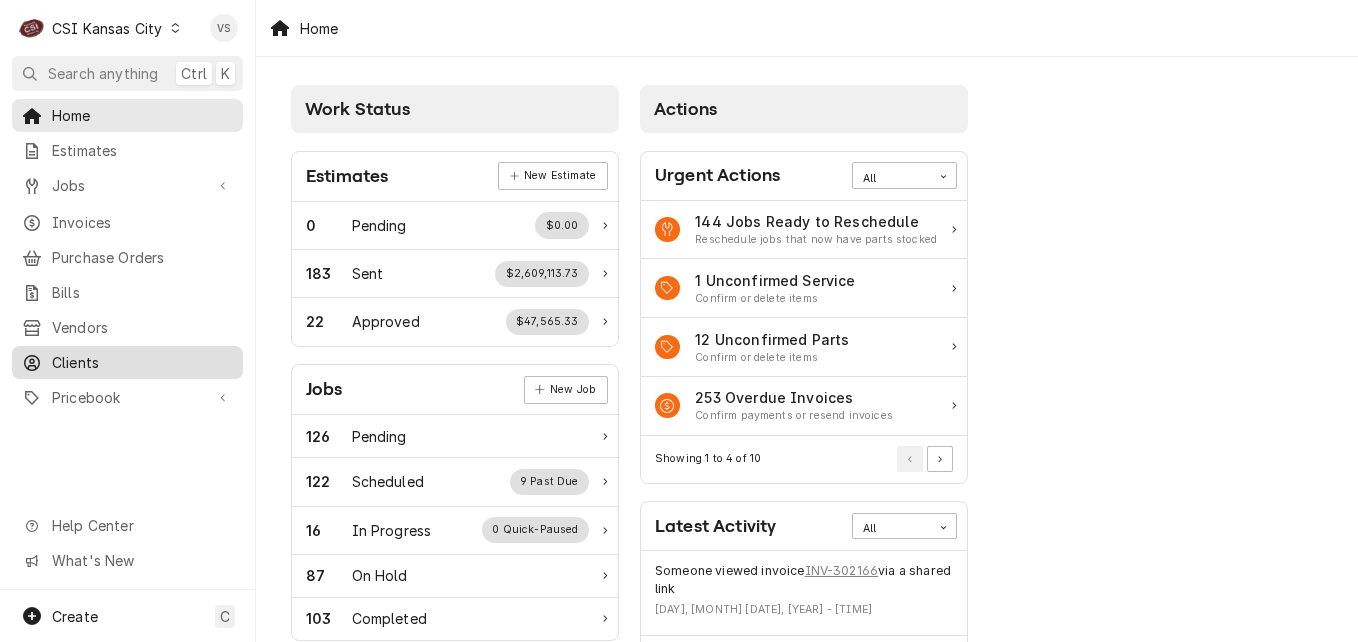 click on "Clients" at bounding box center [142, 362] 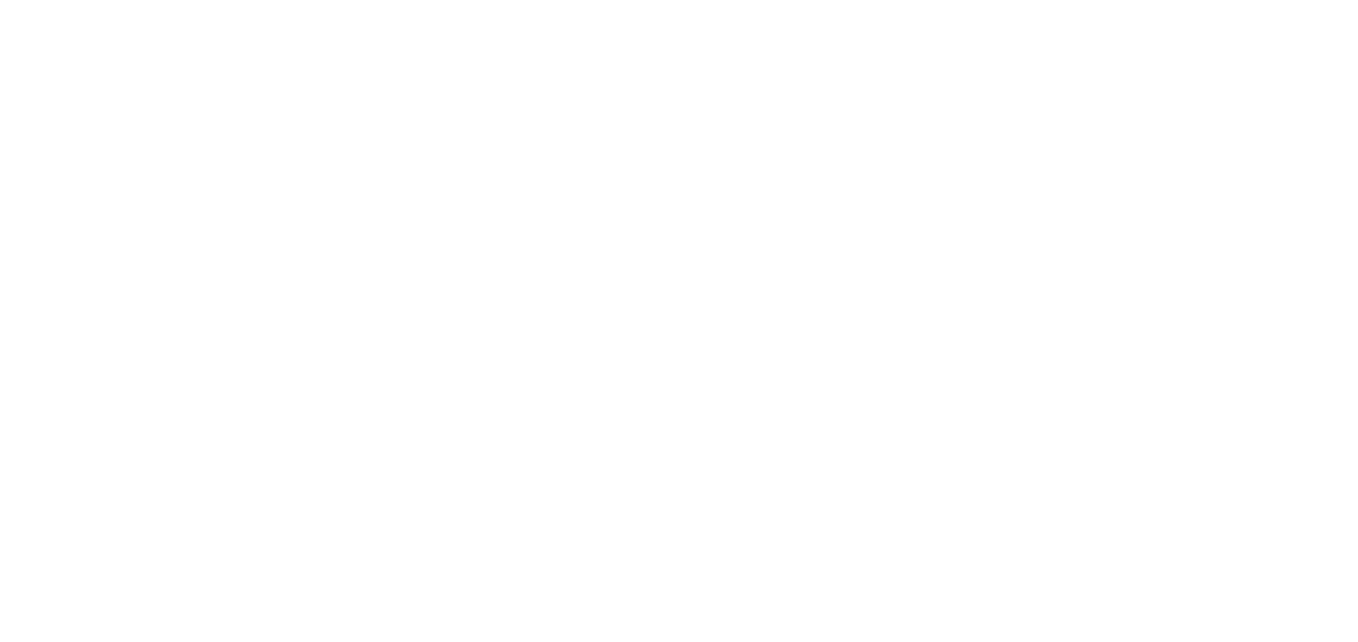 scroll, scrollTop: 0, scrollLeft: 0, axis: both 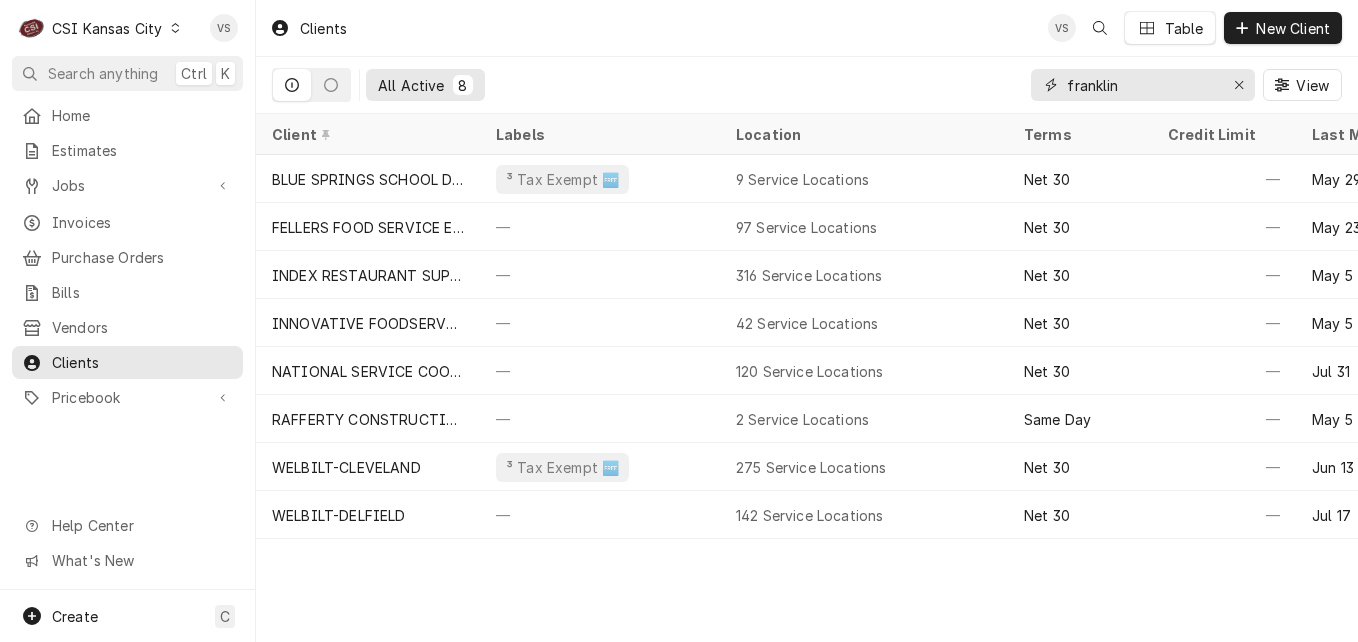 drag, startPoint x: 1128, startPoint y: 87, endPoint x: 1059, endPoint y: 84, distance: 69.065186 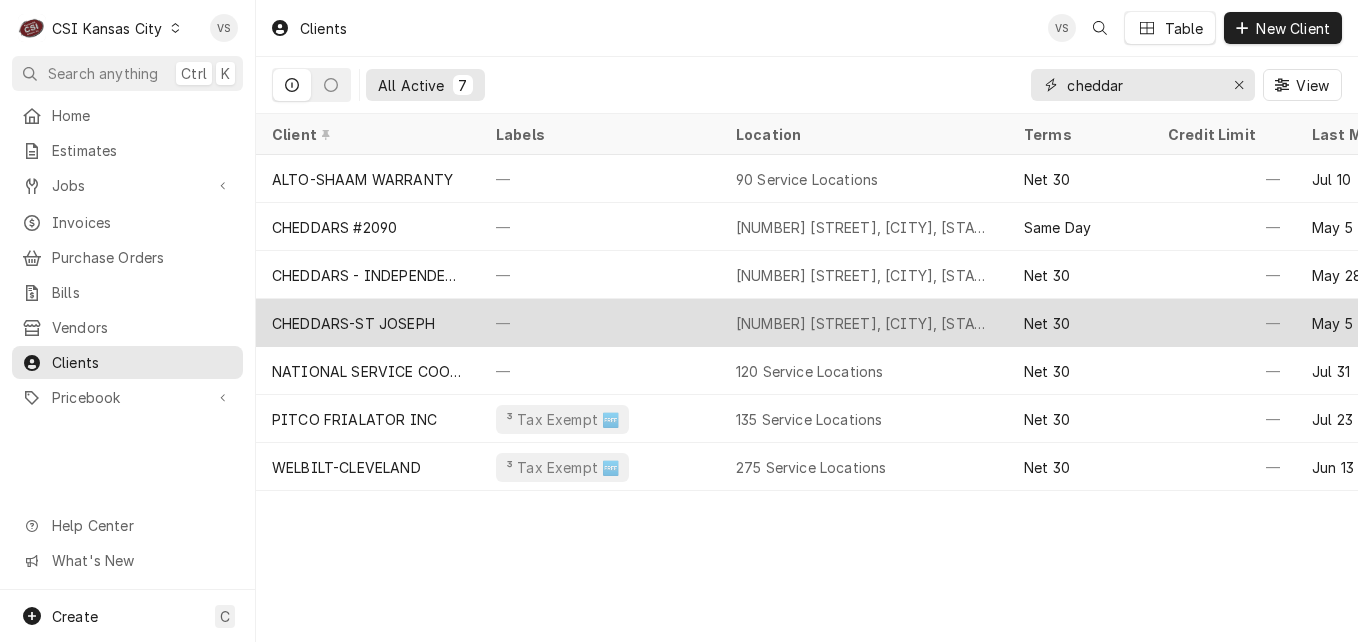 type on "cheddar" 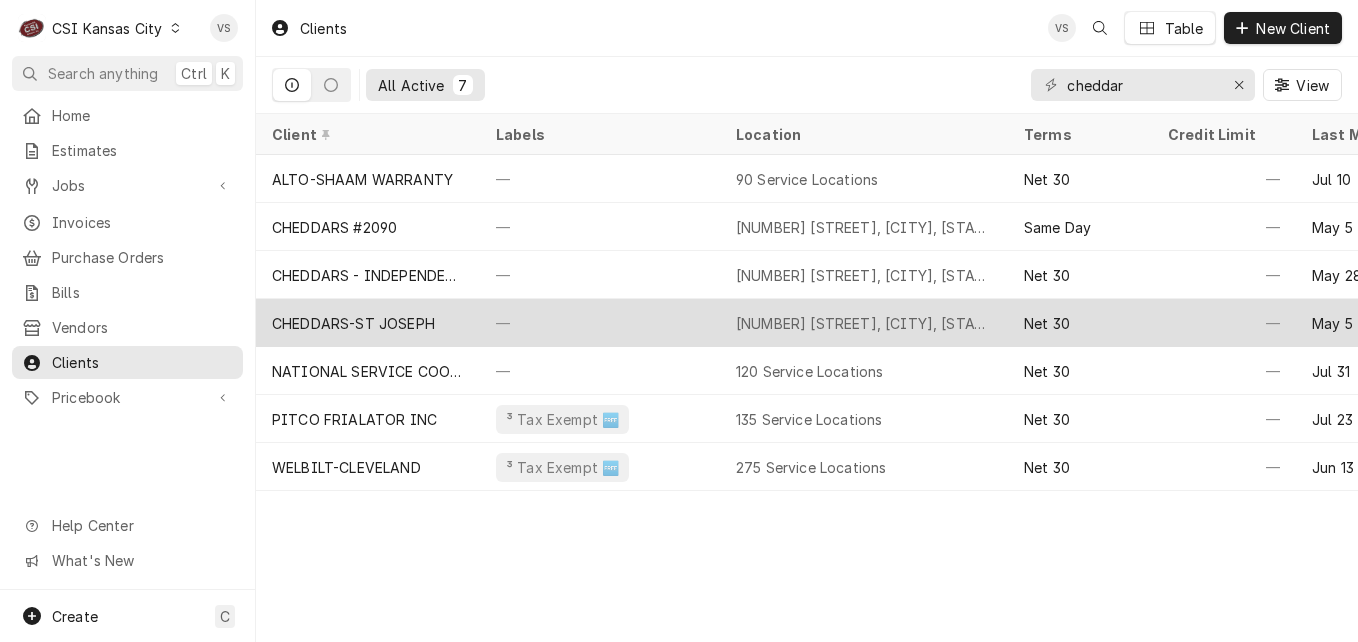 click on "—" at bounding box center (600, 323) 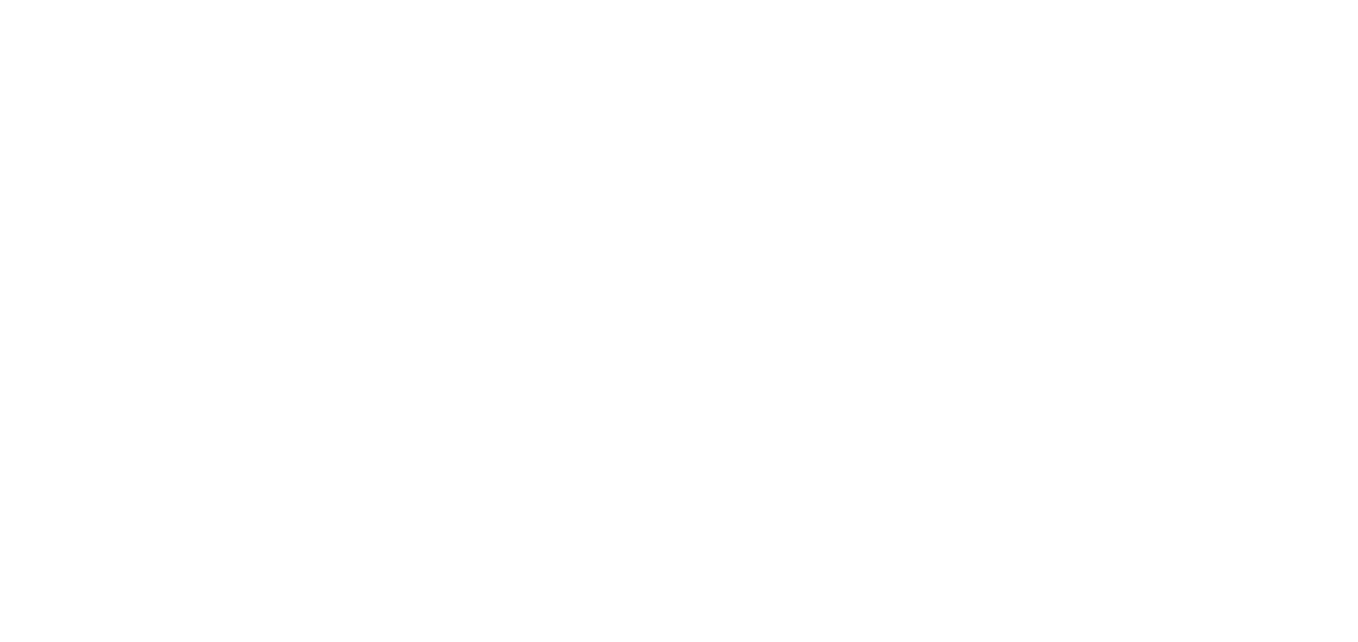 scroll, scrollTop: 0, scrollLeft: 0, axis: both 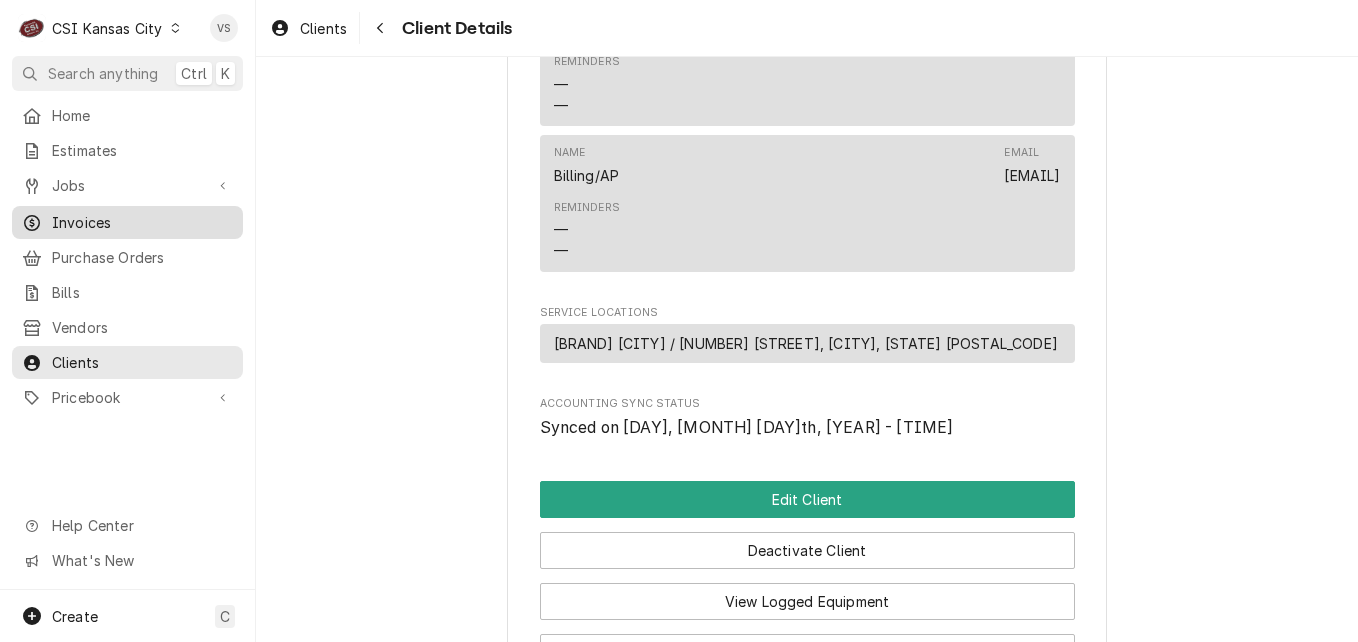 click on "Invoices" at bounding box center (142, 222) 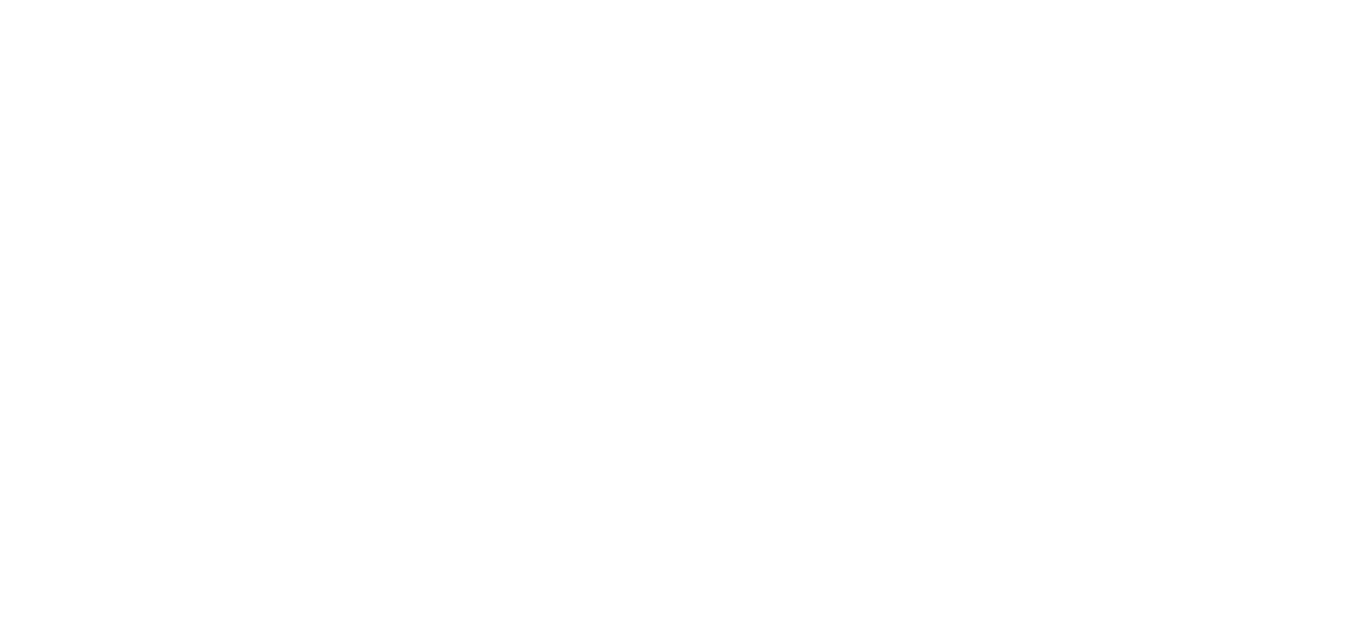 scroll, scrollTop: 0, scrollLeft: 0, axis: both 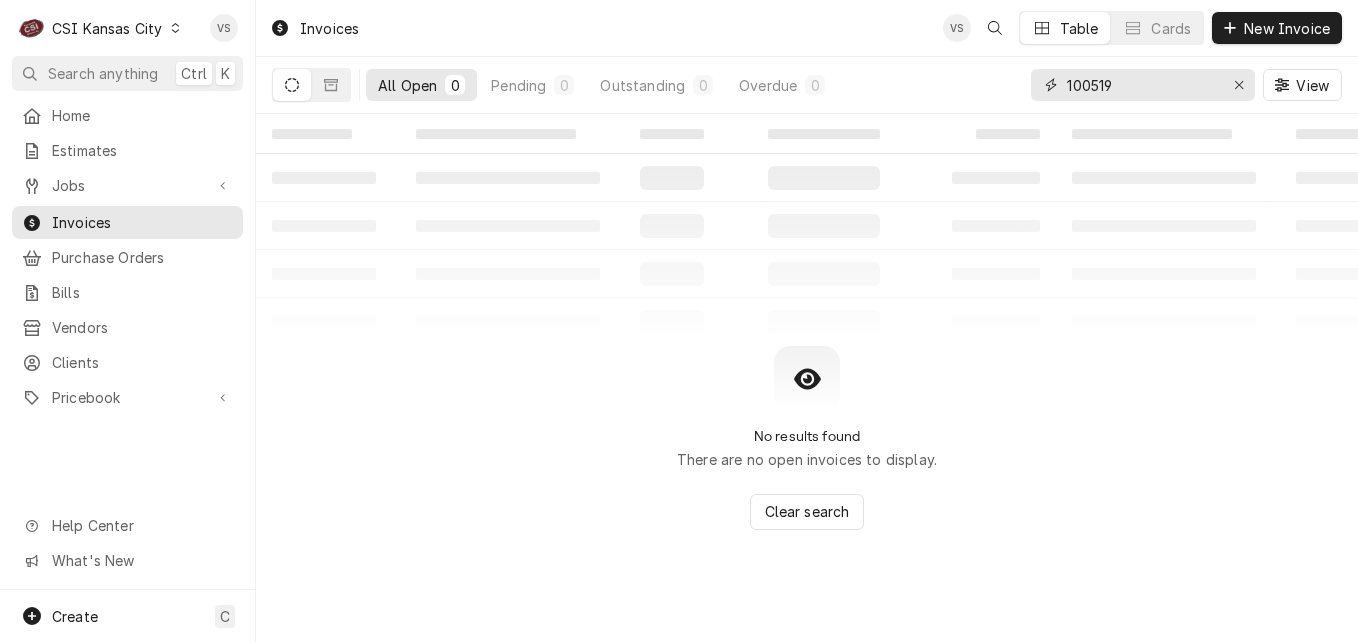 drag, startPoint x: 1117, startPoint y: 82, endPoint x: 1035, endPoint y: 84, distance: 82.02438 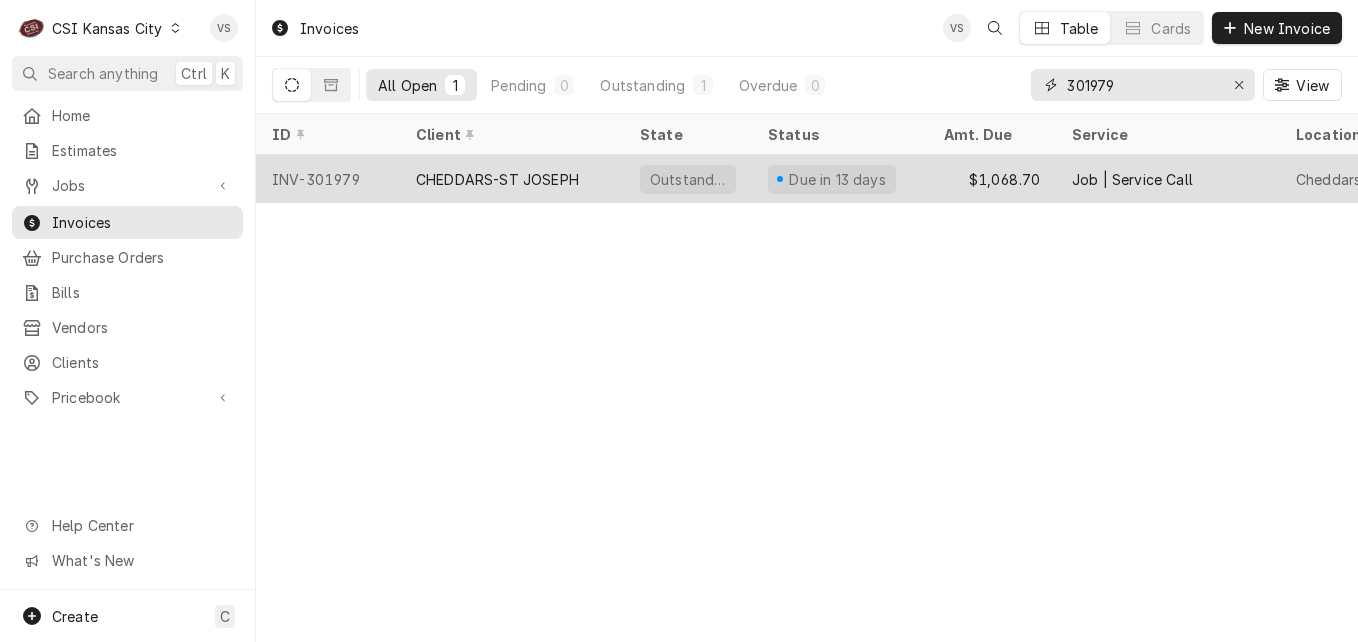 type on "301979" 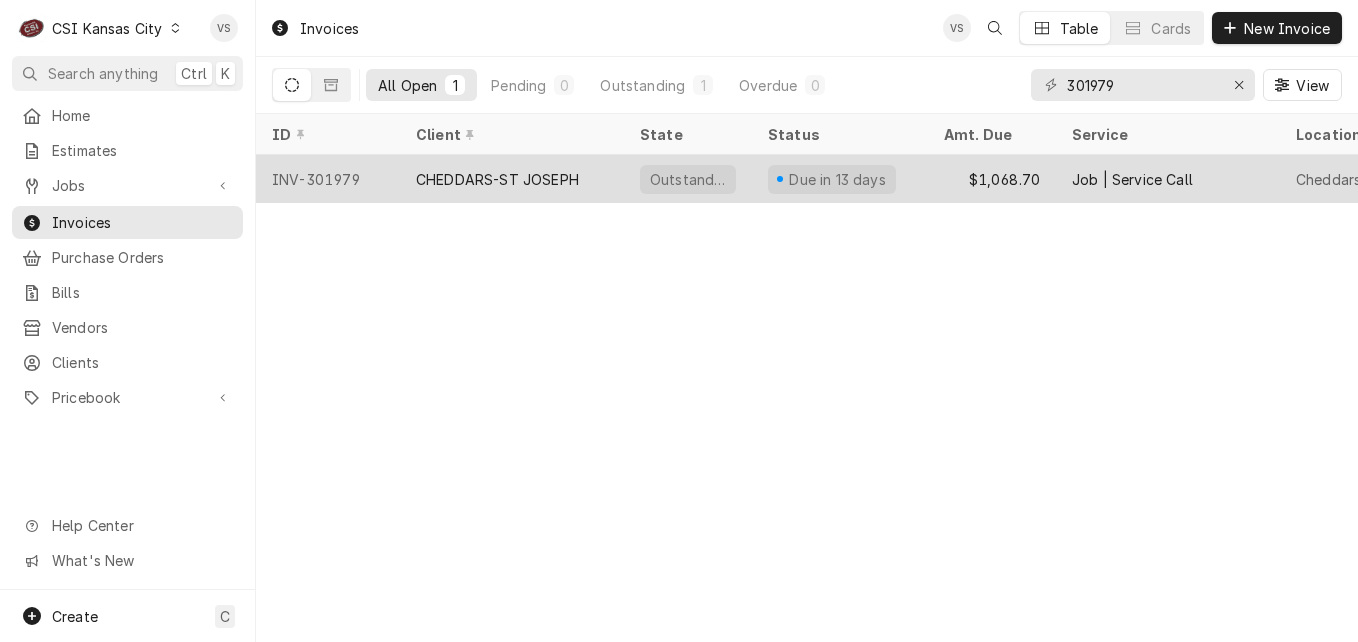 click on "CHEDDARS-ST JOSEPH" at bounding box center (497, 179) 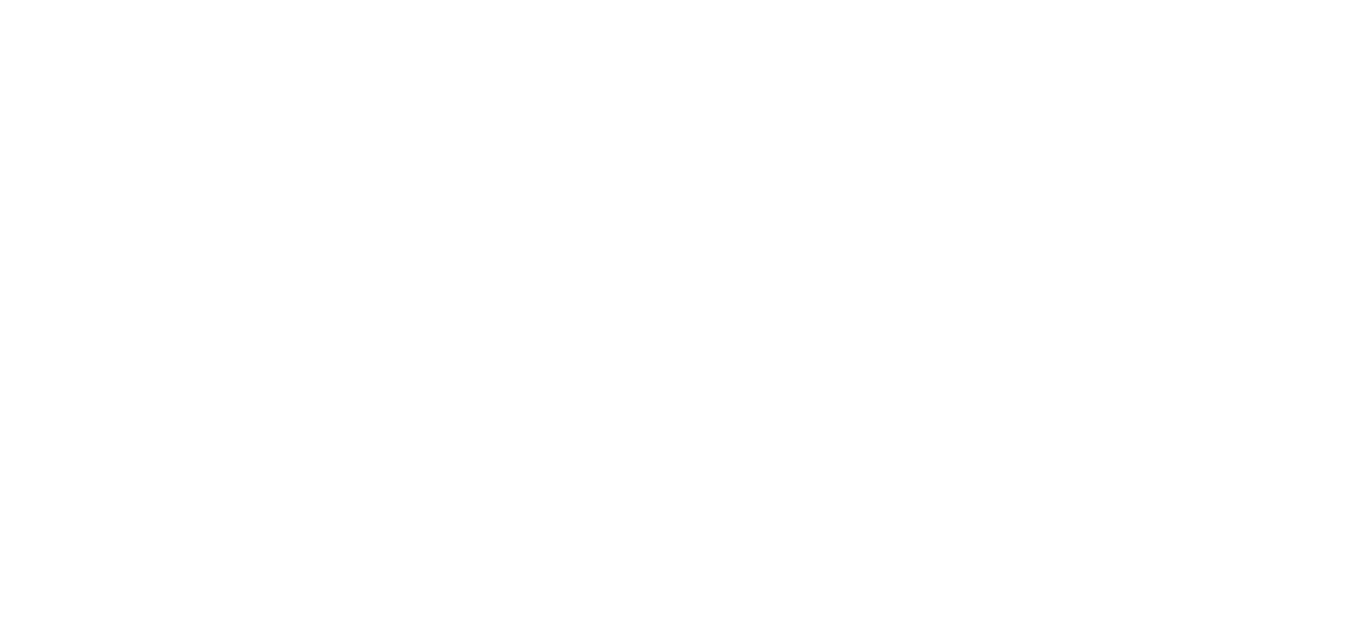scroll, scrollTop: 0, scrollLeft: 0, axis: both 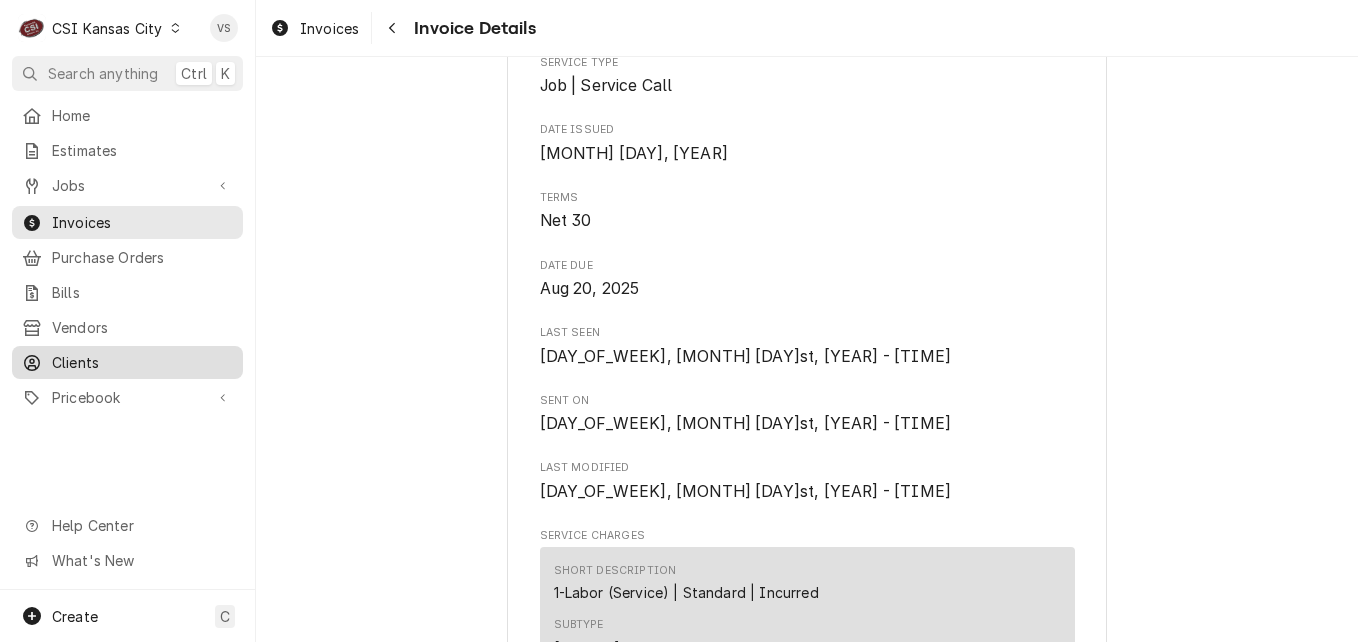 click on "Clients" at bounding box center (142, 362) 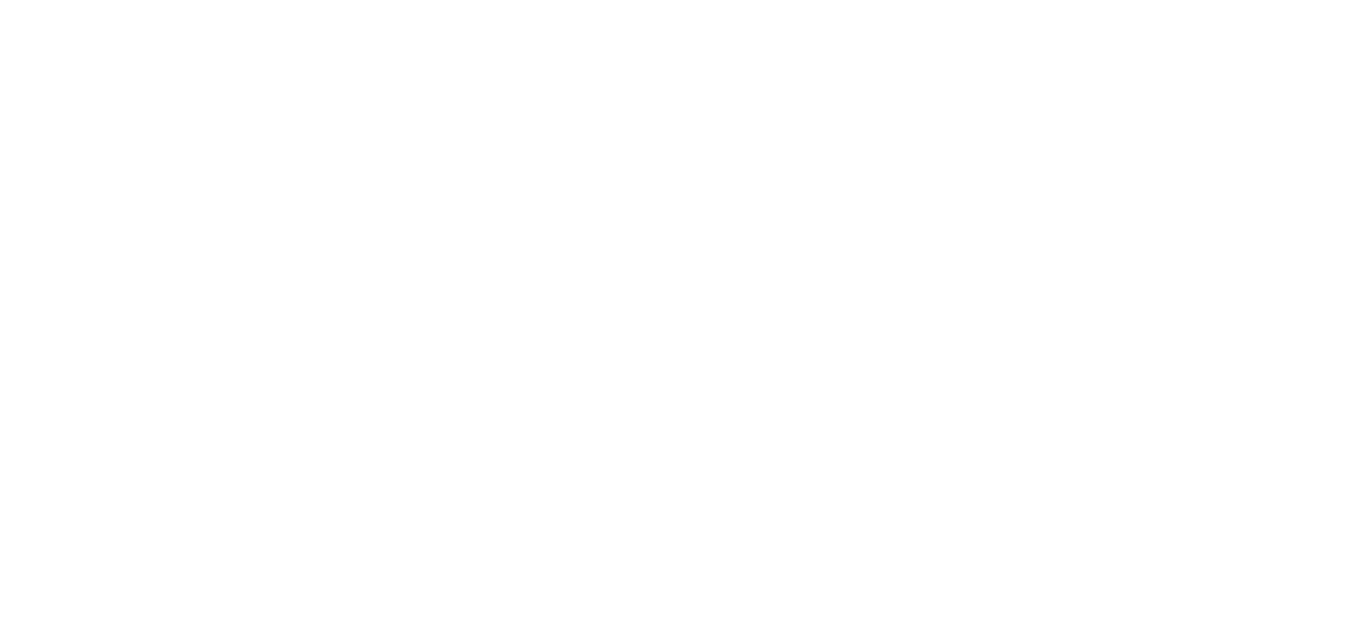 scroll, scrollTop: 0, scrollLeft: 0, axis: both 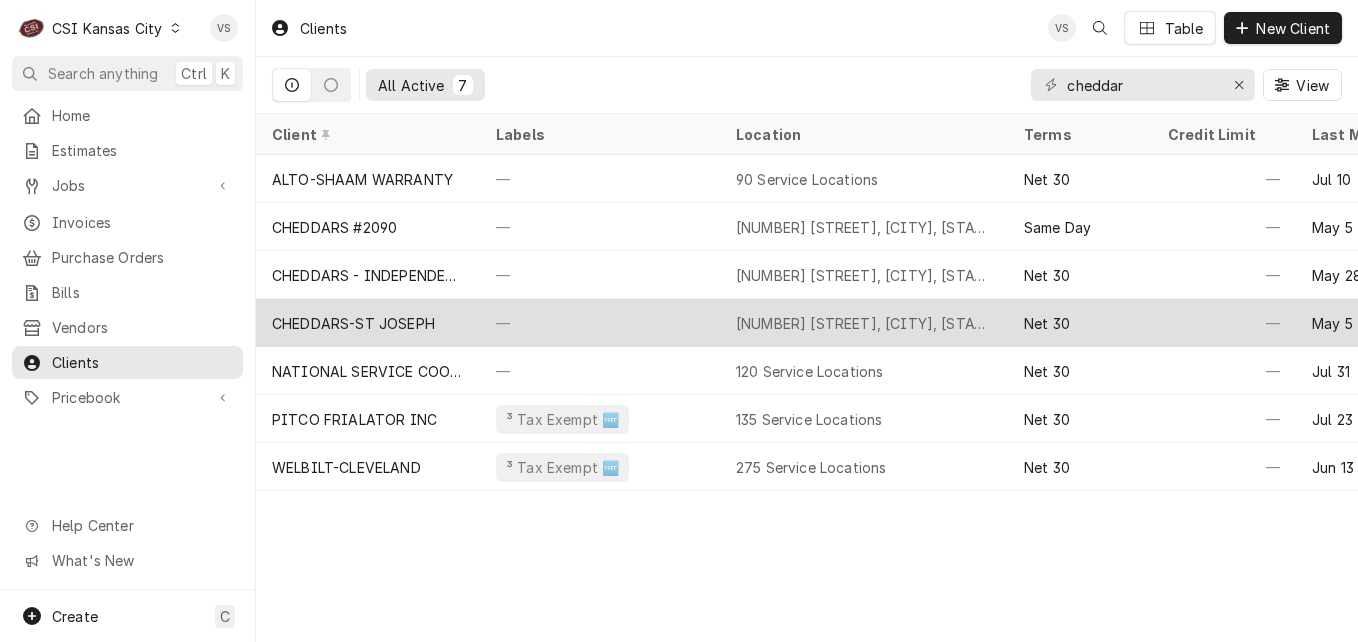 click on "CHEDDARS-ST JOSEPH" at bounding box center [368, 323] 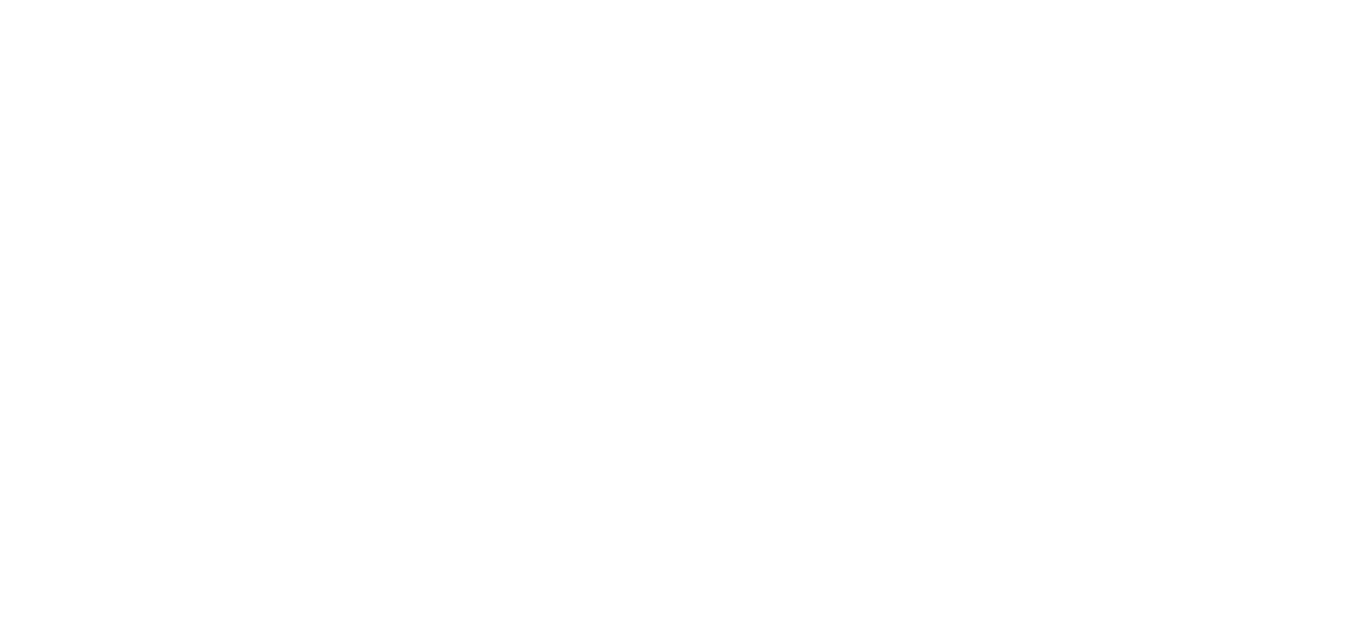 scroll, scrollTop: 0, scrollLeft: 0, axis: both 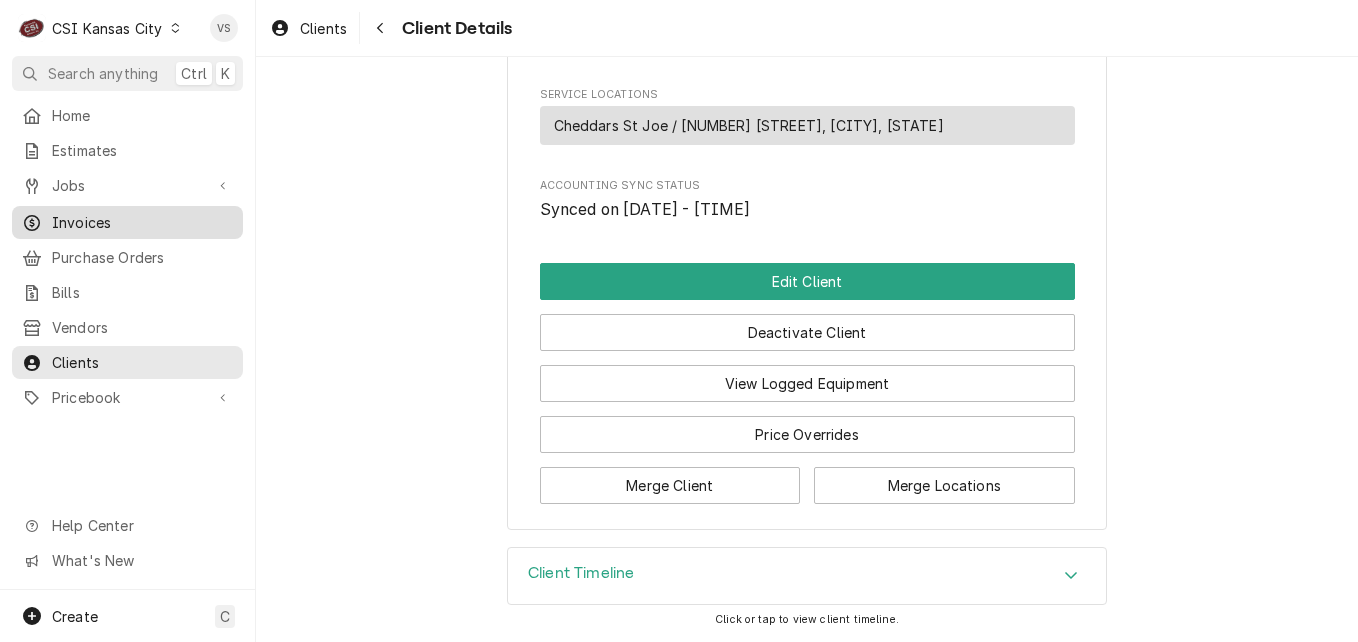 click on "Invoices" at bounding box center (142, 222) 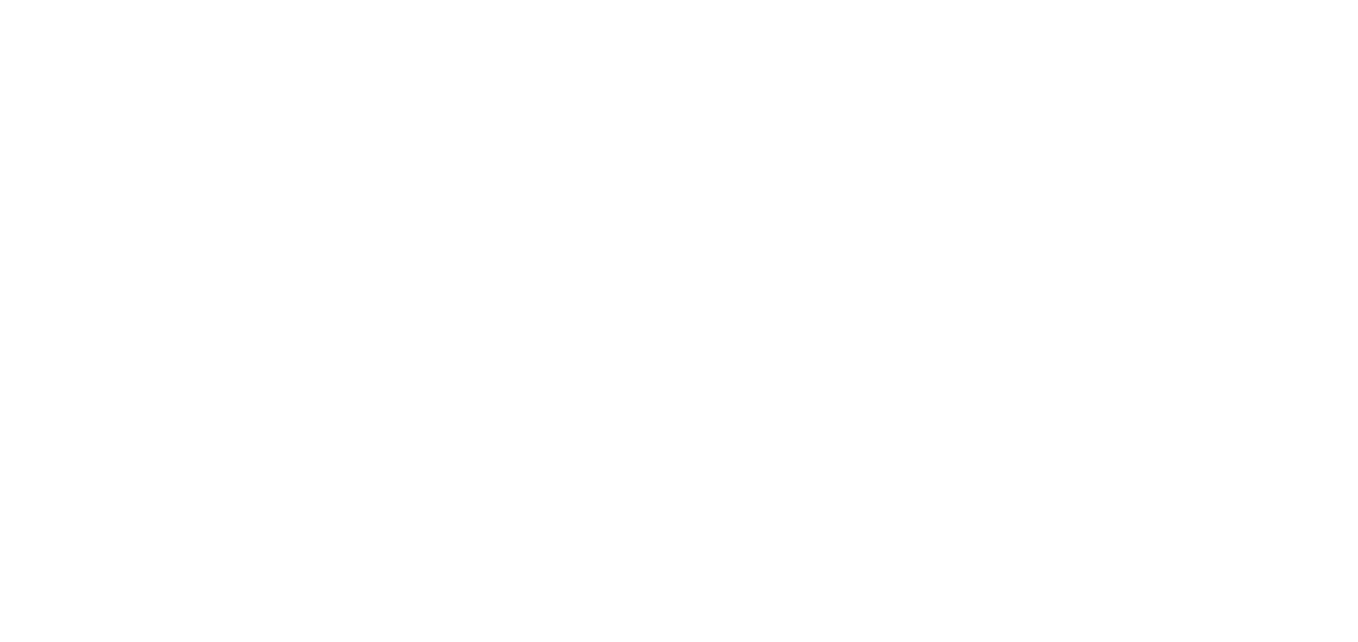 scroll, scrollTop: 0, scrollLeft: 0, axis: both 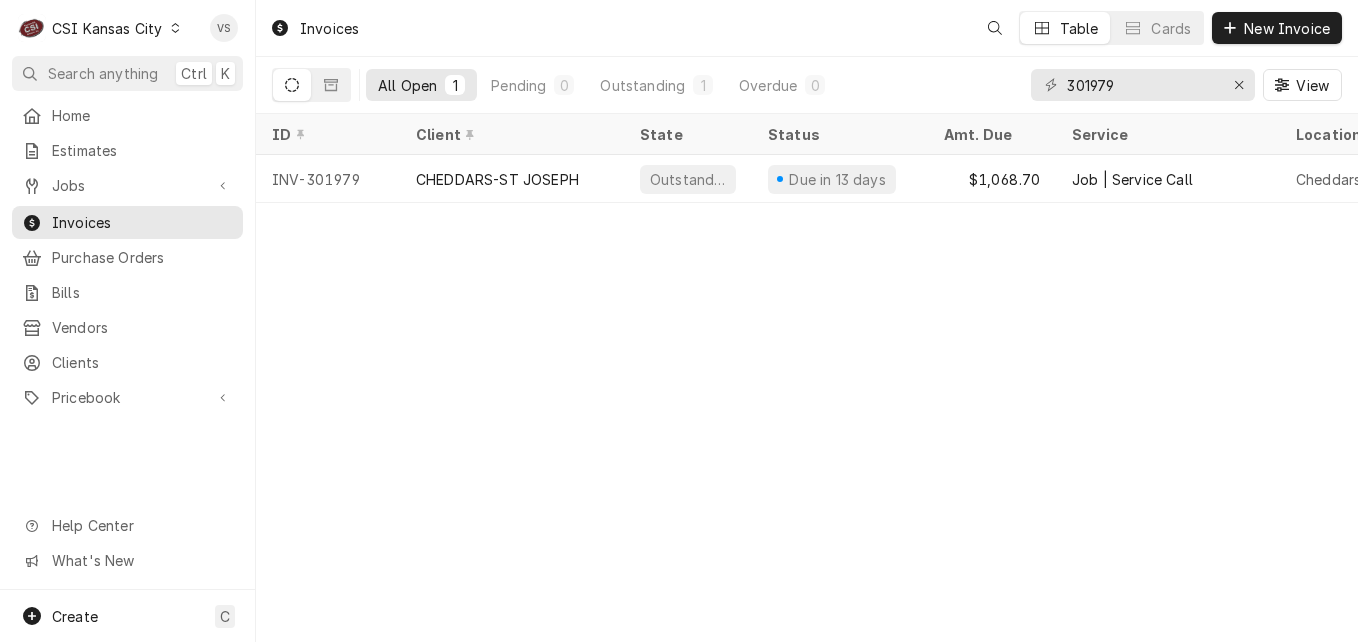 click on "CHEDDARS-ST JOSEPH" at bounding box center [512, 179] 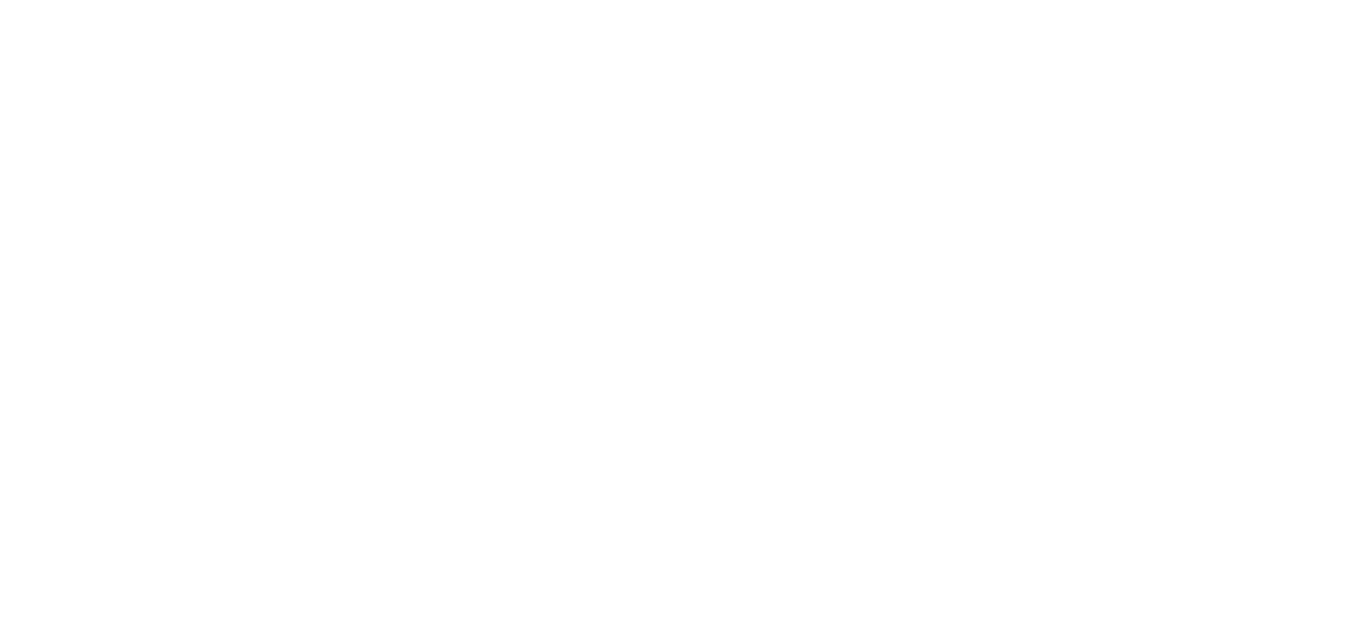 scroll, scrollTop: 0, scrollLeft: 0, axis: both 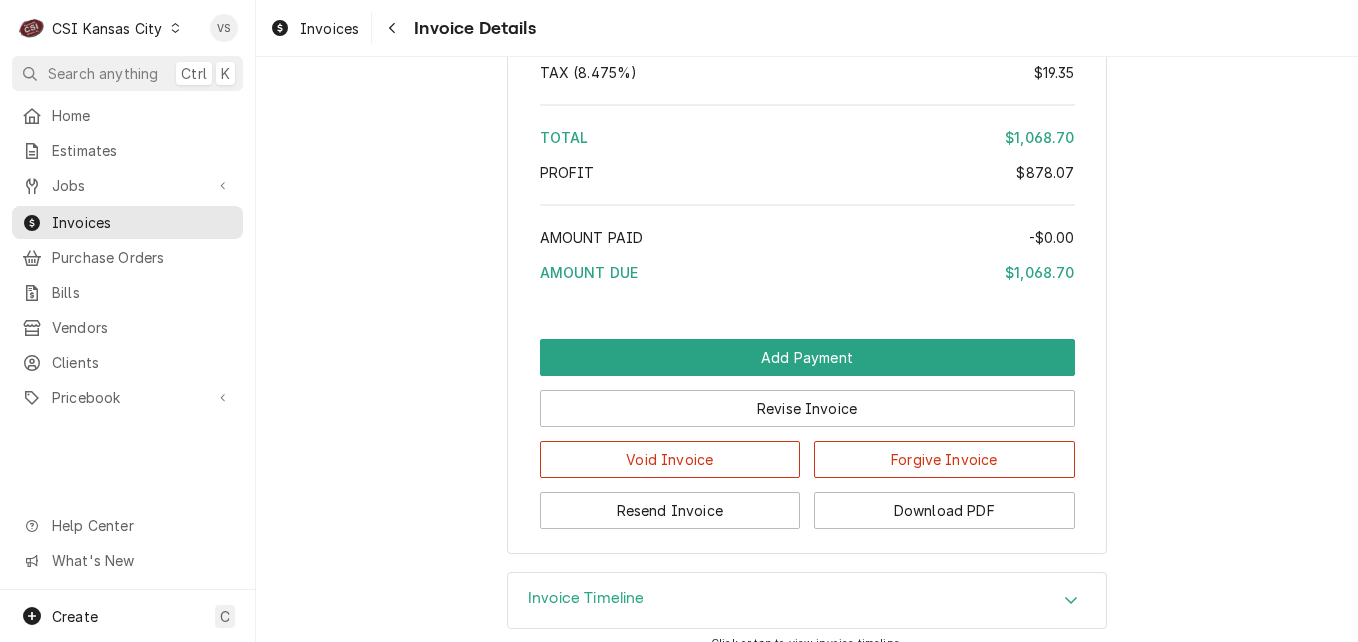 click 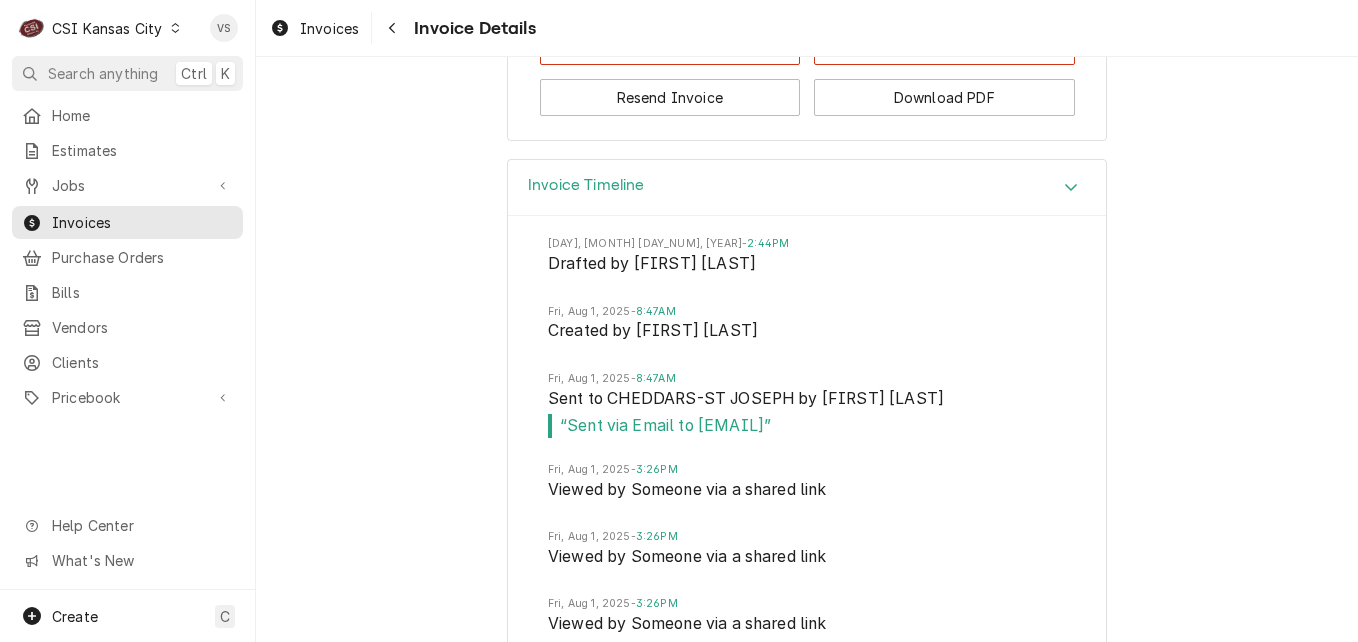 scroll, scrollTop: 5271, scrollLeft: 0, axis: vertical 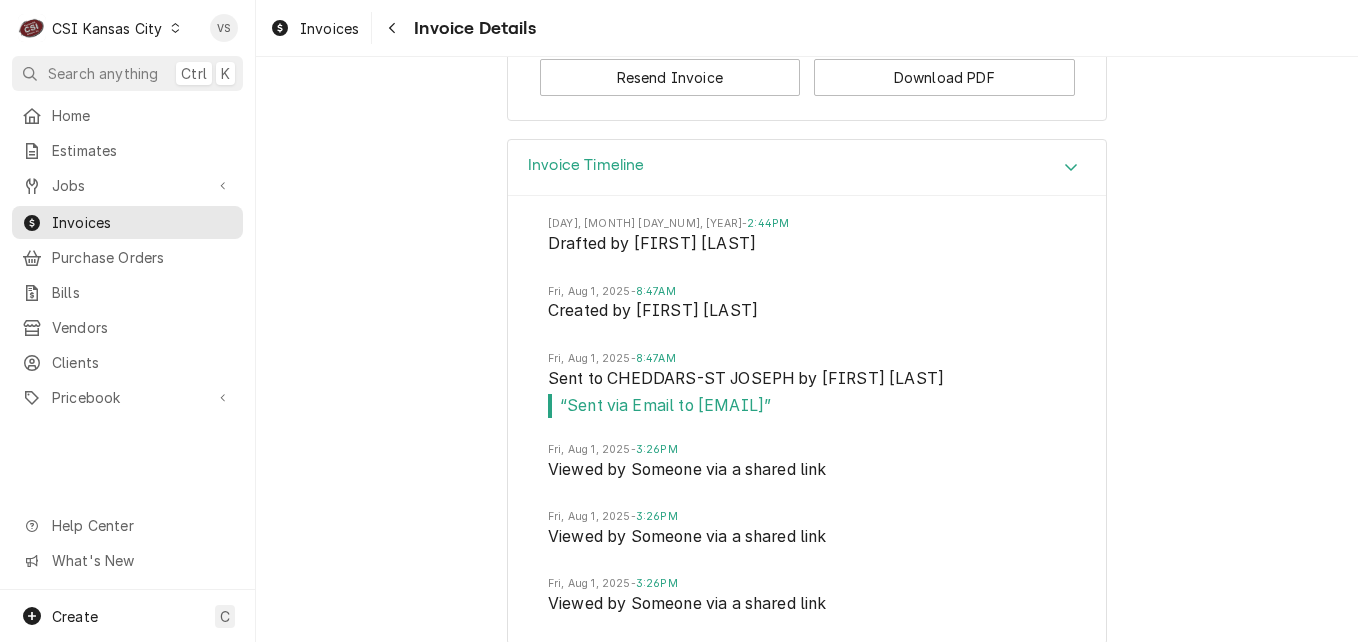 click on "Invoice Timeline Mon, Jul 21, 2025  -  2:44PM Drafted by Kyley Hunnicutt Fri, Aug 1, 2025  -  8:47AM Created by Joshua Bennett Fri, Aug 1, 2025  -  8:47AM Sent to CHEDDARS-ST JOSEPH by Joshua Bennett “ Sent via Email to csusa2105@darden.com ” Fri, Aug 1, 2025  -  3:26PM Viewed by Someone via a shared link Fri, Aug 1, 2025  -  3:26PM Viewed by Someone via a shared link Fri, Aug 1, 2025  -  3:26PM Viewed by Someone via a shared link" at bounding box center [807, 402] 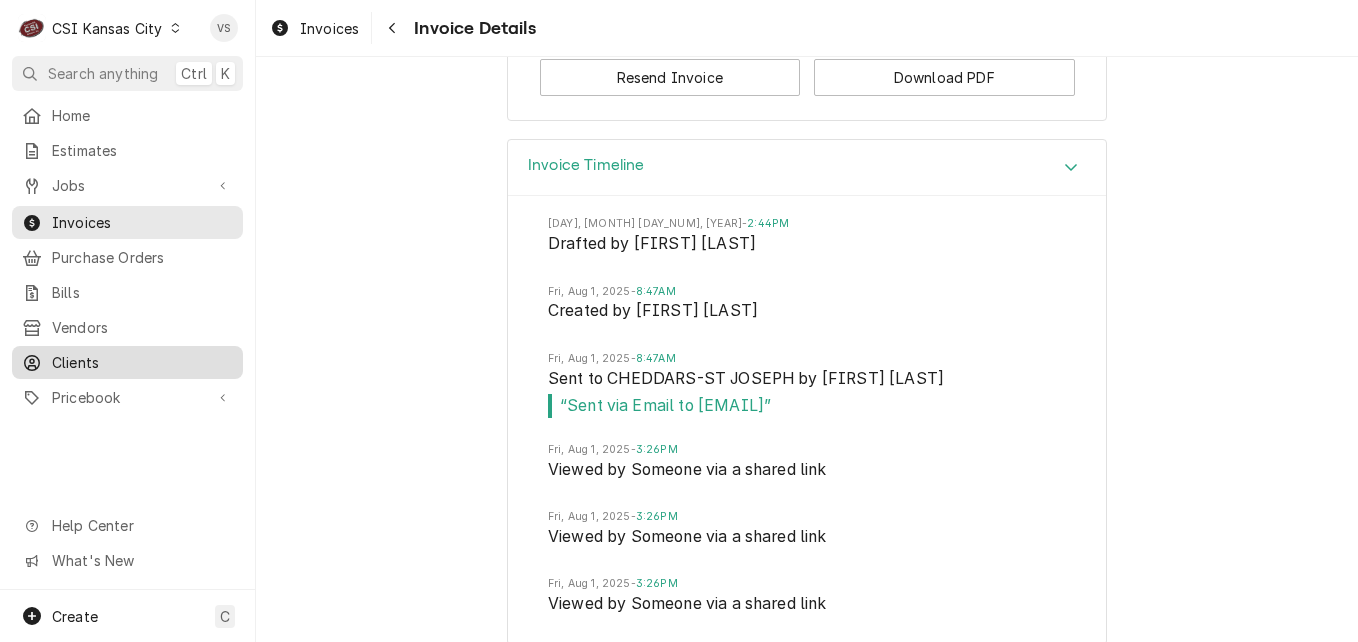 click on "Clients" at bounding box center [142, 362] 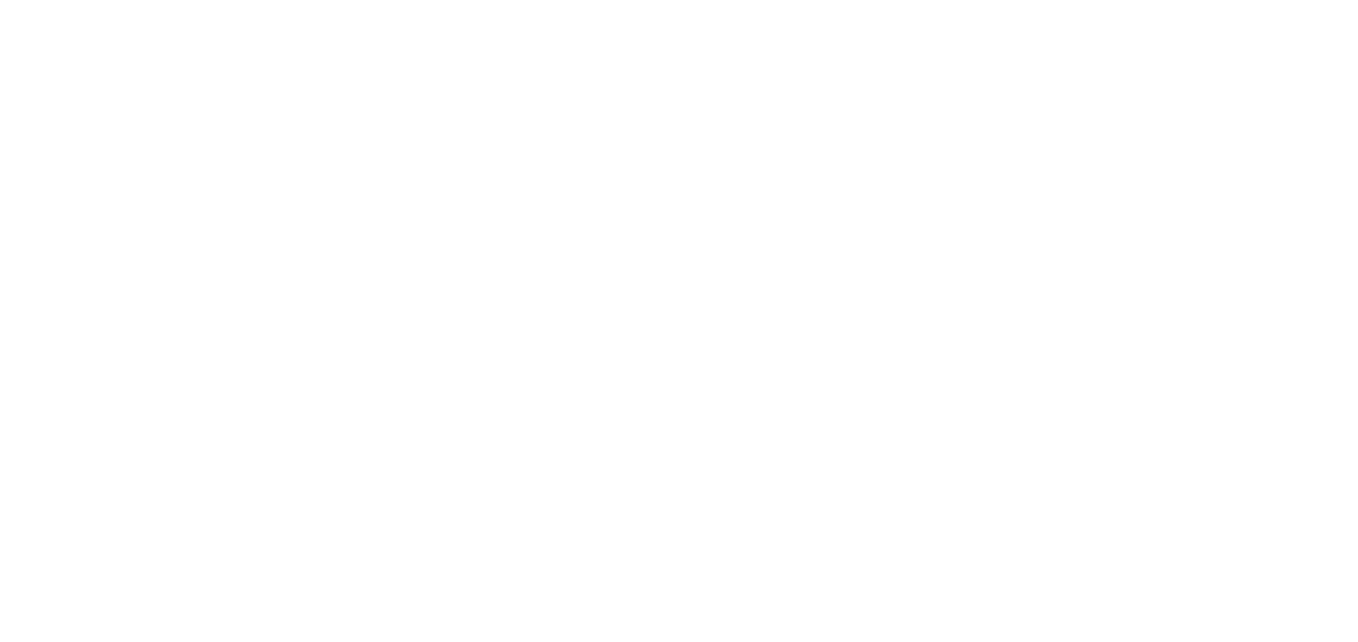 scroll, scrollTop: 0, scrollLeft: 0, axis: both 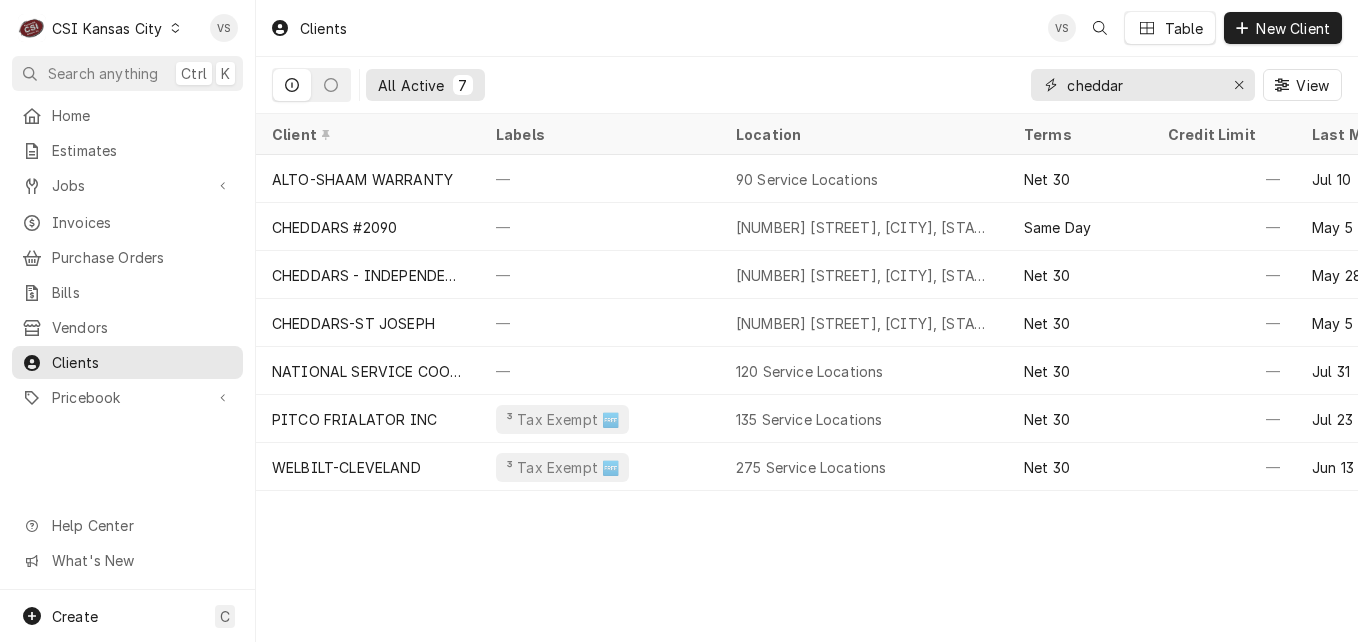 drag, startPoint x: 1154, startPoint y: 85, endPoint x: 1041, endPoint y: 86, distance: 113.004425 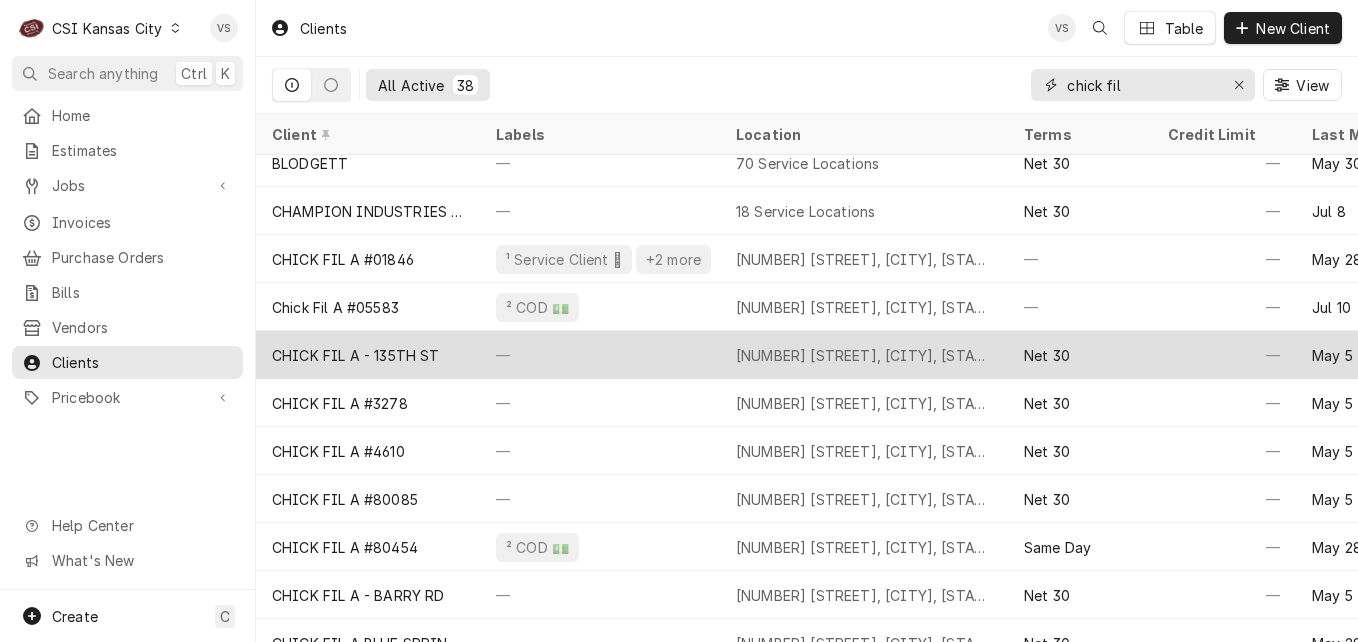 scroll, scrollTop: 99, scrollLeft: 0, axis: vertical 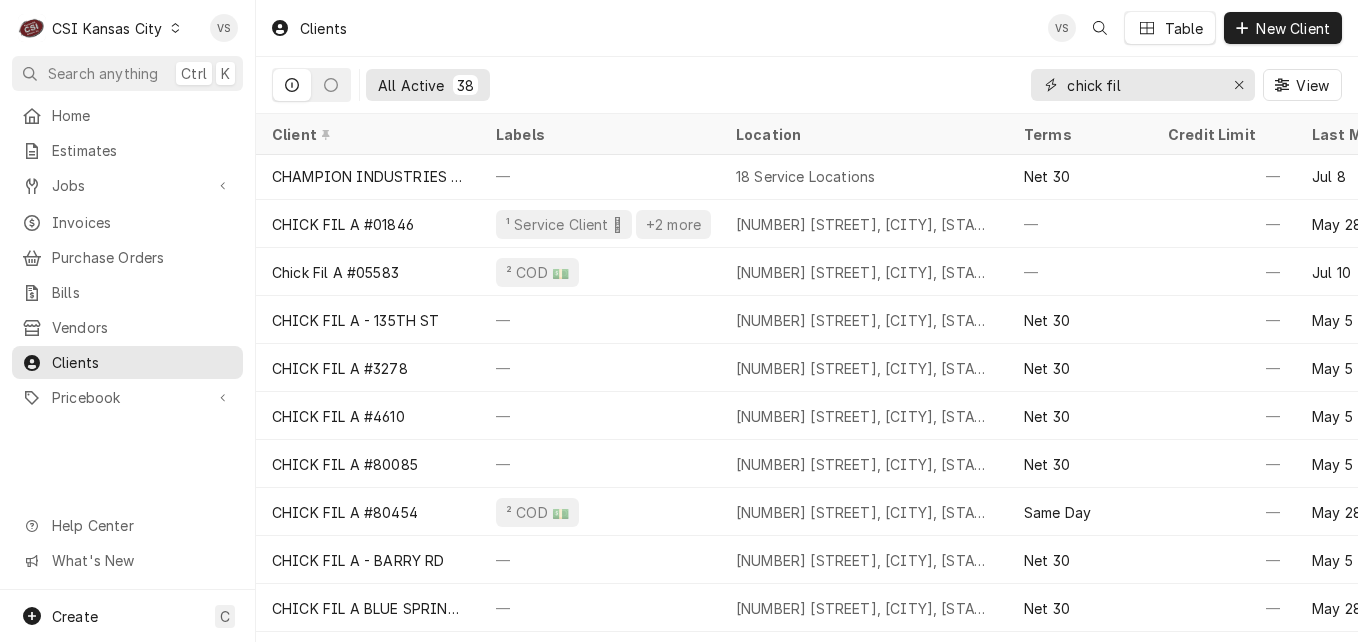 type on "chick fil" 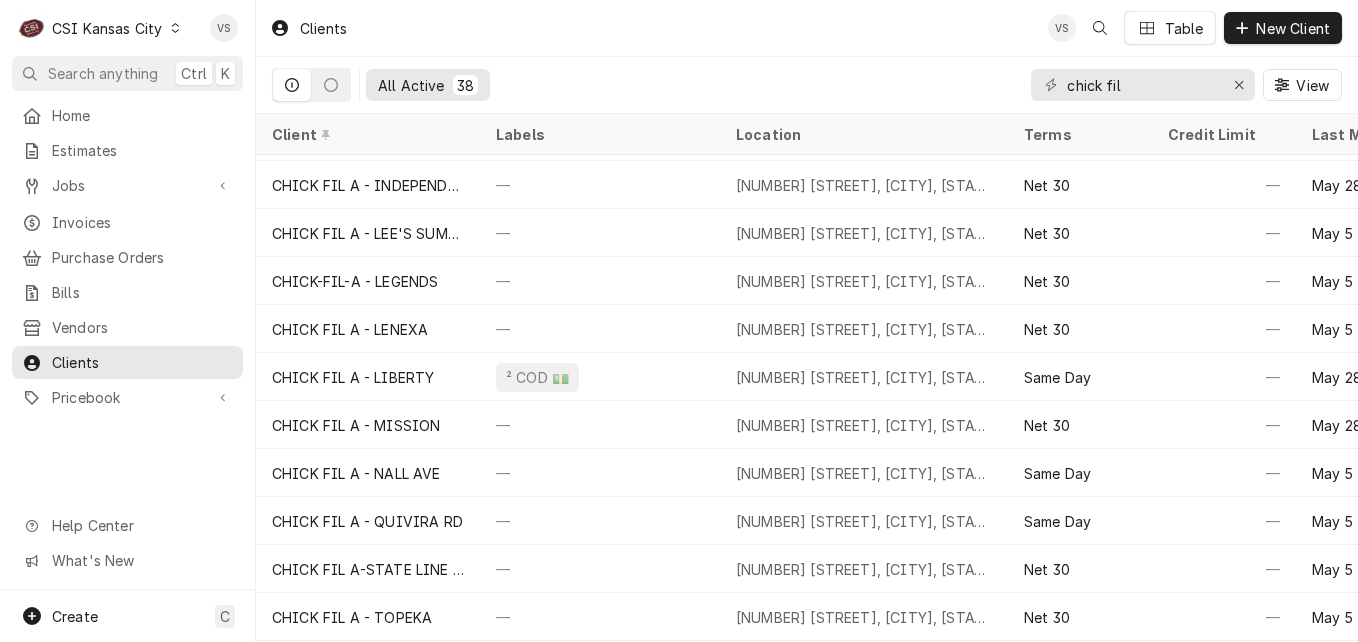 scroll, scrollTop: 819, scrollLeft: 0, axis: vertical 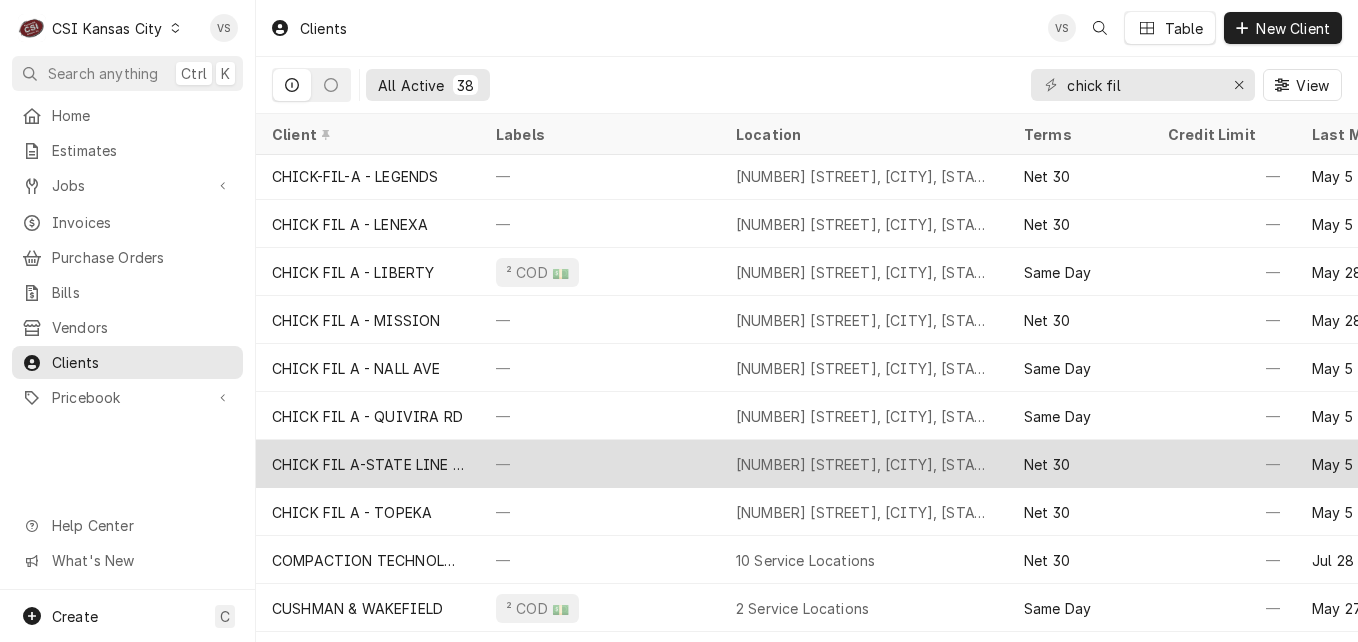 click on "—" at bounding box center [600, 464] 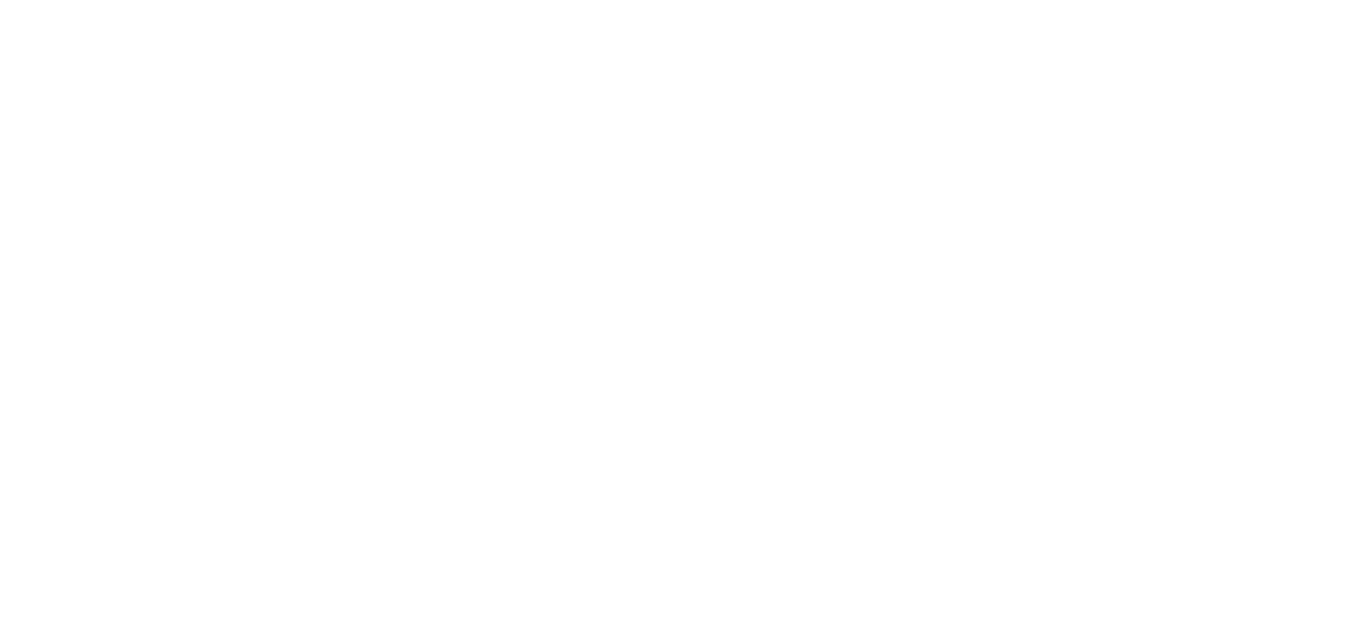 scroll, scrollTop: 0, scrollLeft: 0, axis: both 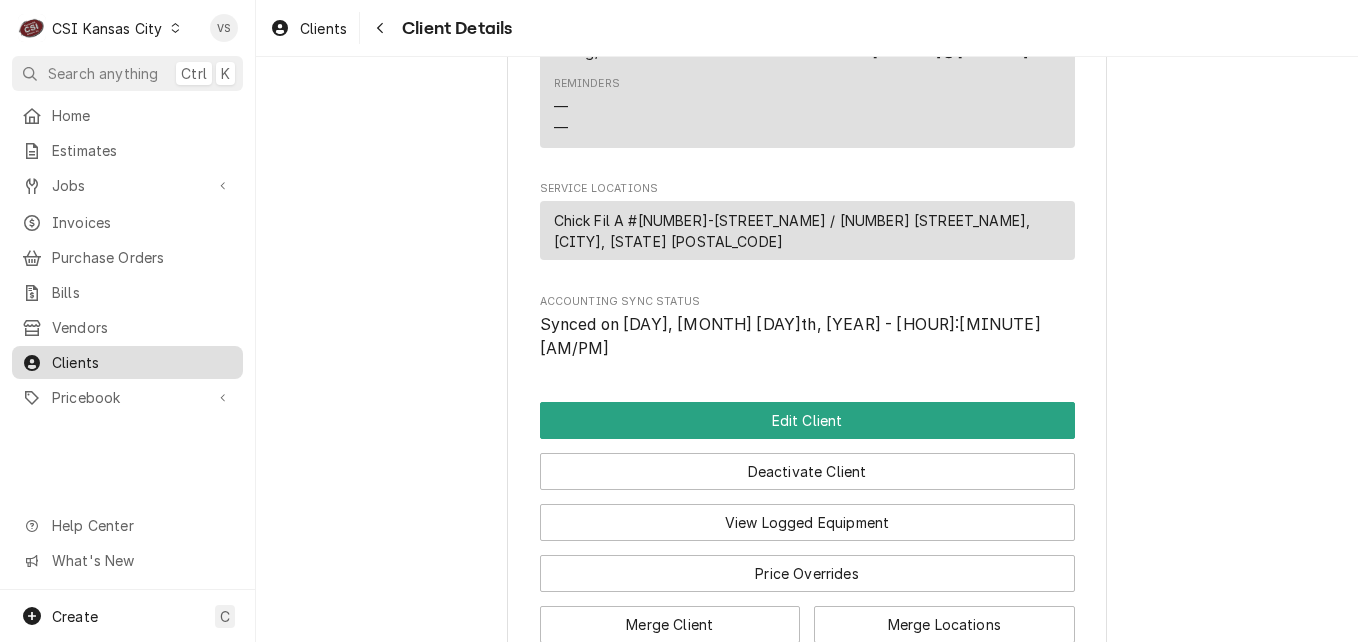 click on "Clients" at bounding box center [142, 362] 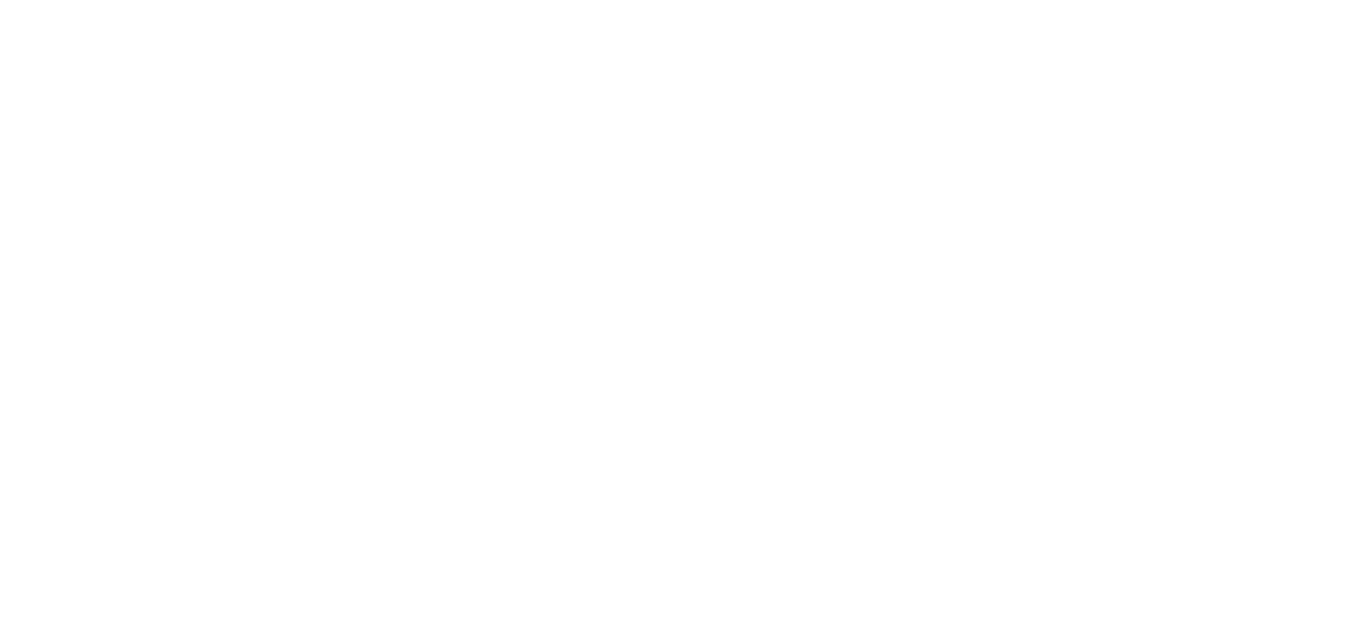 scroll, scrollTop: 0, scrollLeft: 0, axis: both 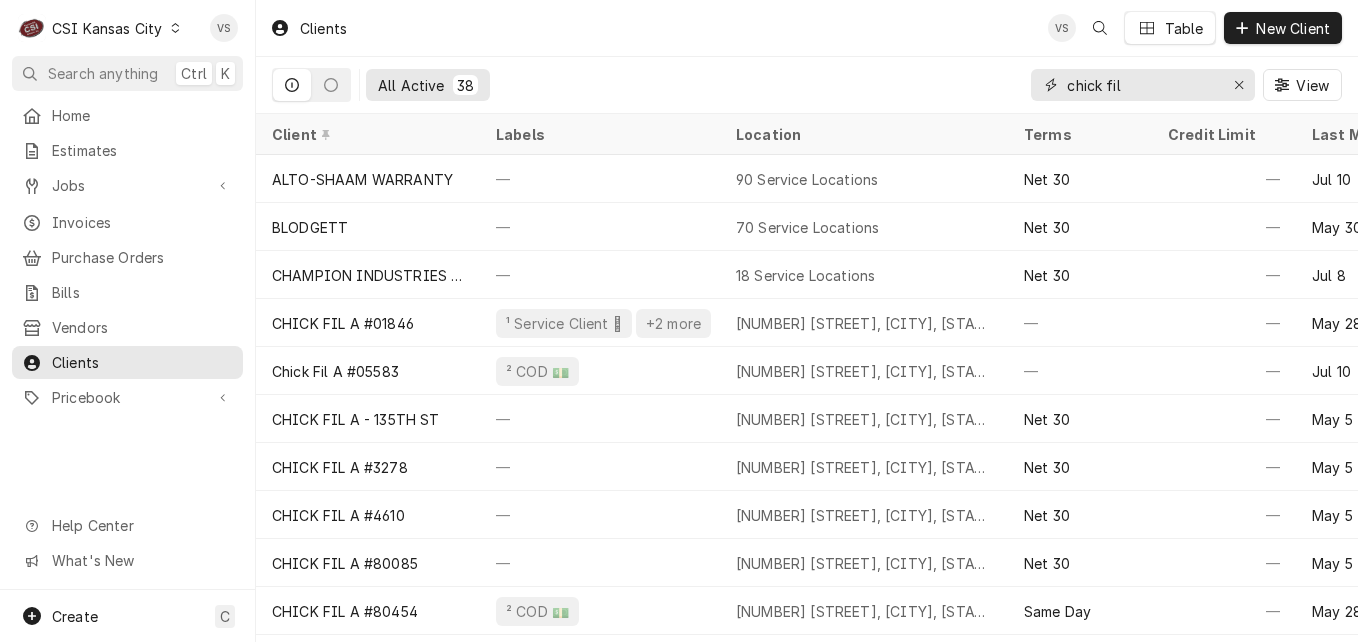 drag, startPoint x: 1150, startPoint y: 83, endPoint x: 1224, endPoint y: 106, distance: 77.491936 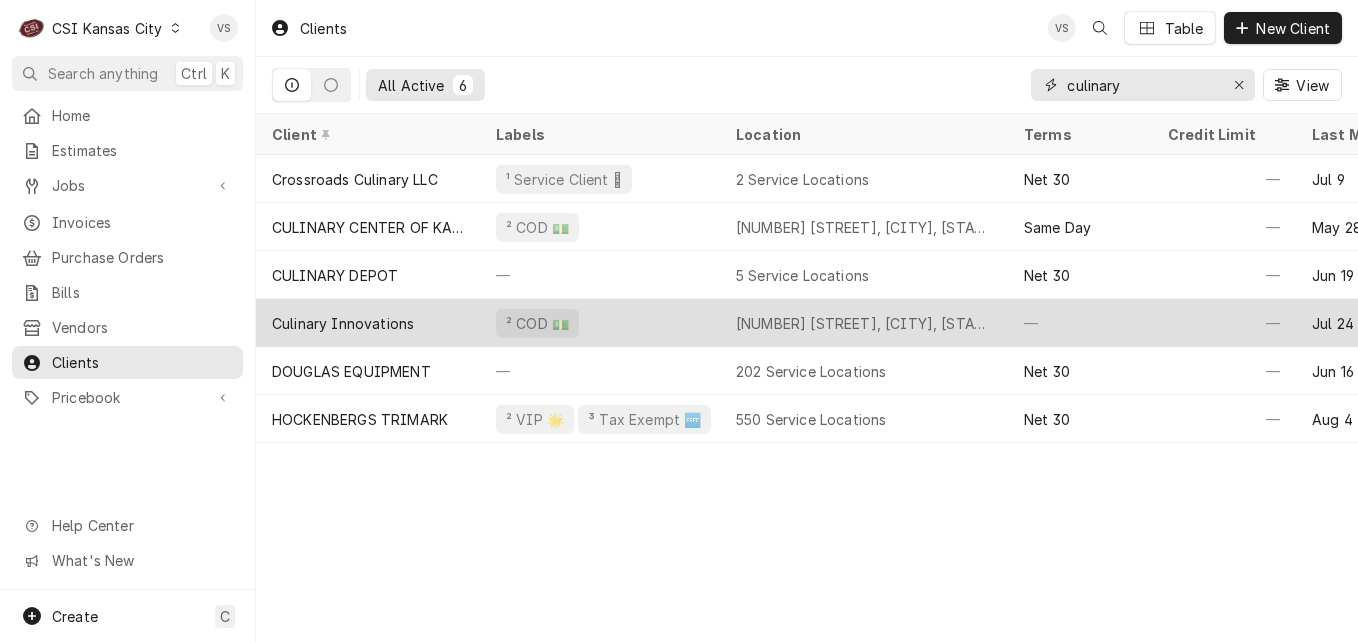 type on "culinary" 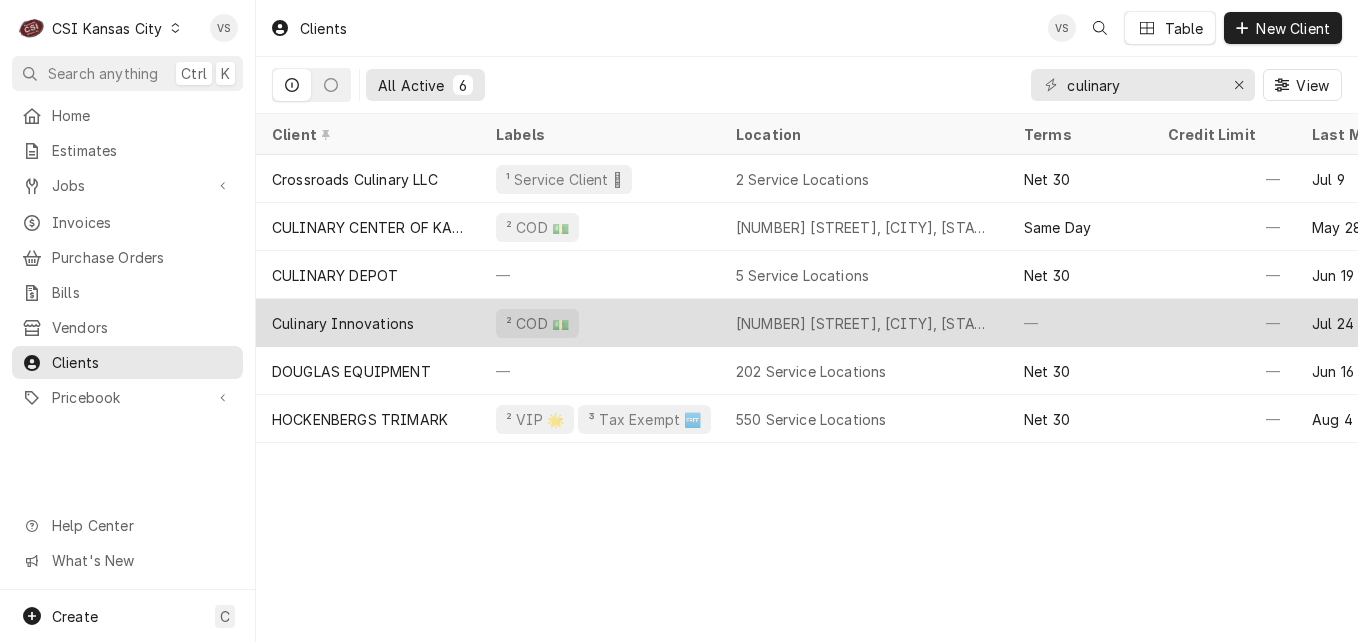 click on "Culinary Innovations" at bounding box center [368, 323] 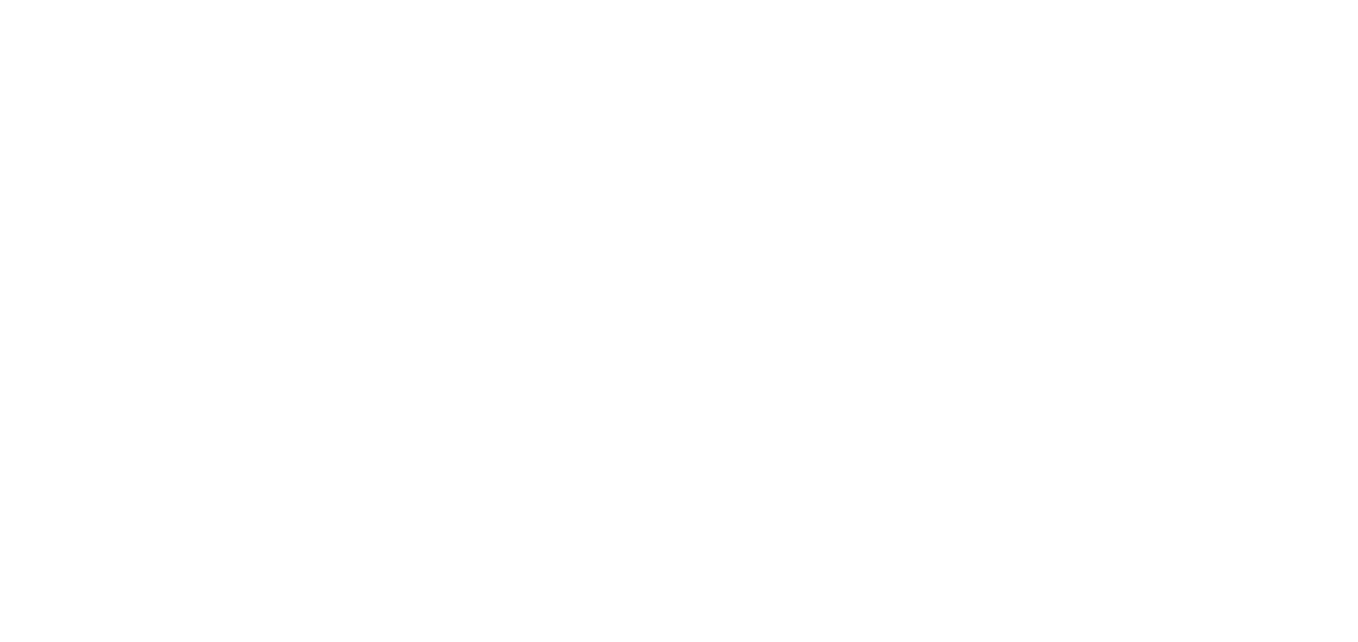 scroll, scrollTop: 0, scrollLeft: 0, axis: both 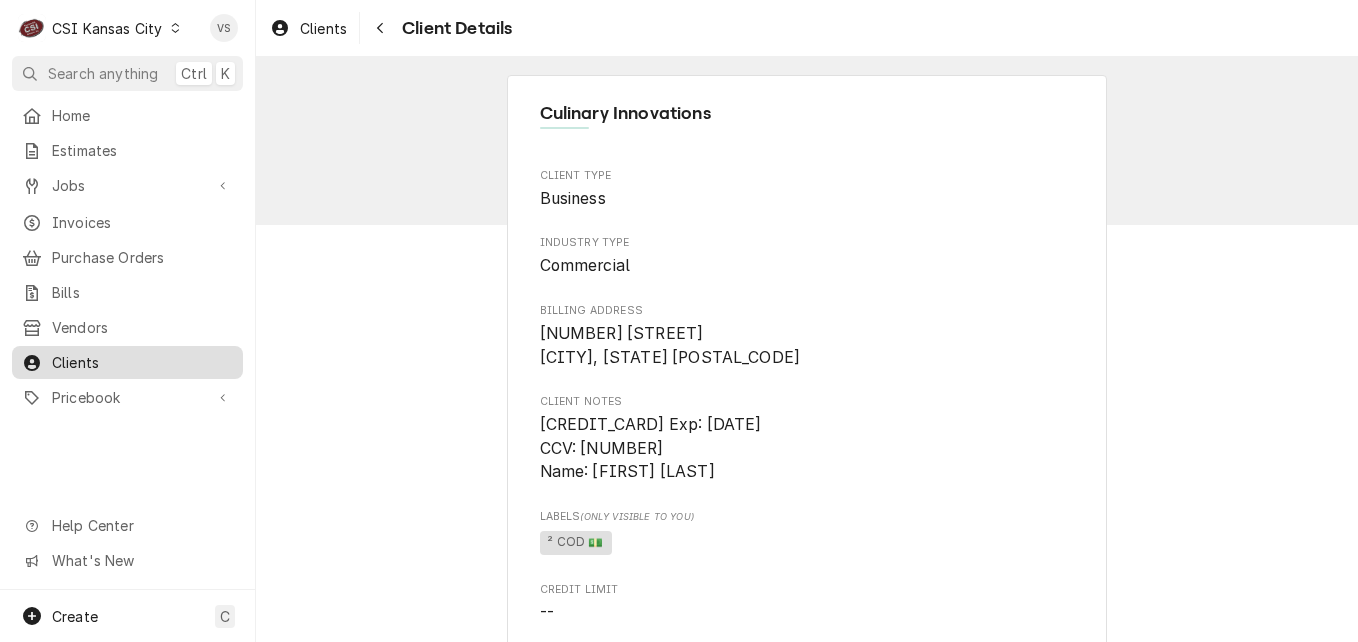 click on "Clients" at bounding box center [142, 362] 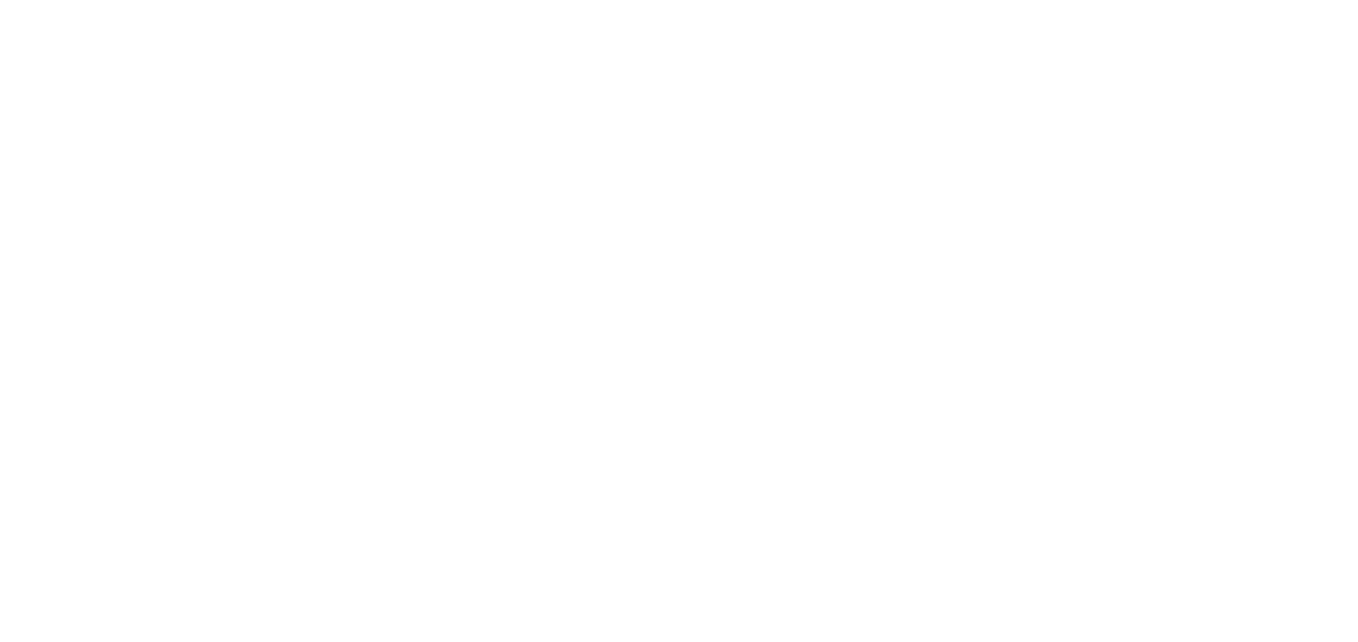scroll, scrollTop: 0, scrollLeft: 0, axis: both 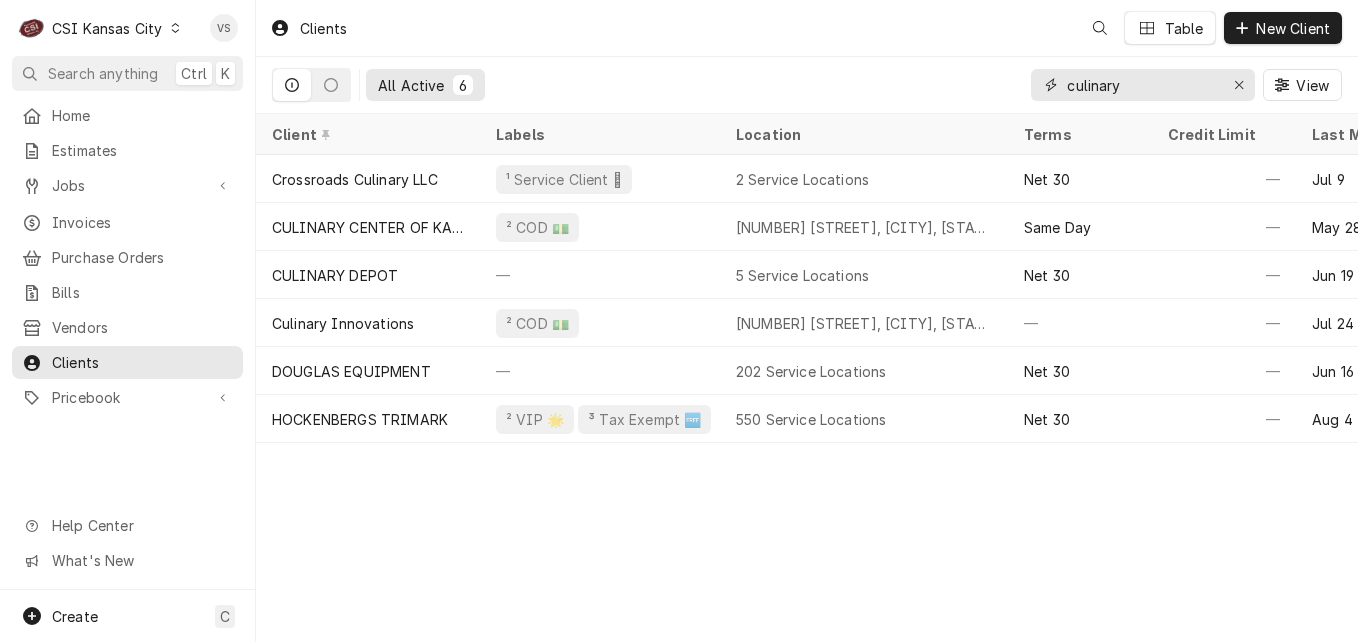 drag, startPoint x: 1141, startPoint y: 85, endPoint x: 1032, endPoint y: 87, distance: 109.01835 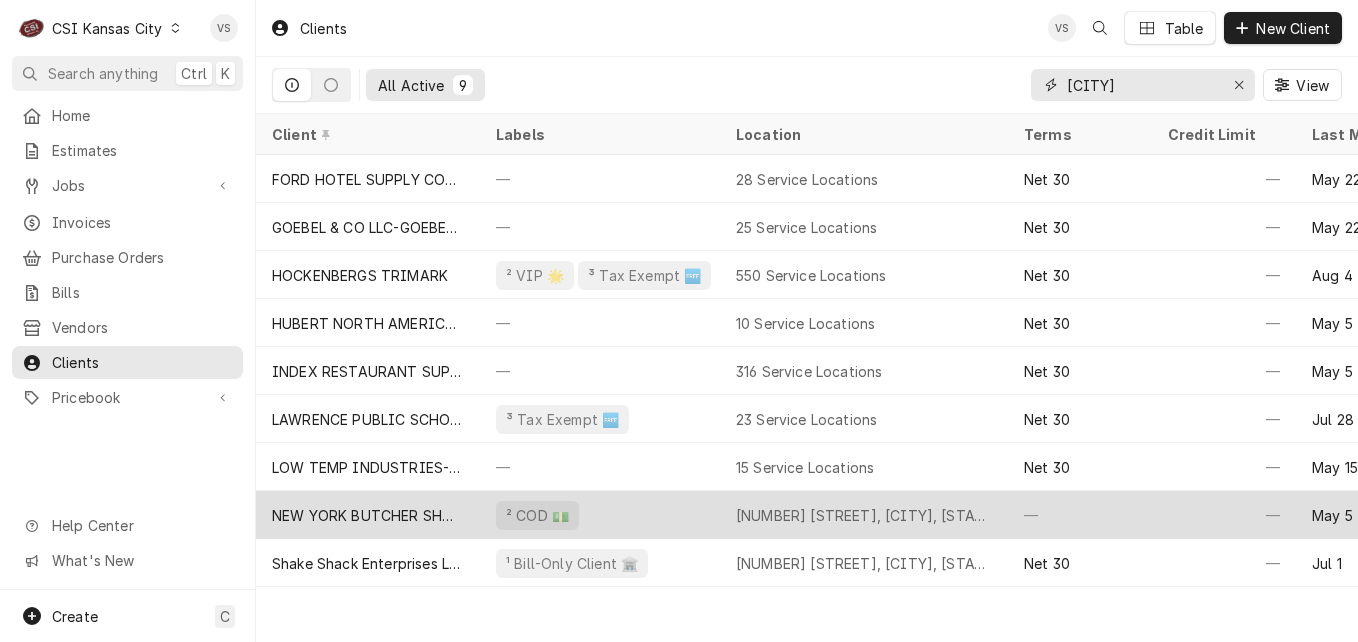type on "[STATE]" 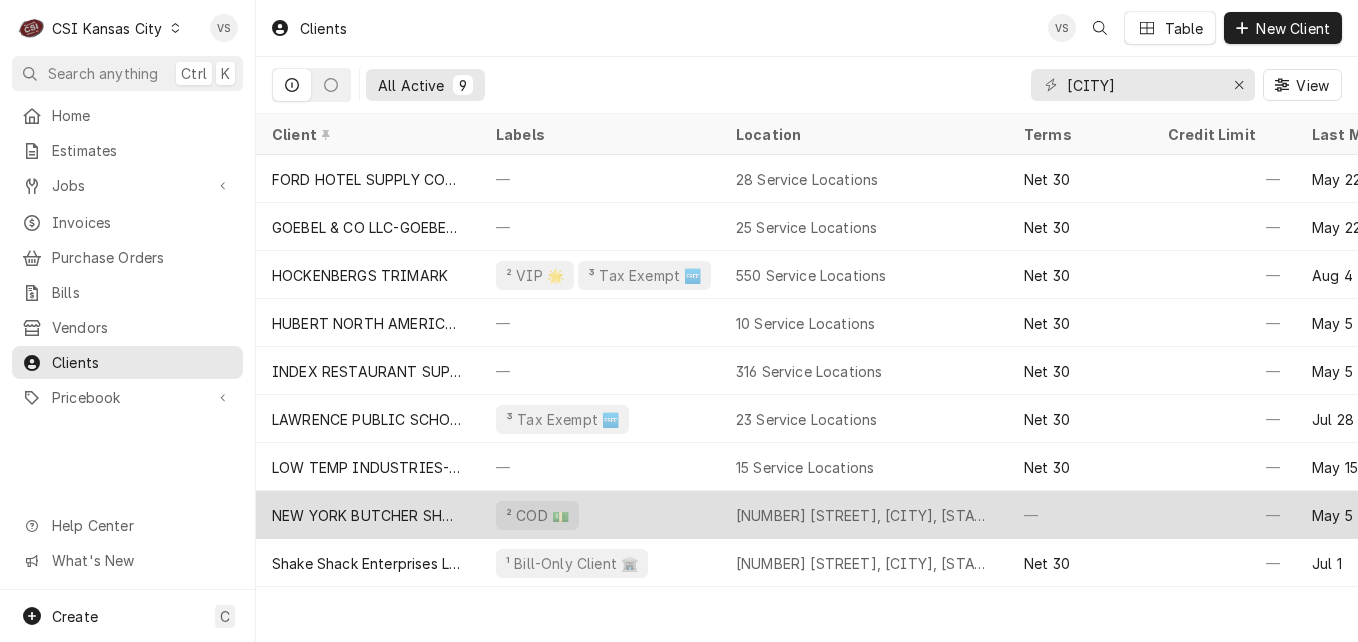 click on "NEW YORK BUTCHER SHOPPE AND WINE BAR" at bounding box center [368, 515] 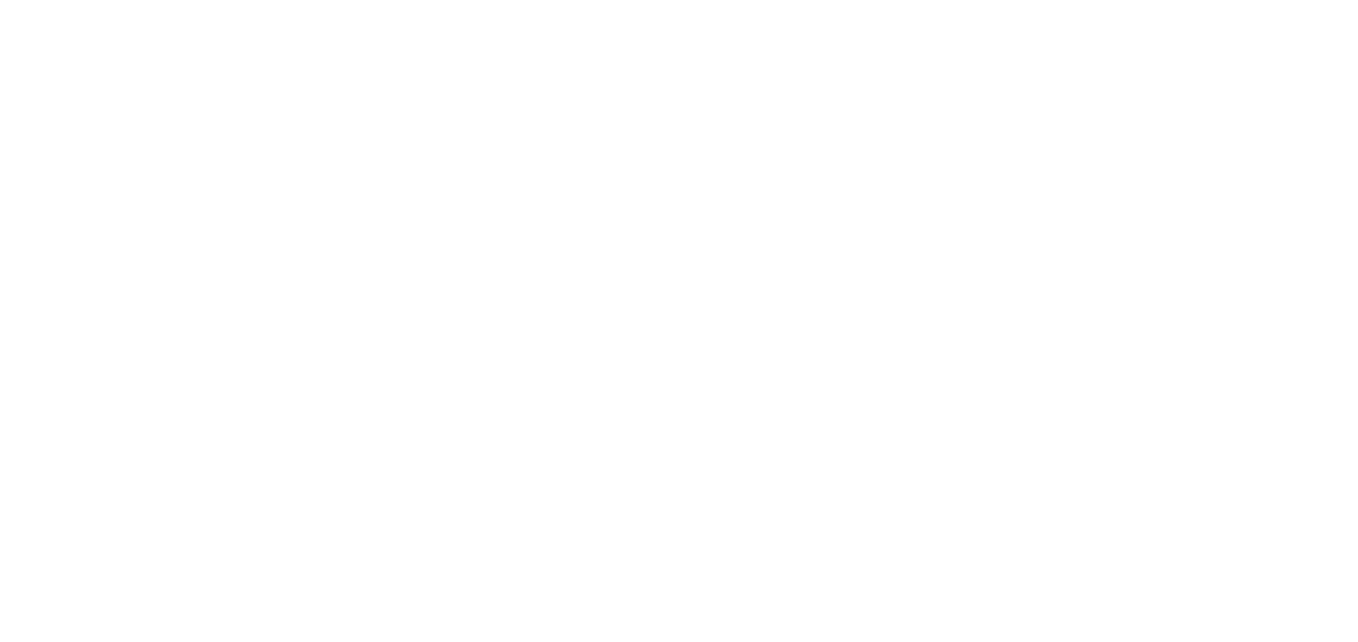scroll, scrollTop: 0, scrollLeft: 0, axis: both 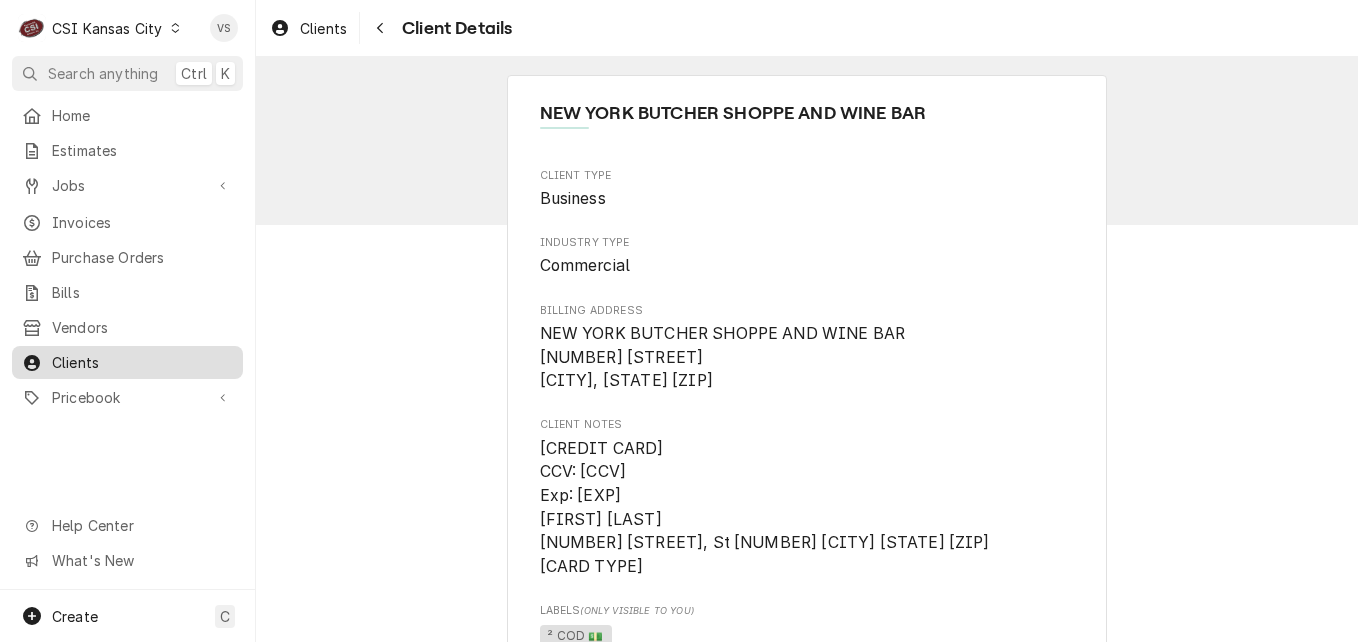 click on "Clients" at bounding box center [142, 362] 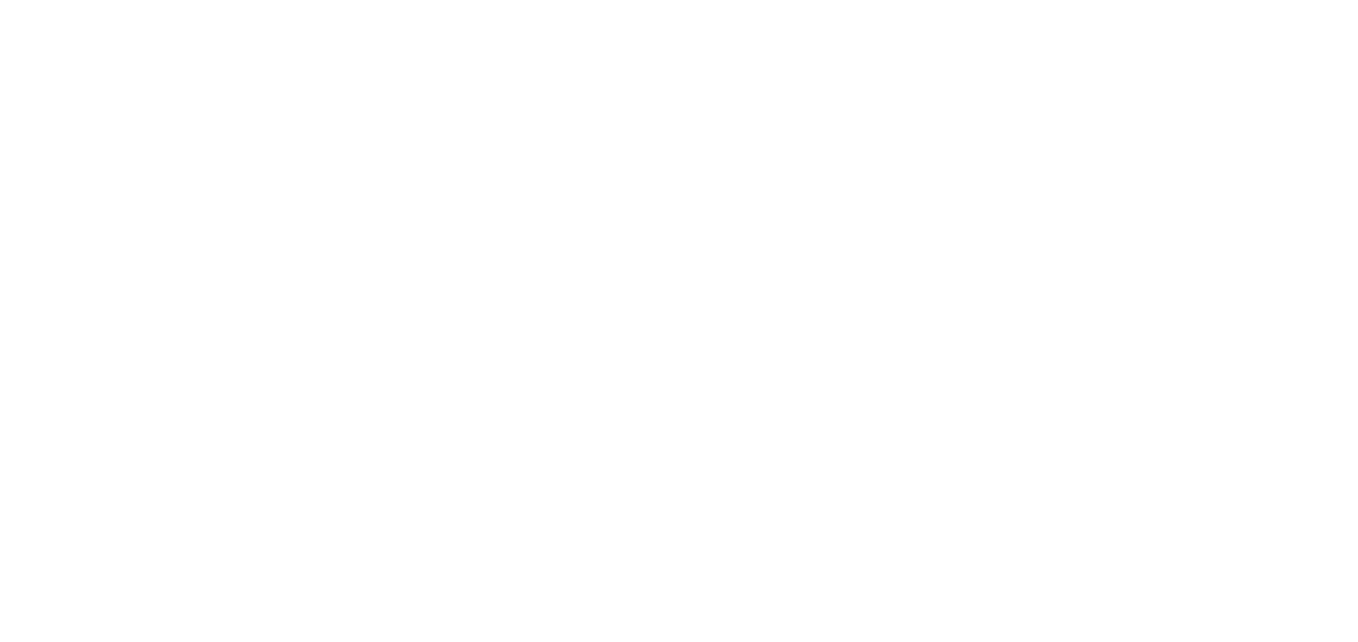 scroll, scrollTop: 0, scrollLeft: 0, axis: both 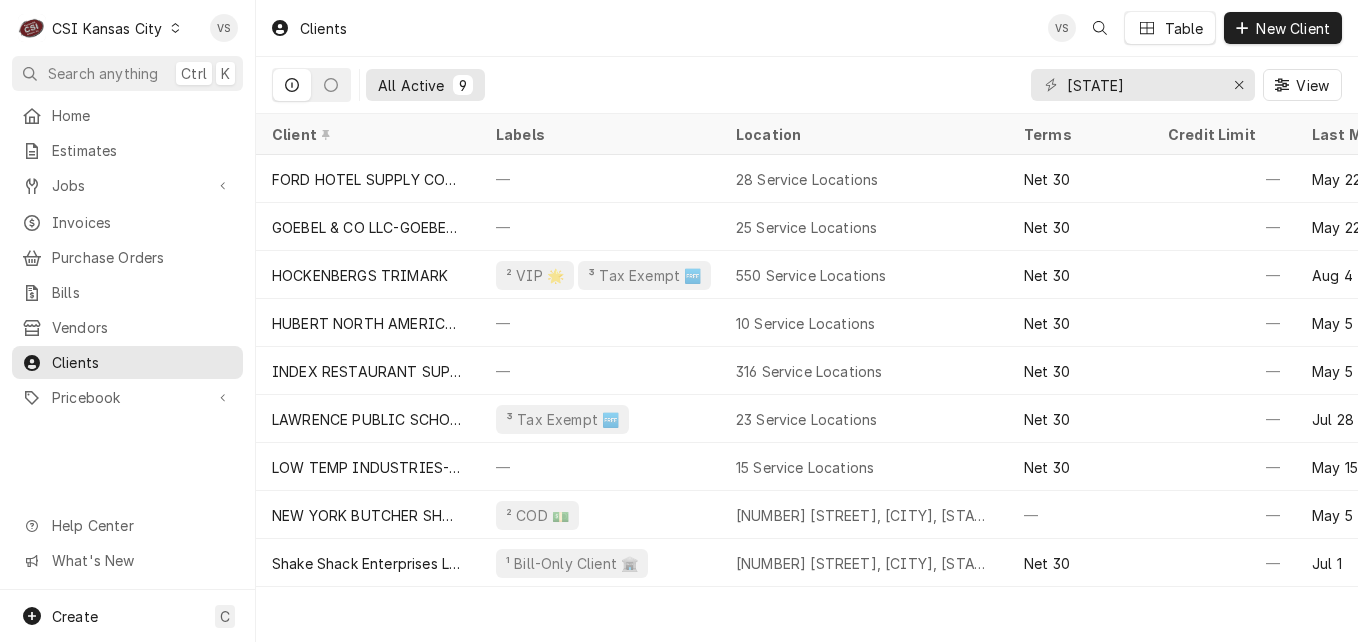 click 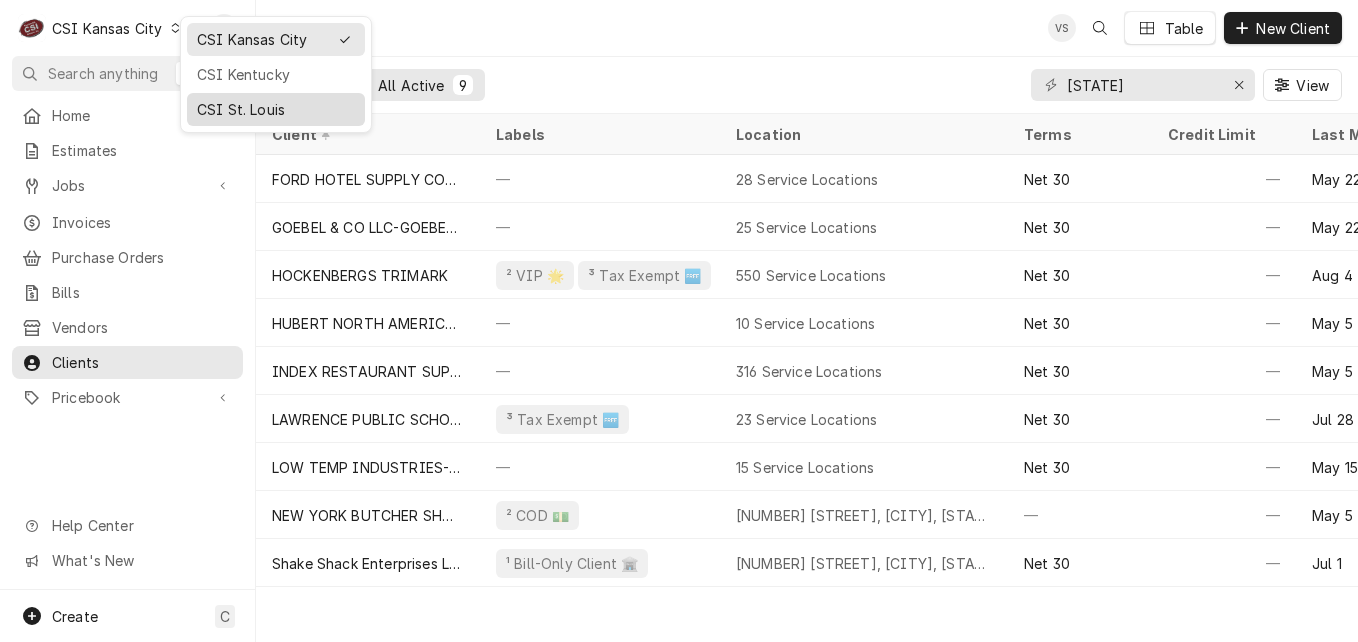 click on "CSI St. Louis" at bounding box center [276, 109] 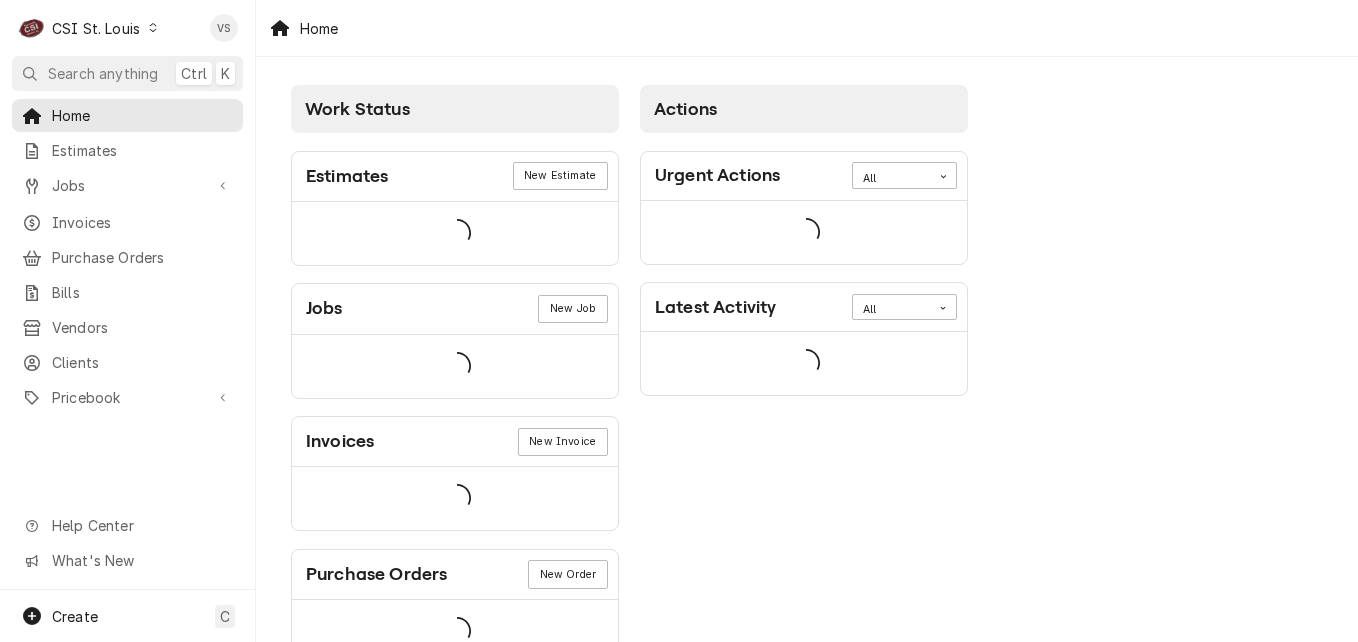 scroll, scrollTop: 0, scrollLeft: 0, axis: both 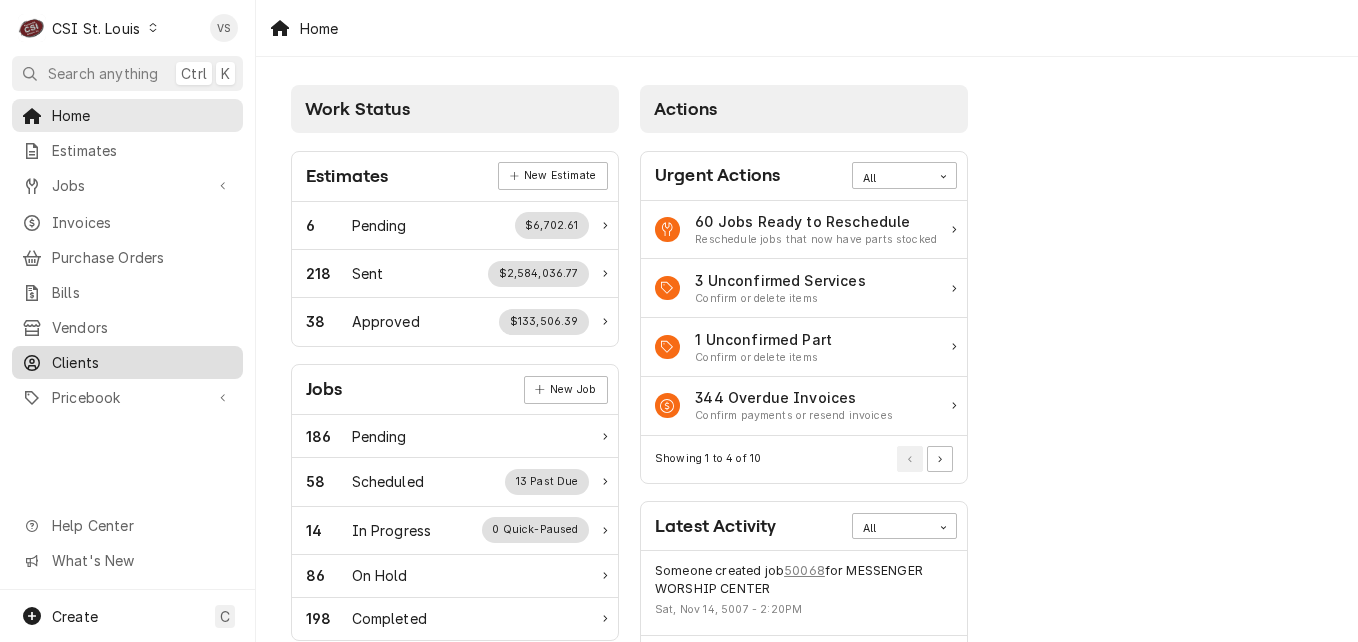 click on "Clients" at bounding box center [142, 362] 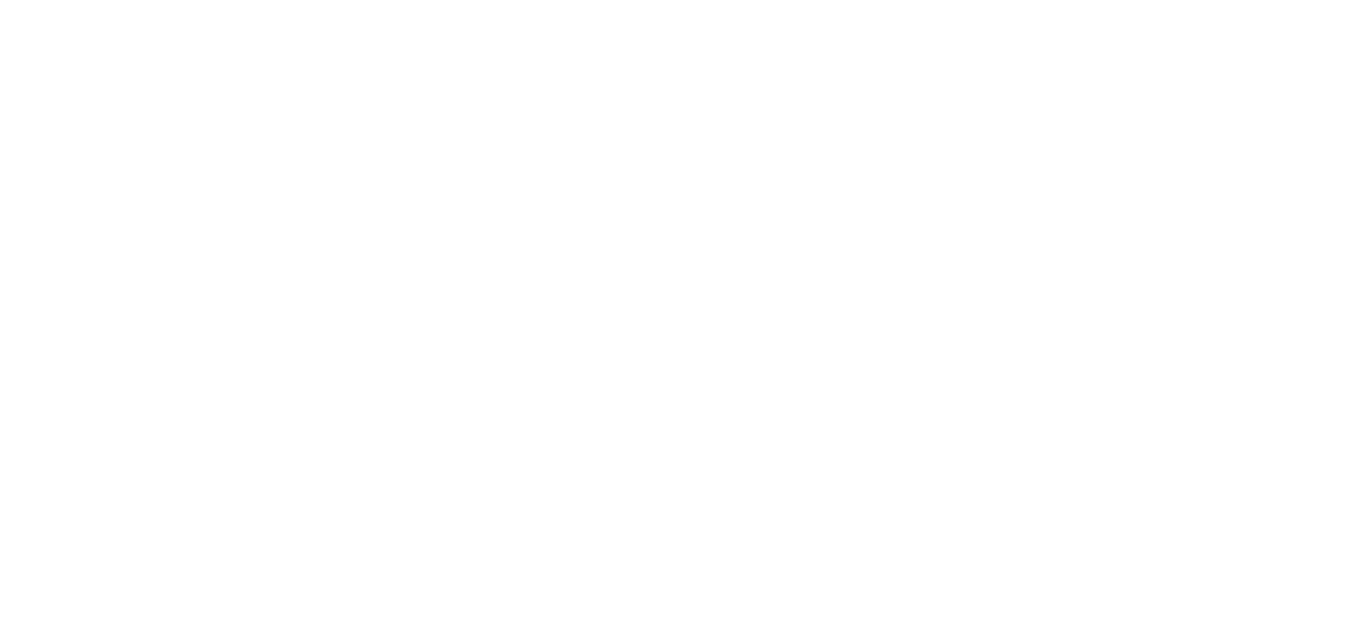 scroll, scrollTop: 0, scrollLeft: 0, axis: both 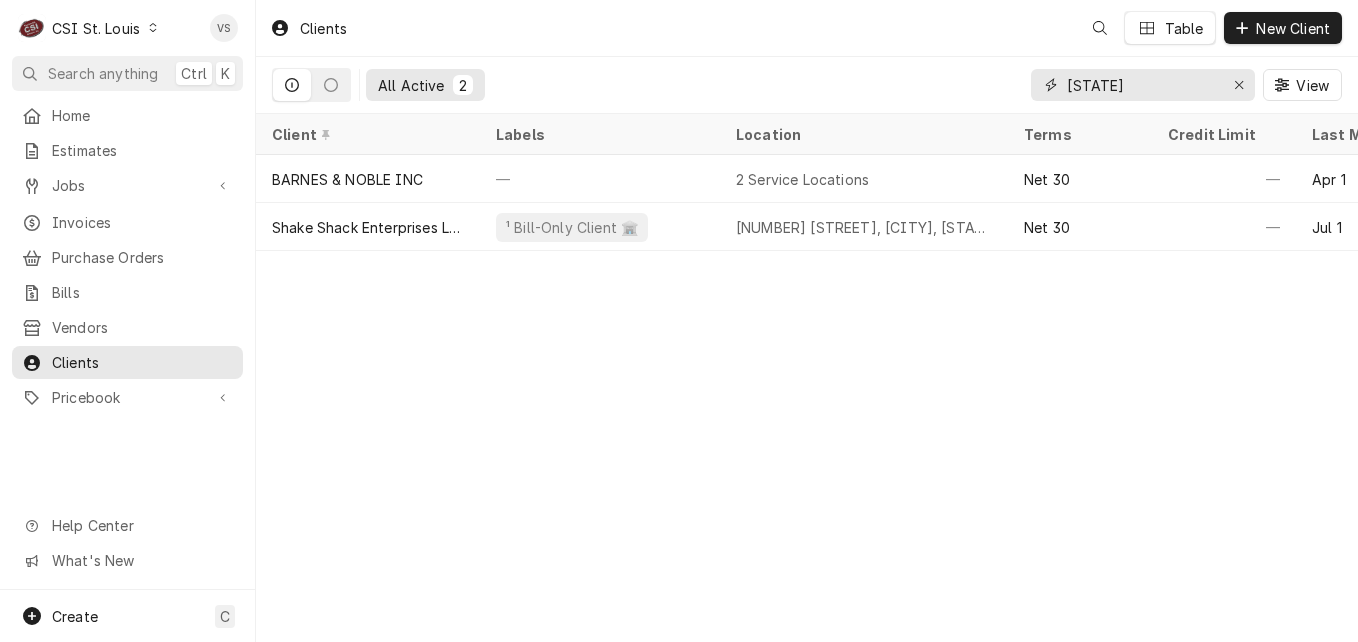 click on "All Active 2 [STATE] View" at bounding box center (807, 85) 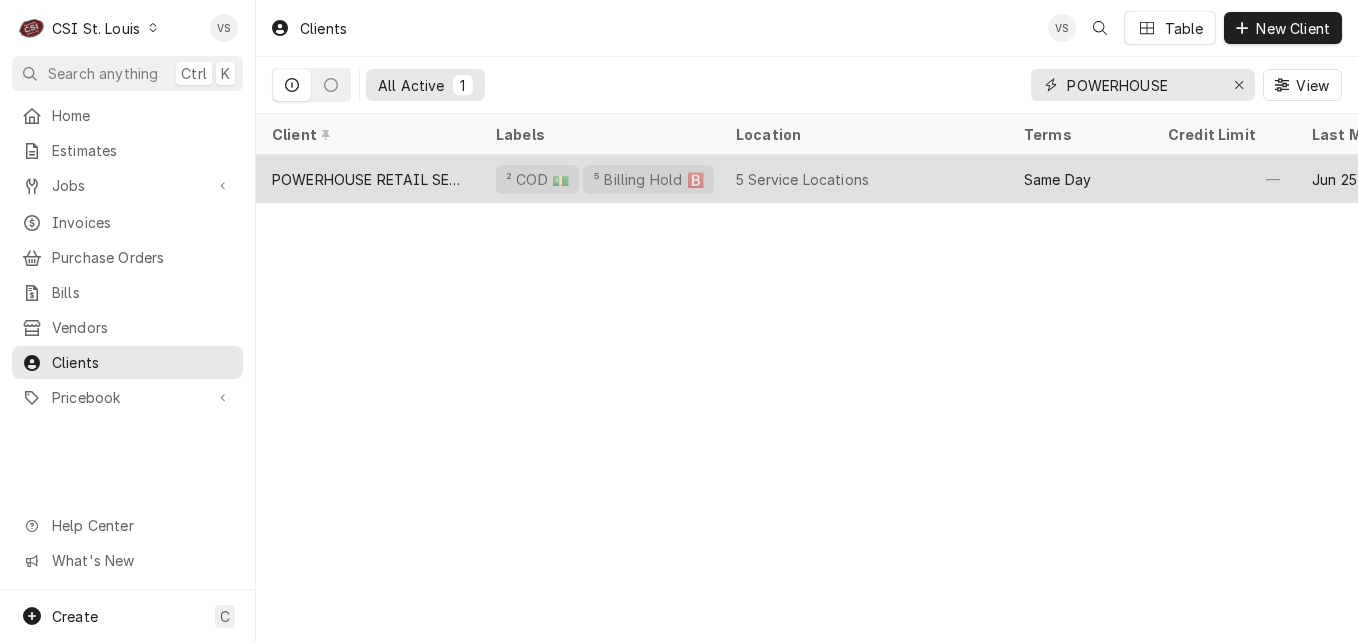 type on "POWERHOUSE" 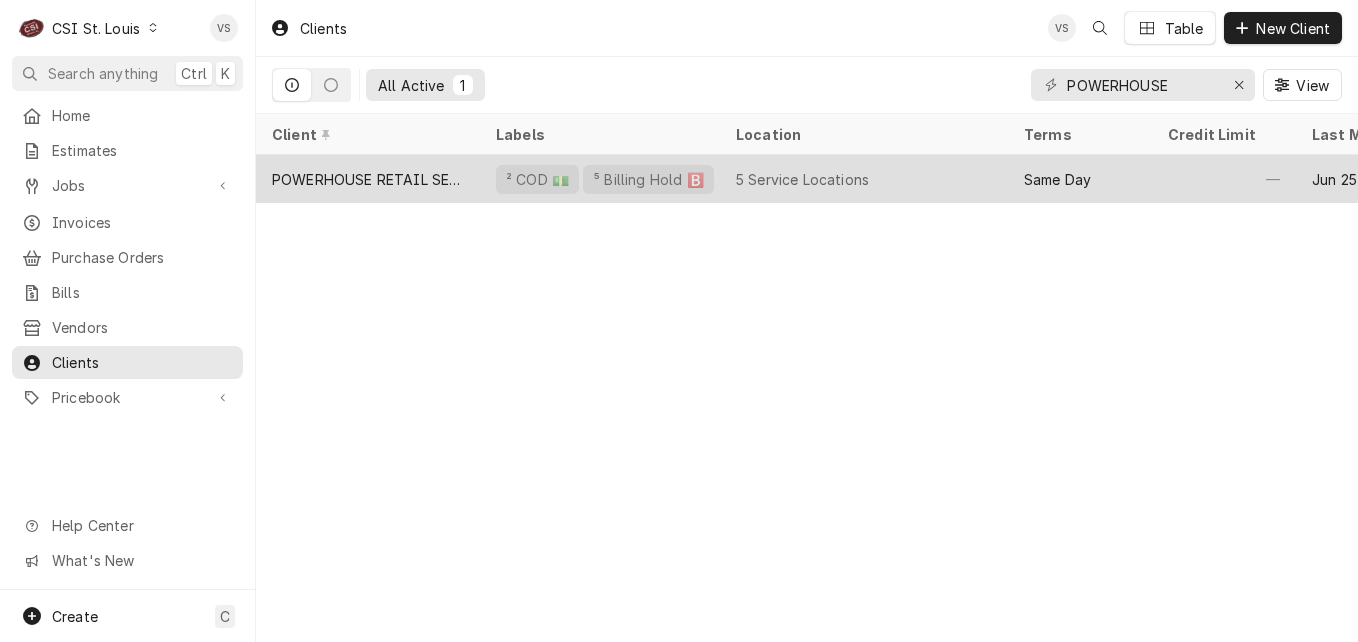 click on "POWERHOUSE RETAIL SERVICES" at bounding box center (368, 179) 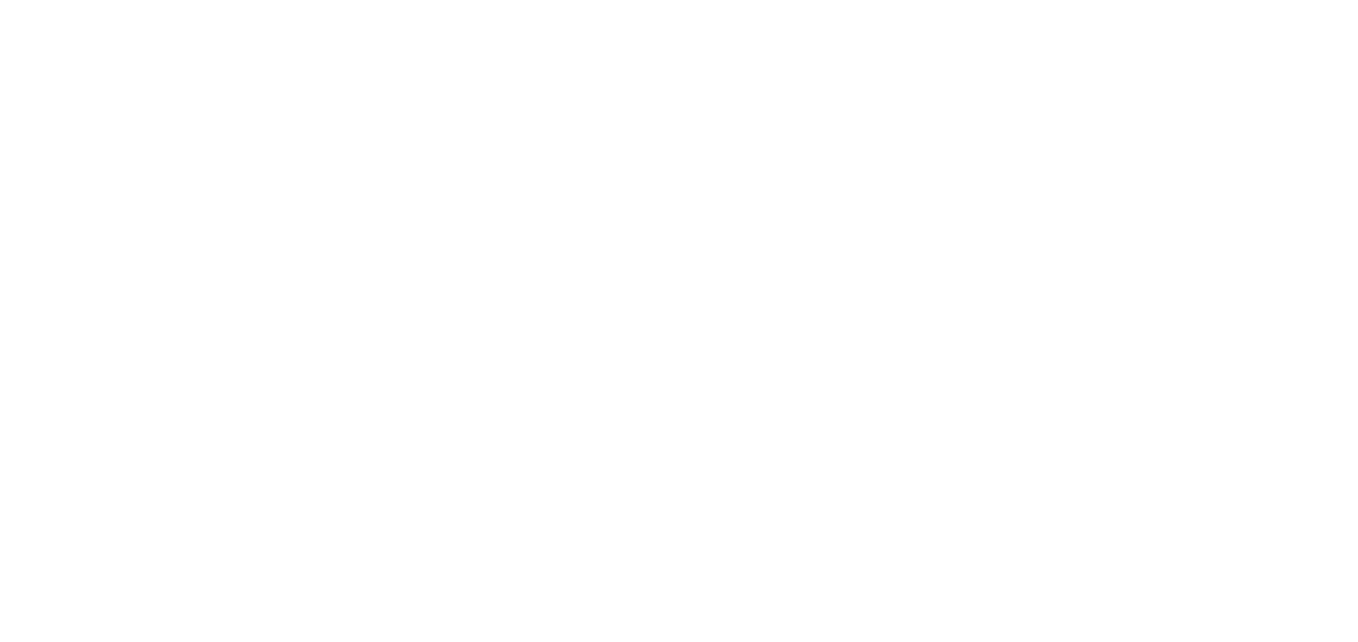 scroll, scrollTop: 0, scrollLeft: 0, axis: both 